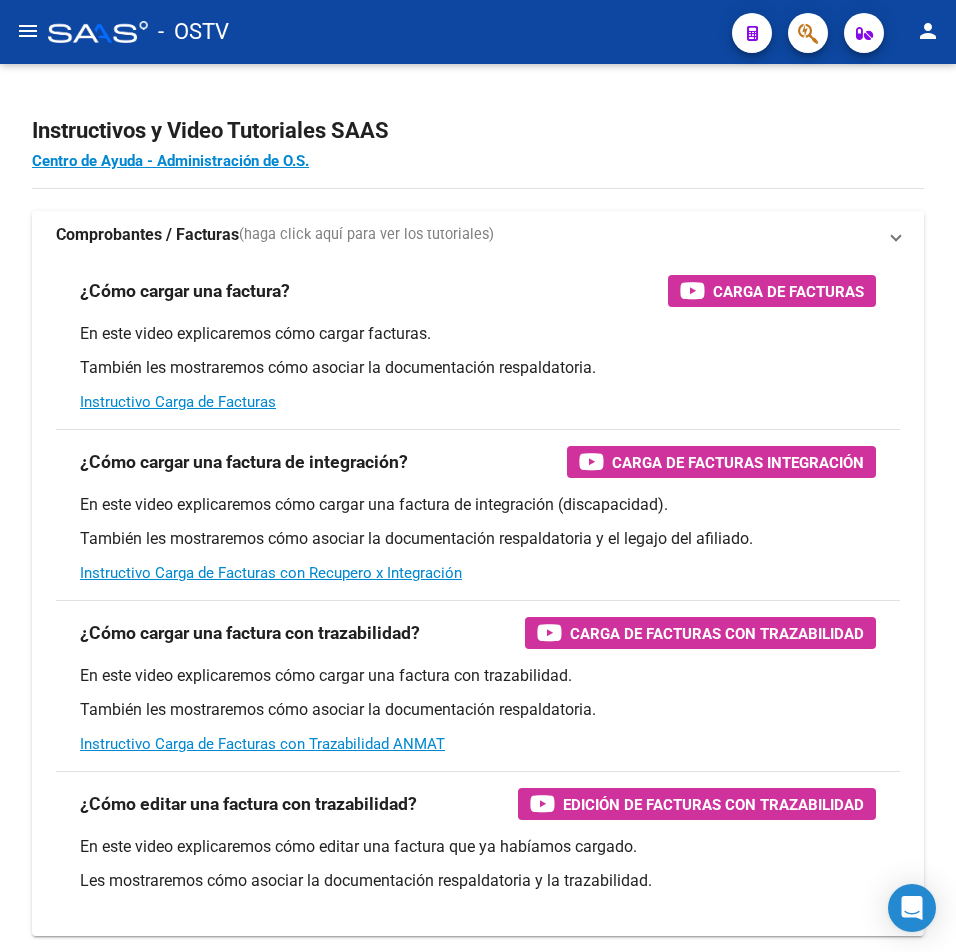 scroll, scrollTop: 0, scrollLeft: 0, axis: both 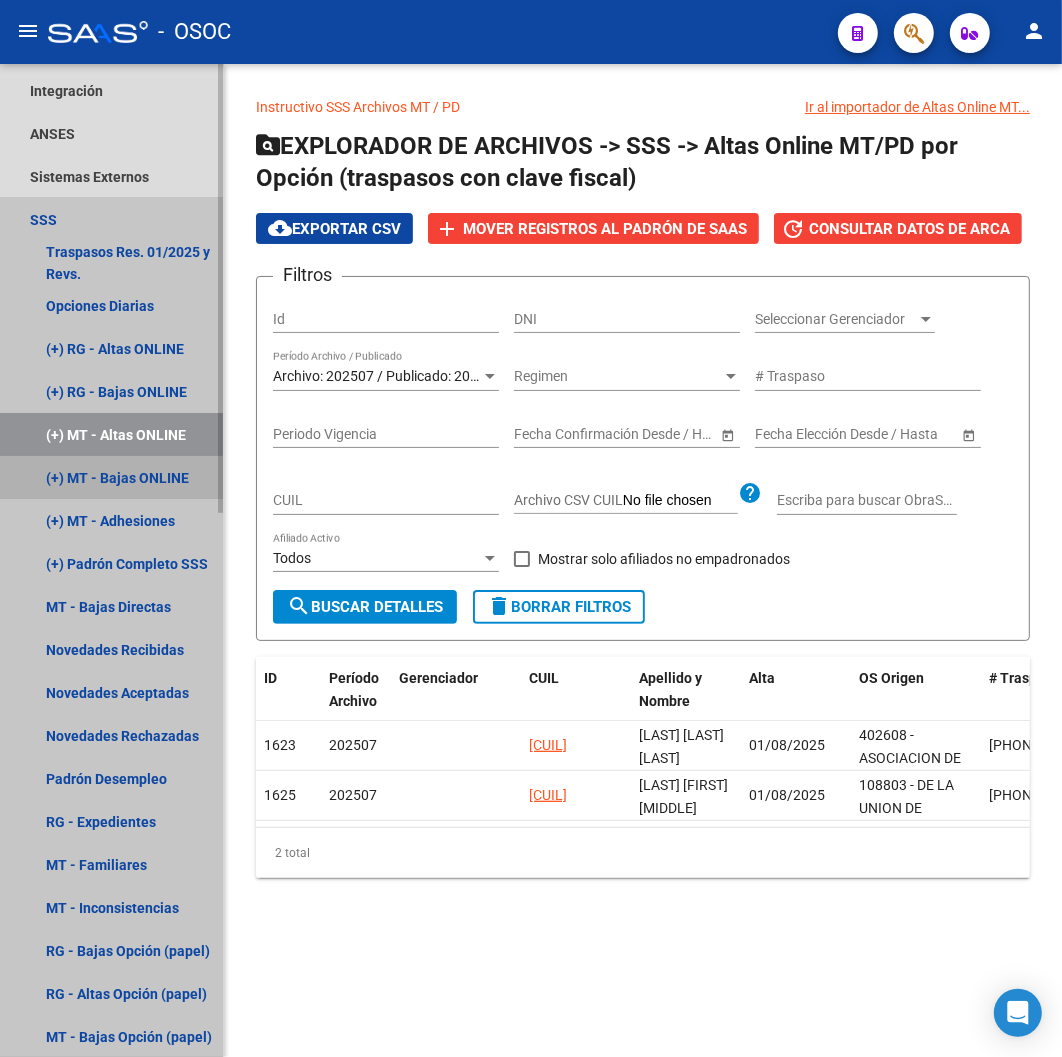 click on "(+) MT - Bajas ONLINE" at bounding box center (111, 477) 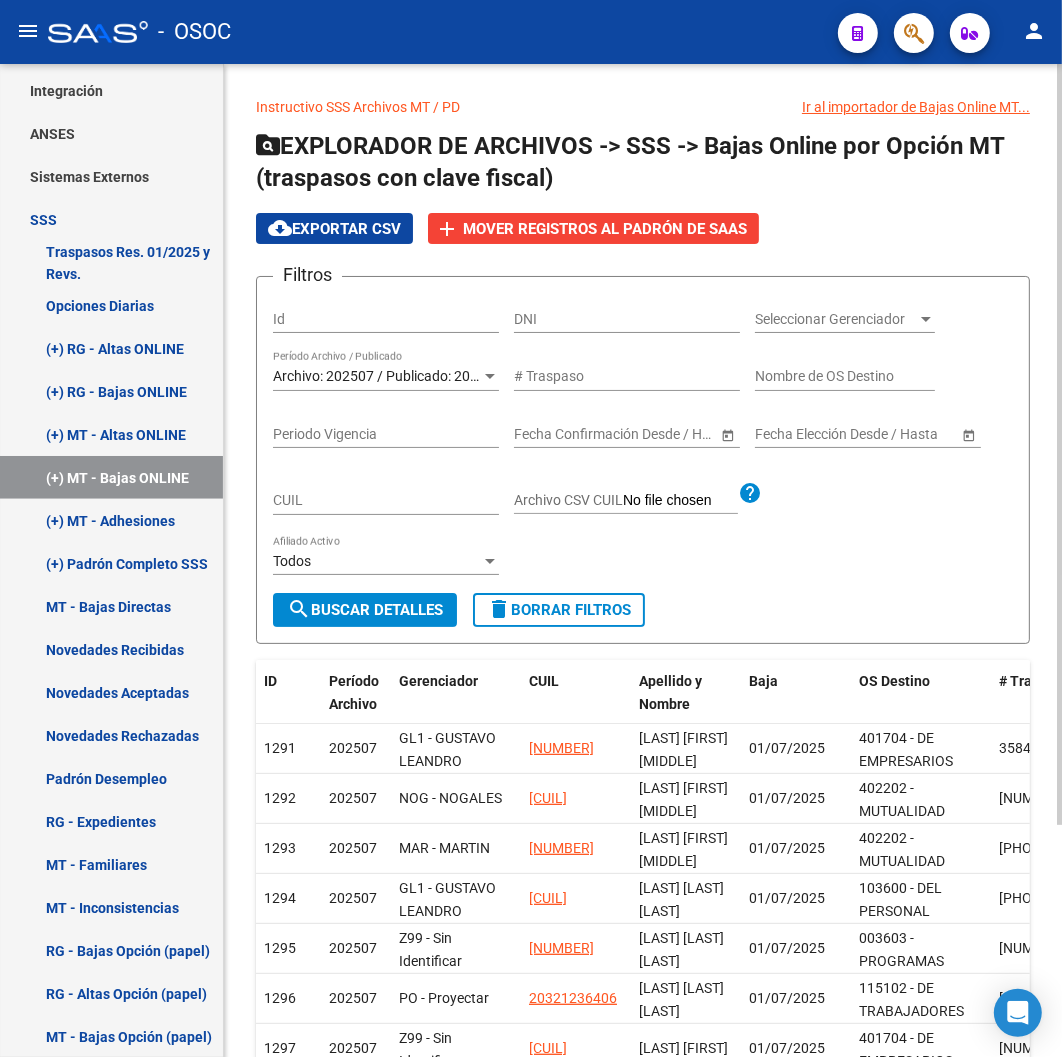 click on "Archivo: 202507 / Publicado: 202506 Período Archivo / Publicado" 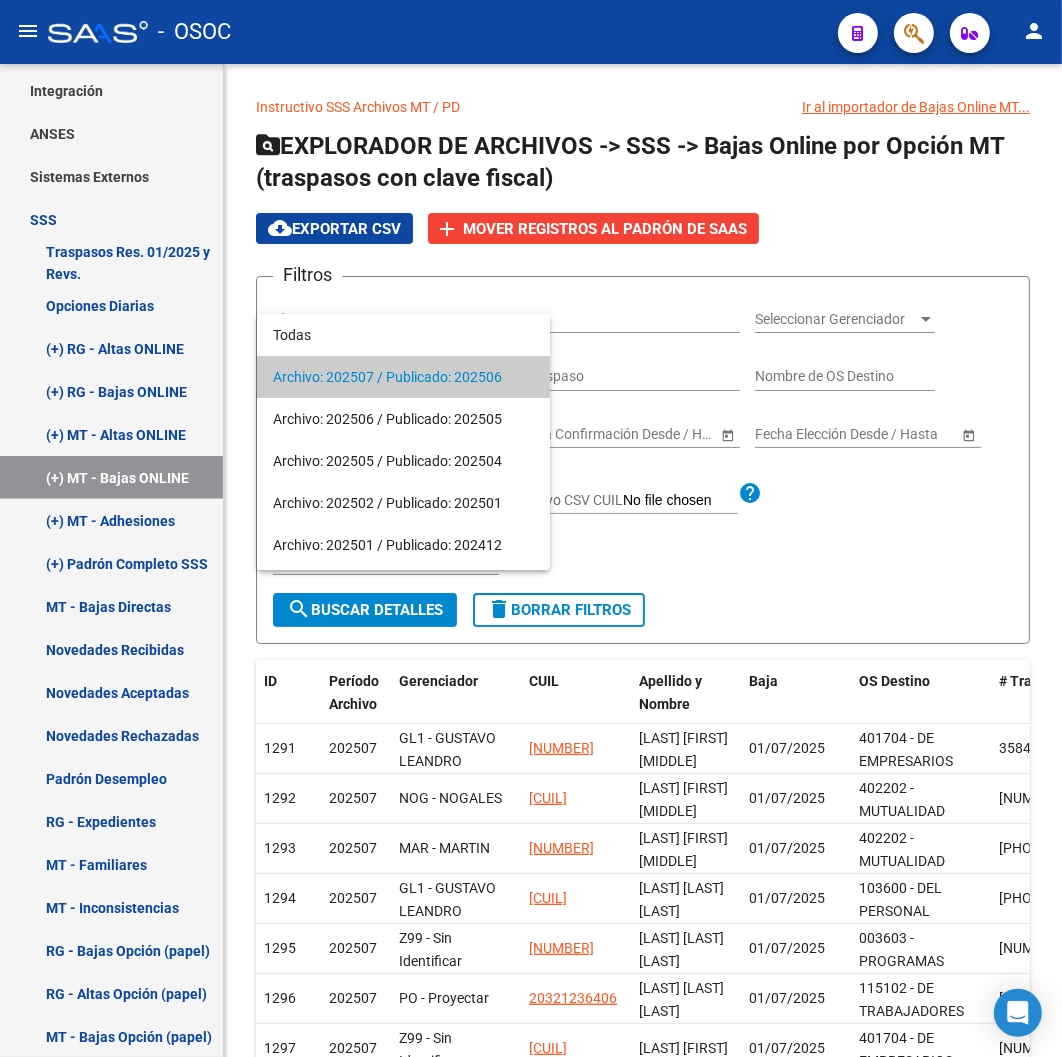 click on "Archivo: 202507 / Publicado: 202506" at bounding box center (403, 377) 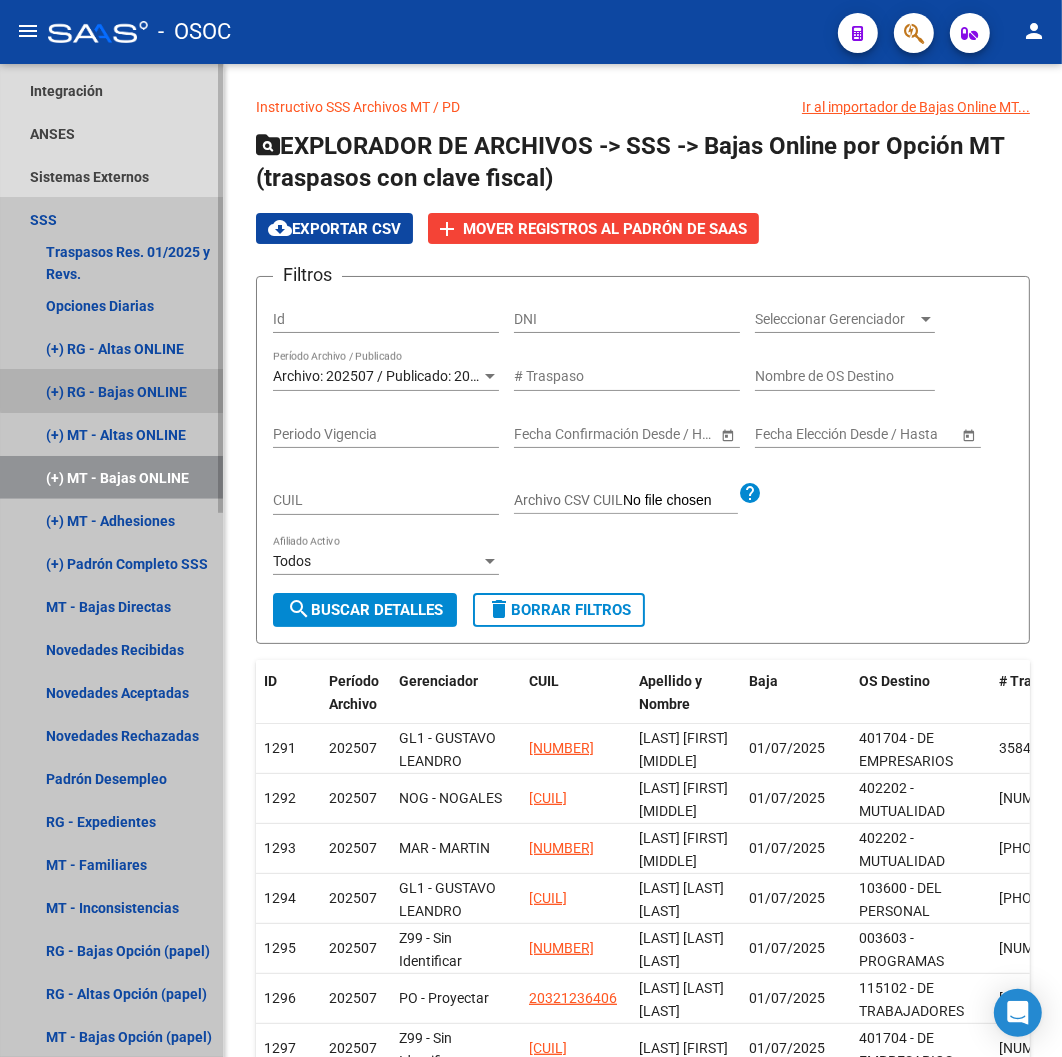 click on "(+) RG - Bajas ONLINE" at bounding box center [111, 391] 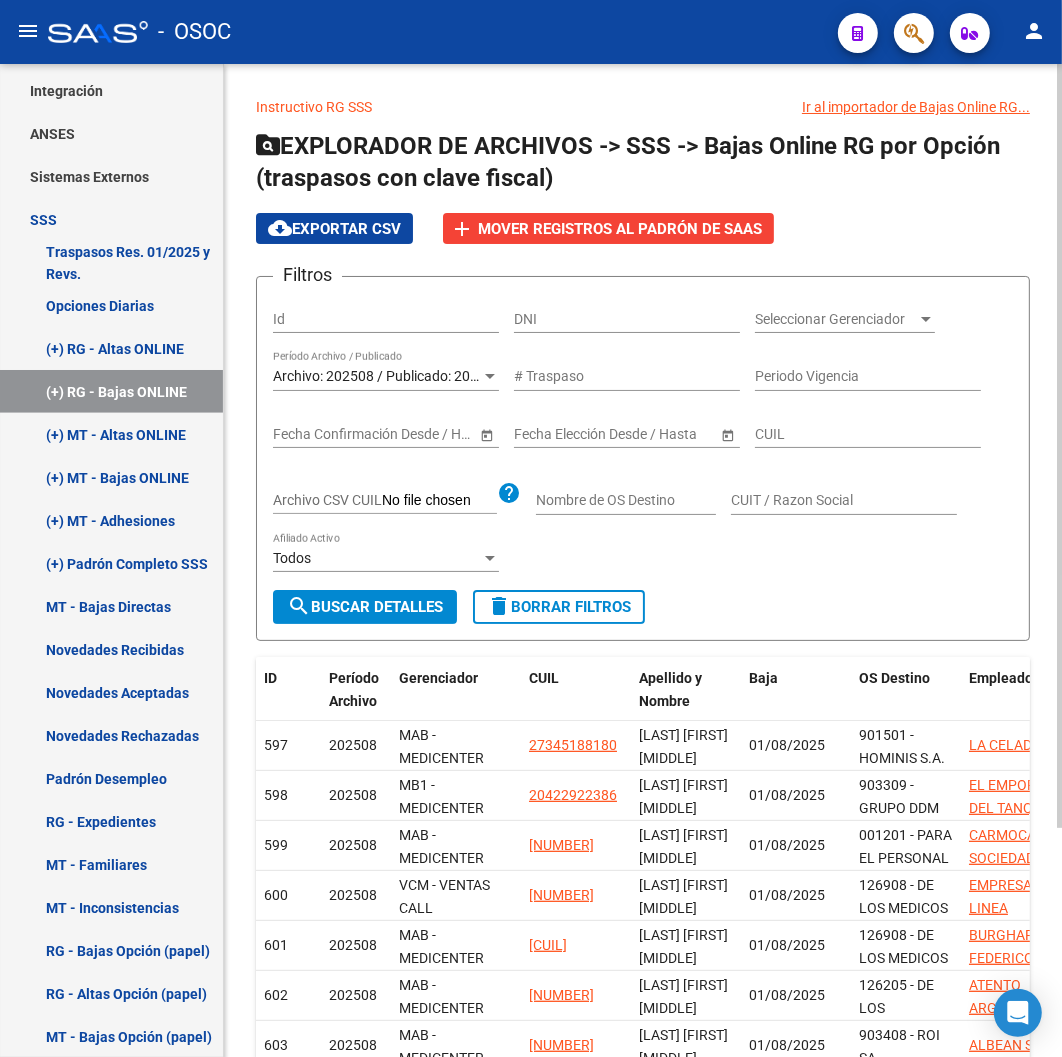 click on "search  Buscar Detalles" 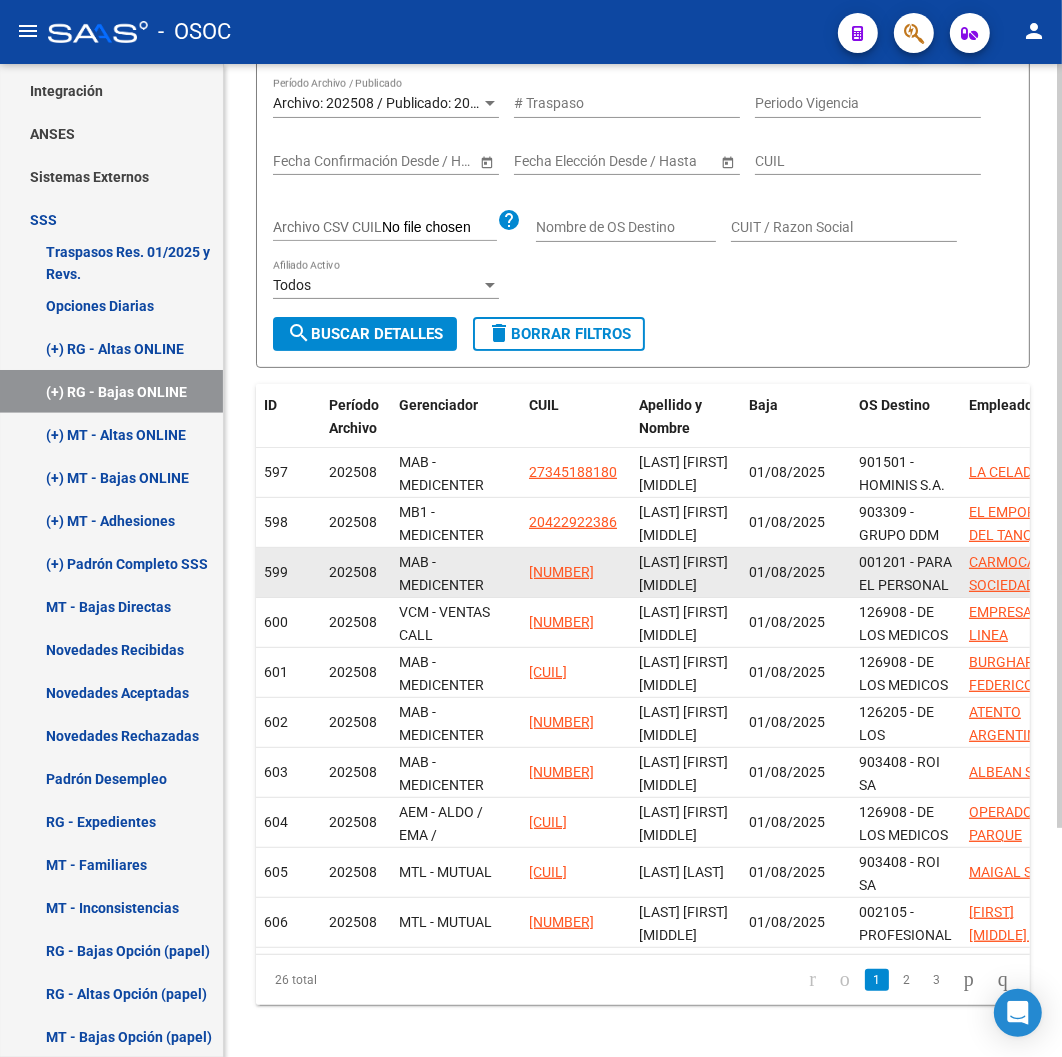 scroll, scrollTop: 300, scrollLeft: 0, axis: vertical 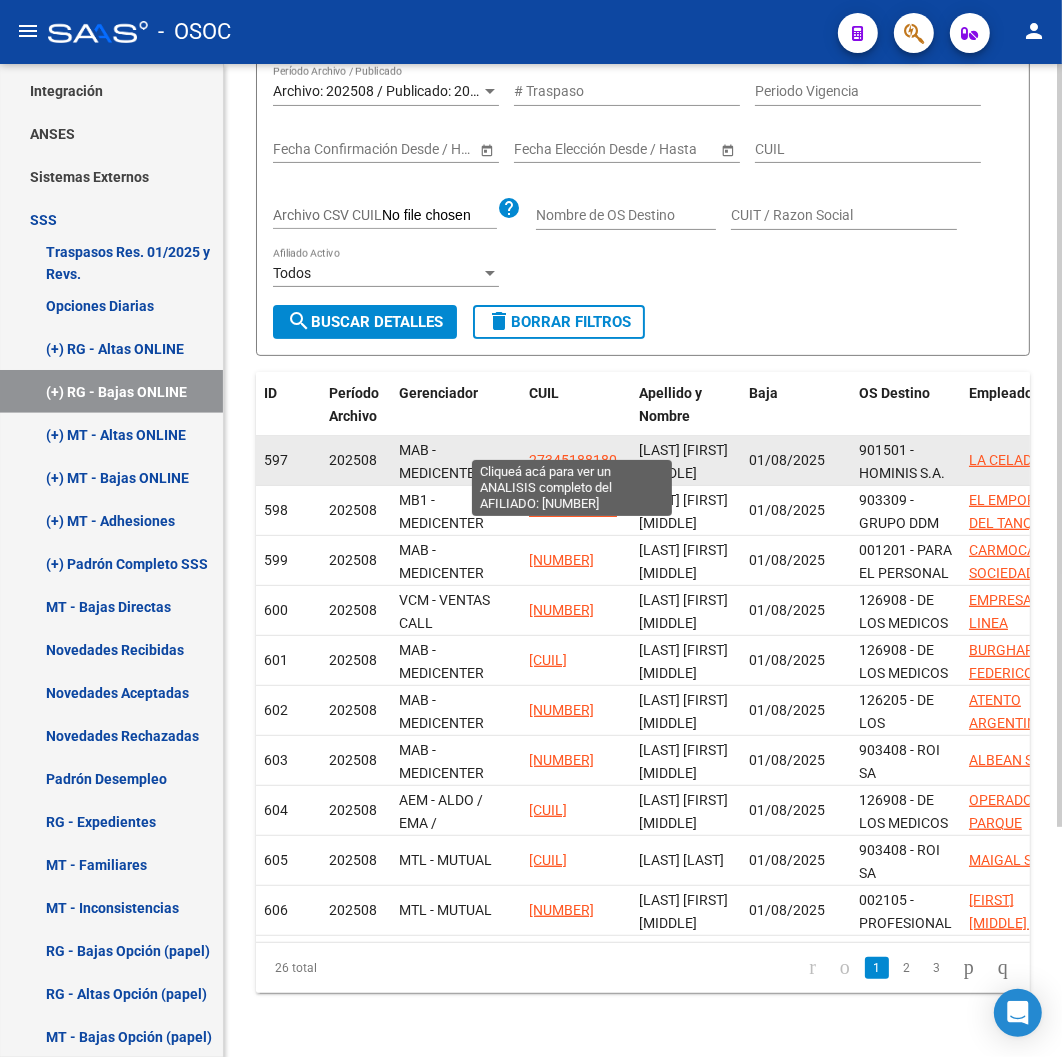 click on "27345188180" 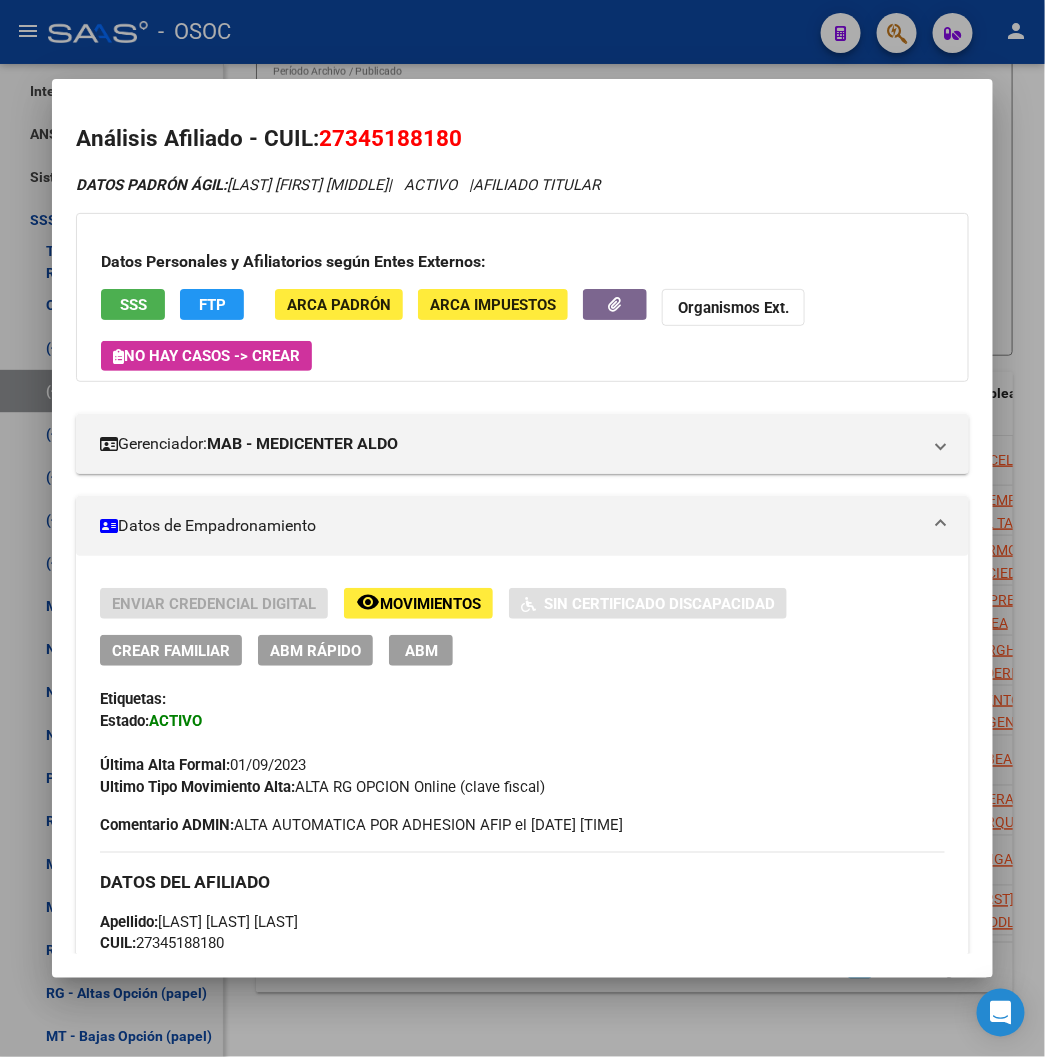 click at bounding box center [522, 528] 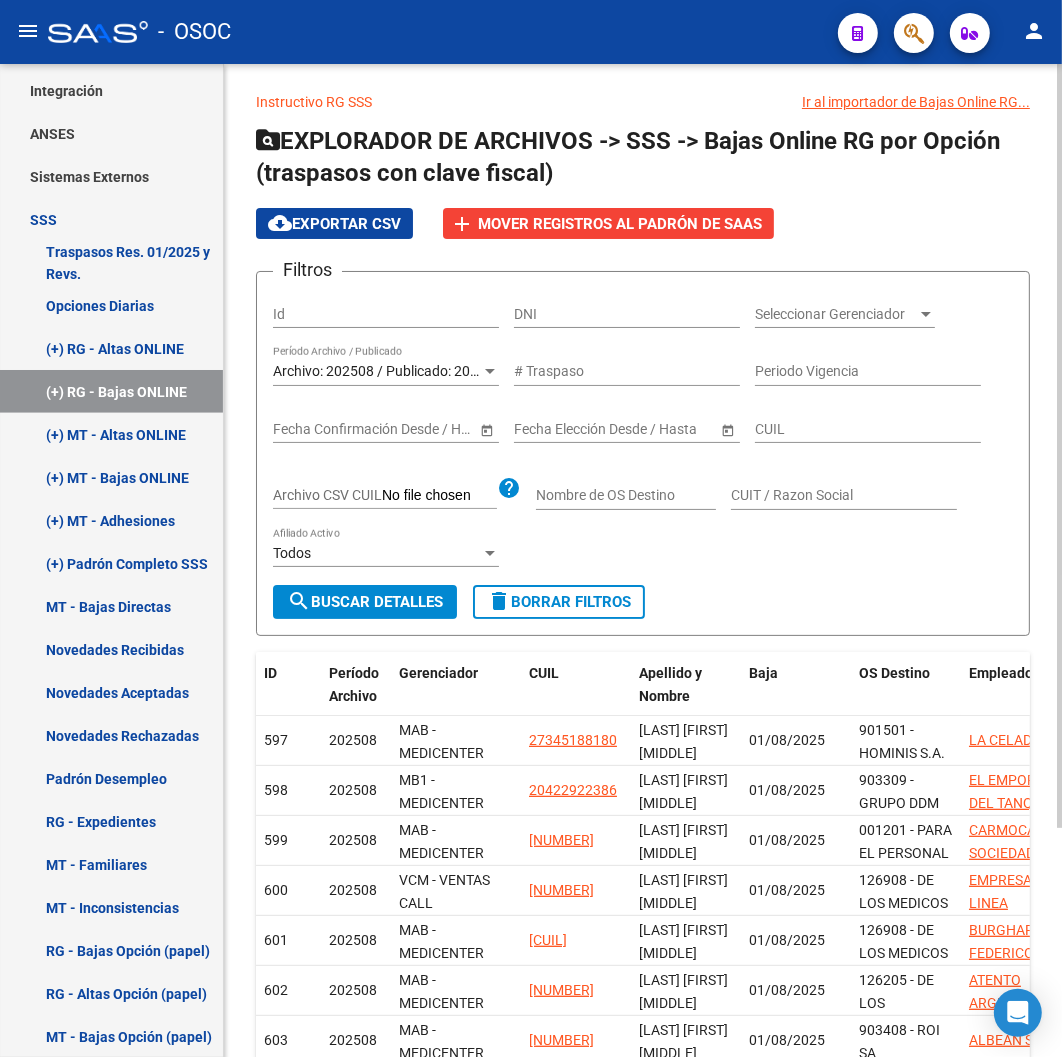 scroll, scrollTop: 0, scrollLeft: 0, axis: both 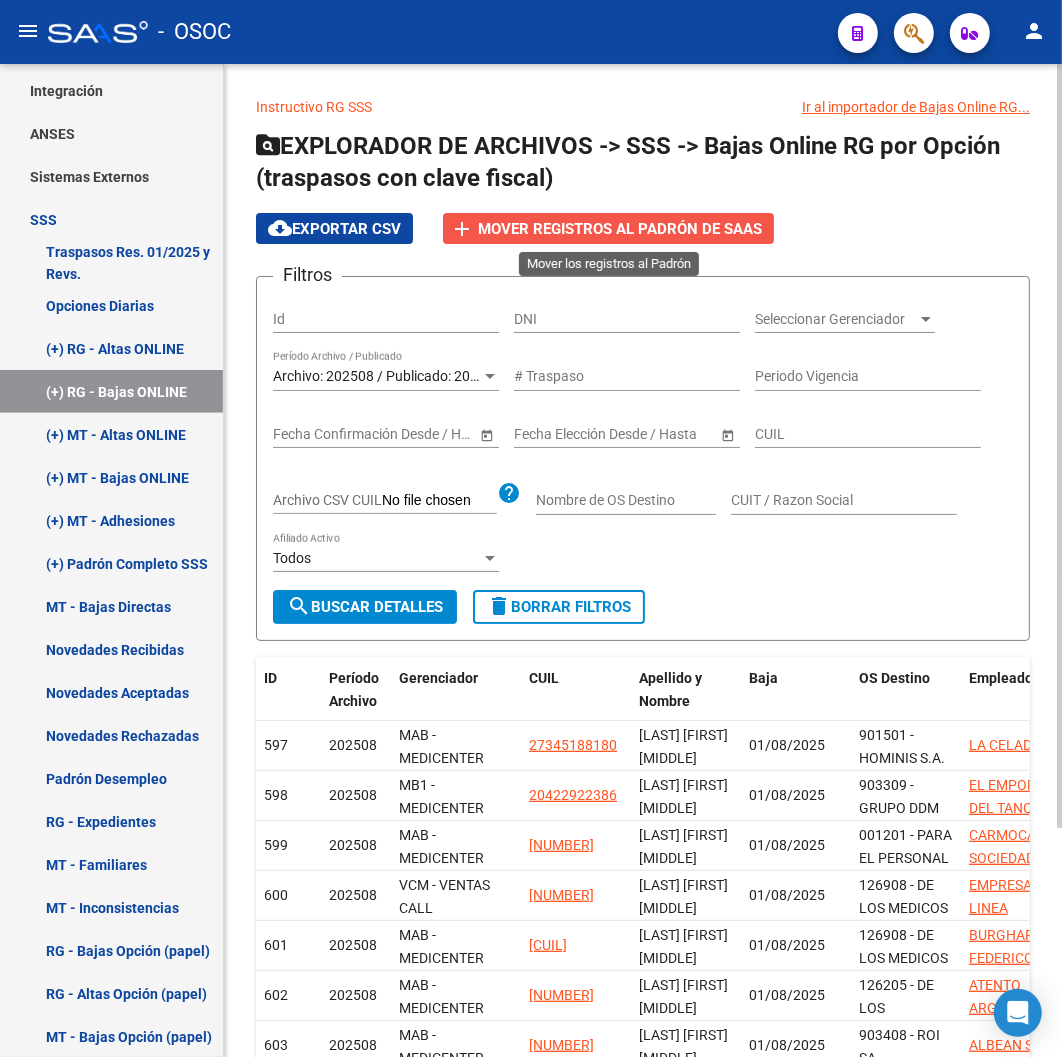 click on "Mover registros al PADRÓN de SAAS" 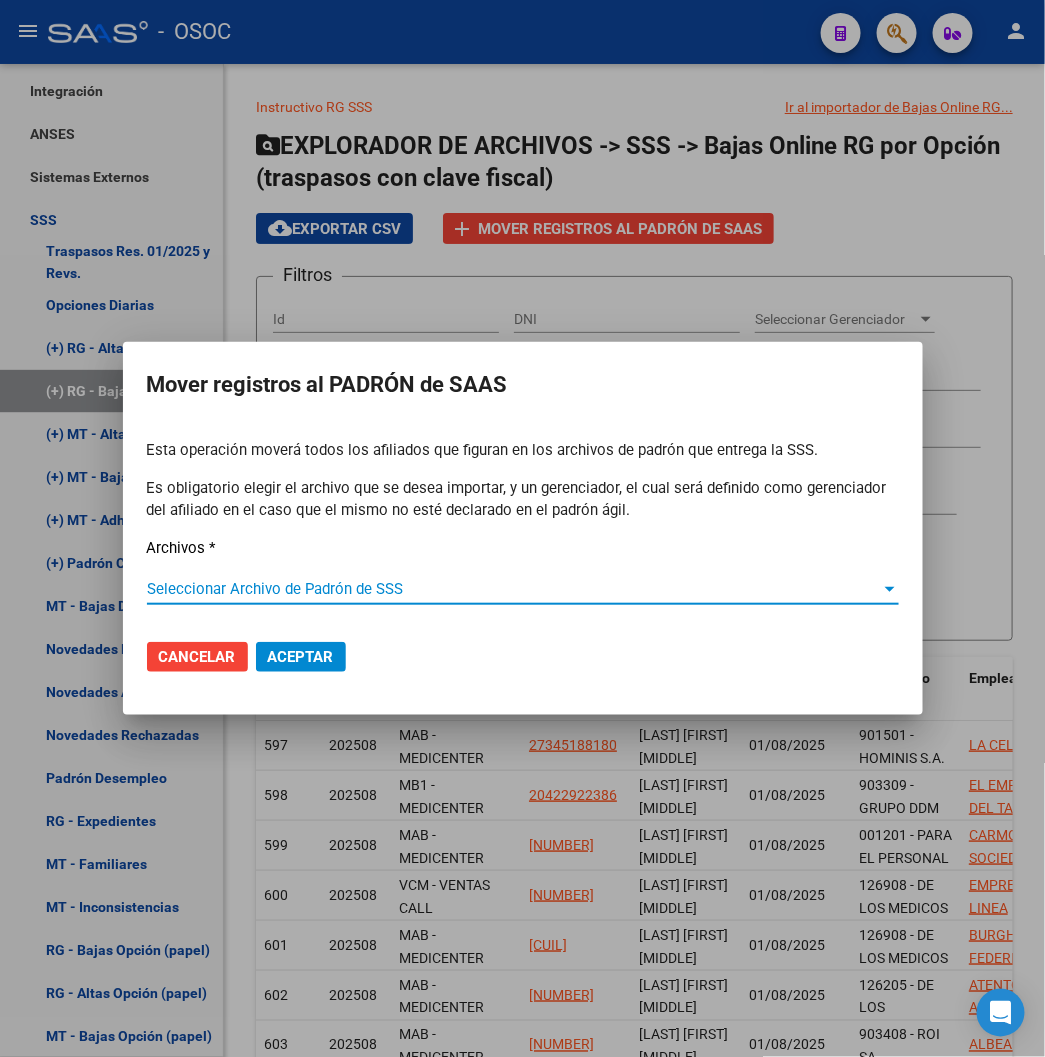 click on "Seleccionar Archivo de Padrón de SSS" at bounding box center (514, 589) 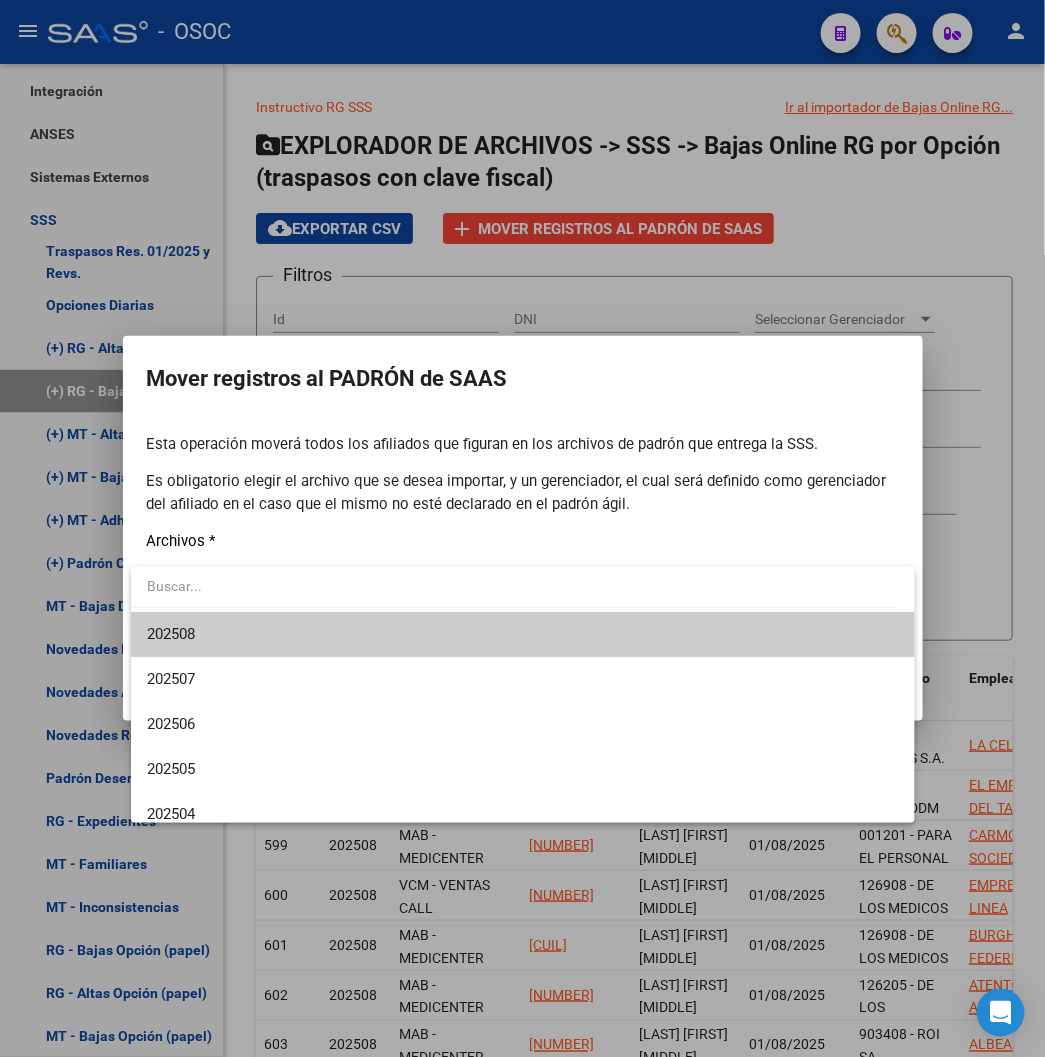 click on "202508" at bounding box center (523, 634) 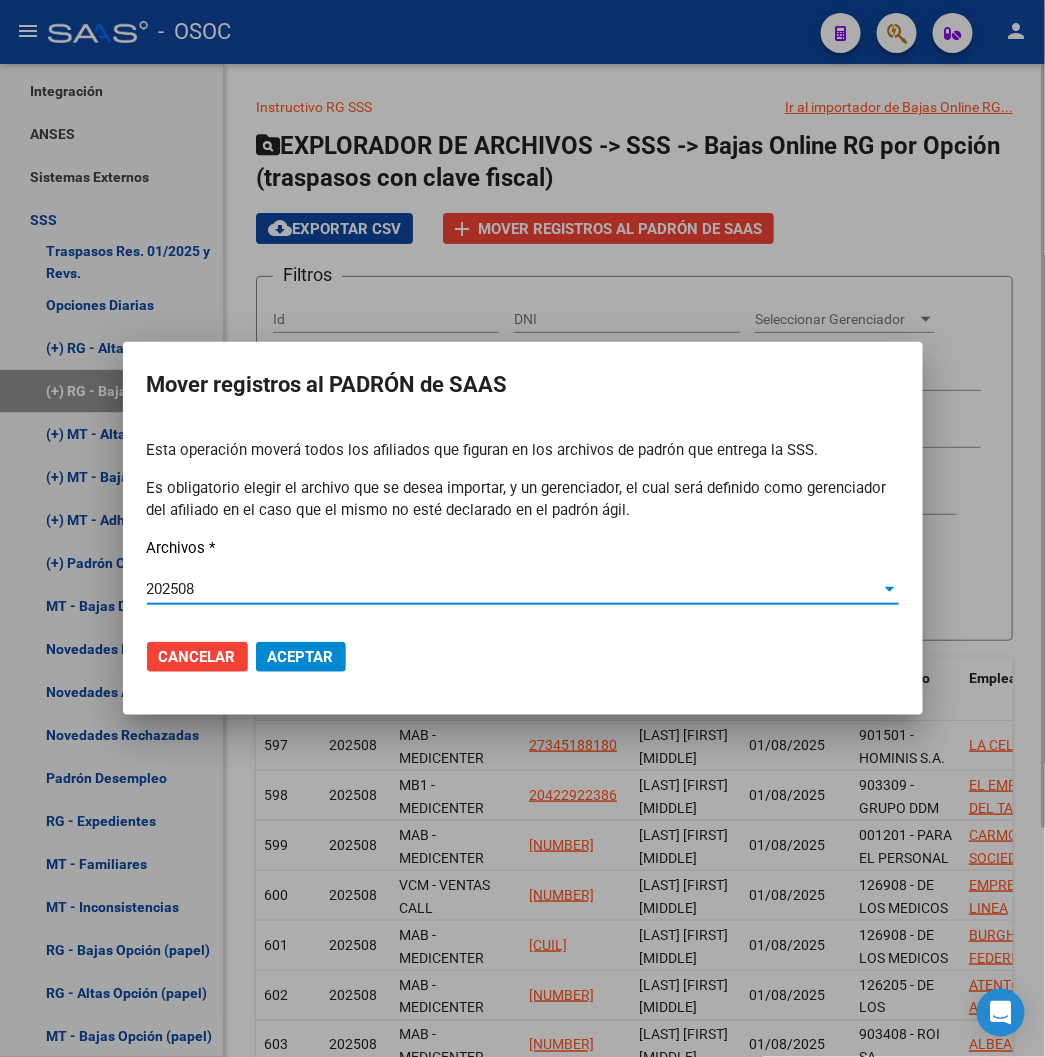 click at bounding box center (522, 528) 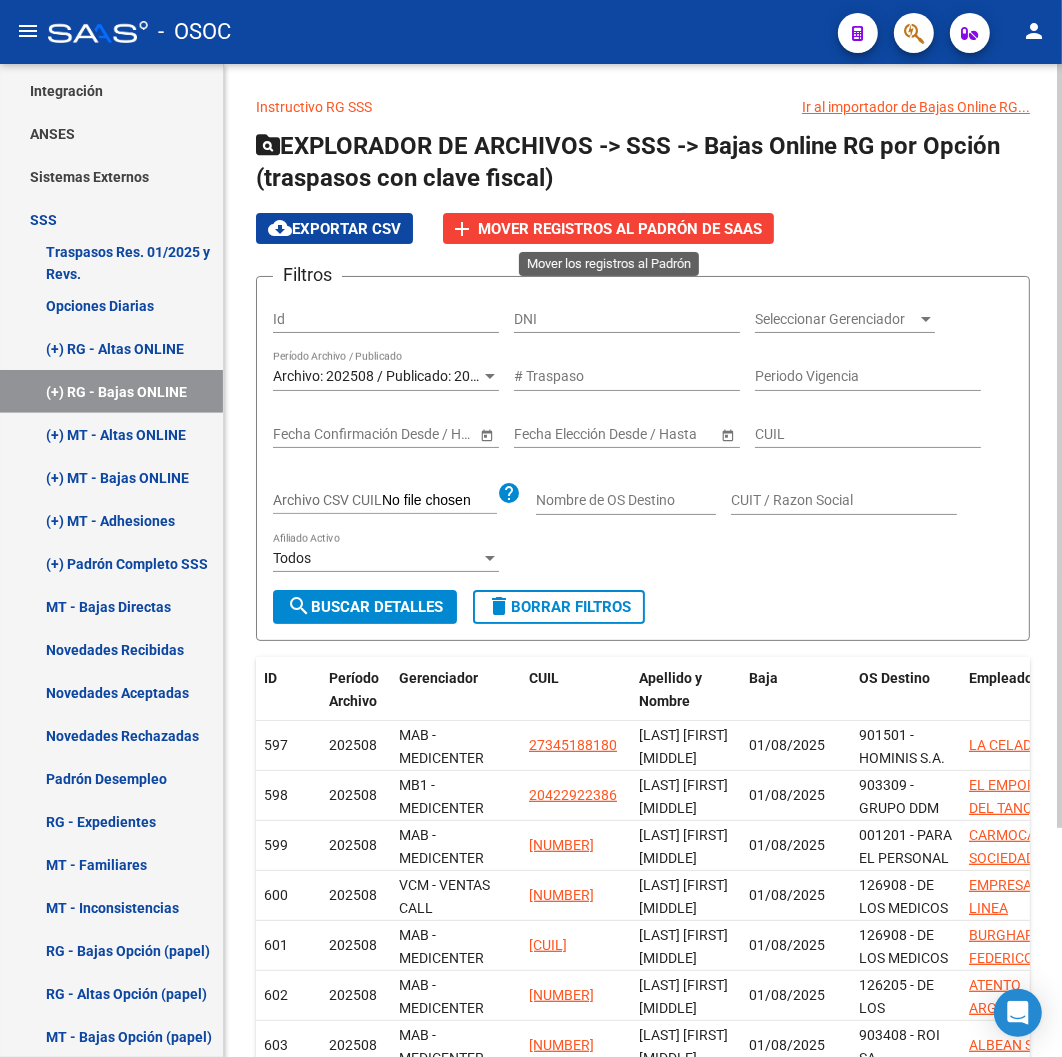click on "add Mover registros al PADRÓN de SAAS" 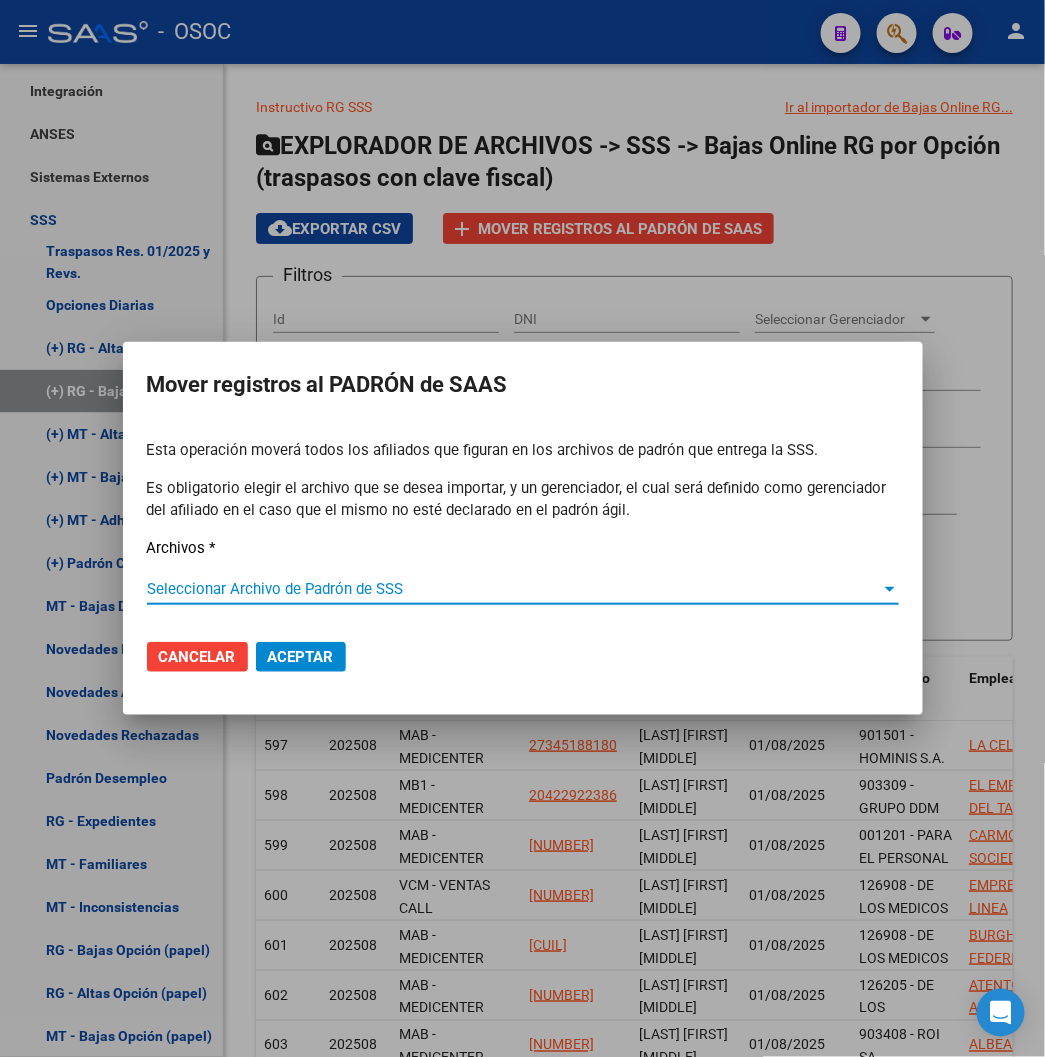 click on "Seleccionar Archivo de Padrón de SSS" at bounding box center [514, 589] 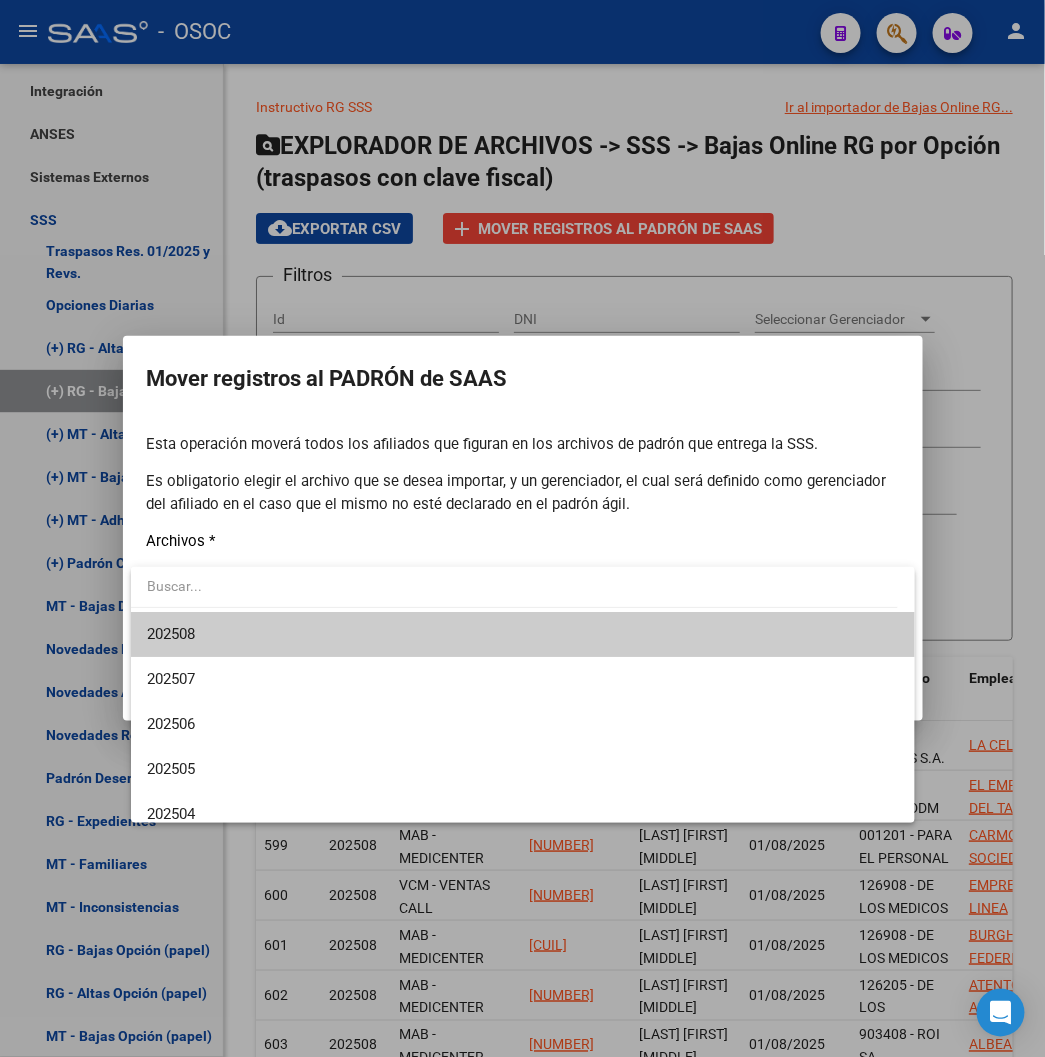 click on "202508" at bounding box center [523, 634] 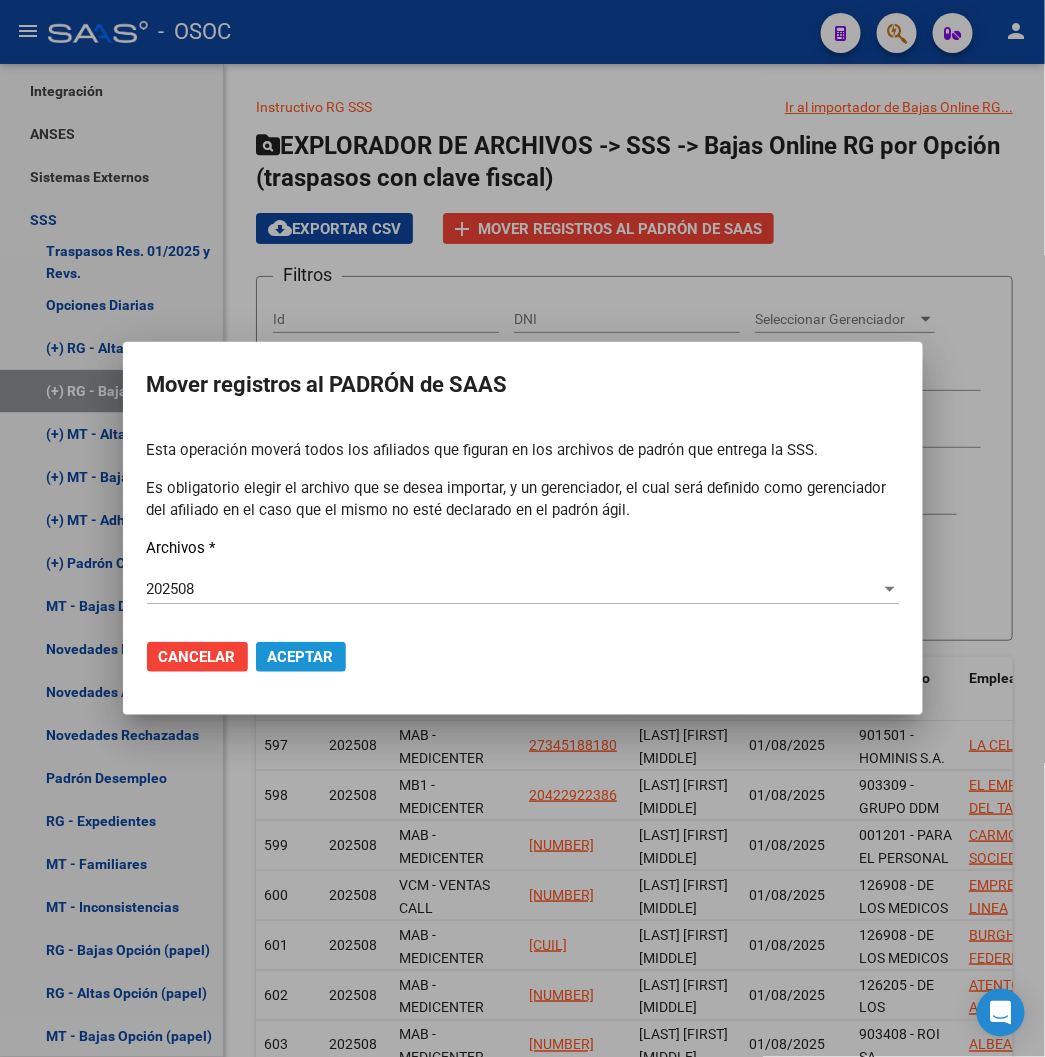 click on "Aceptar" at bounding box center (301, 657) 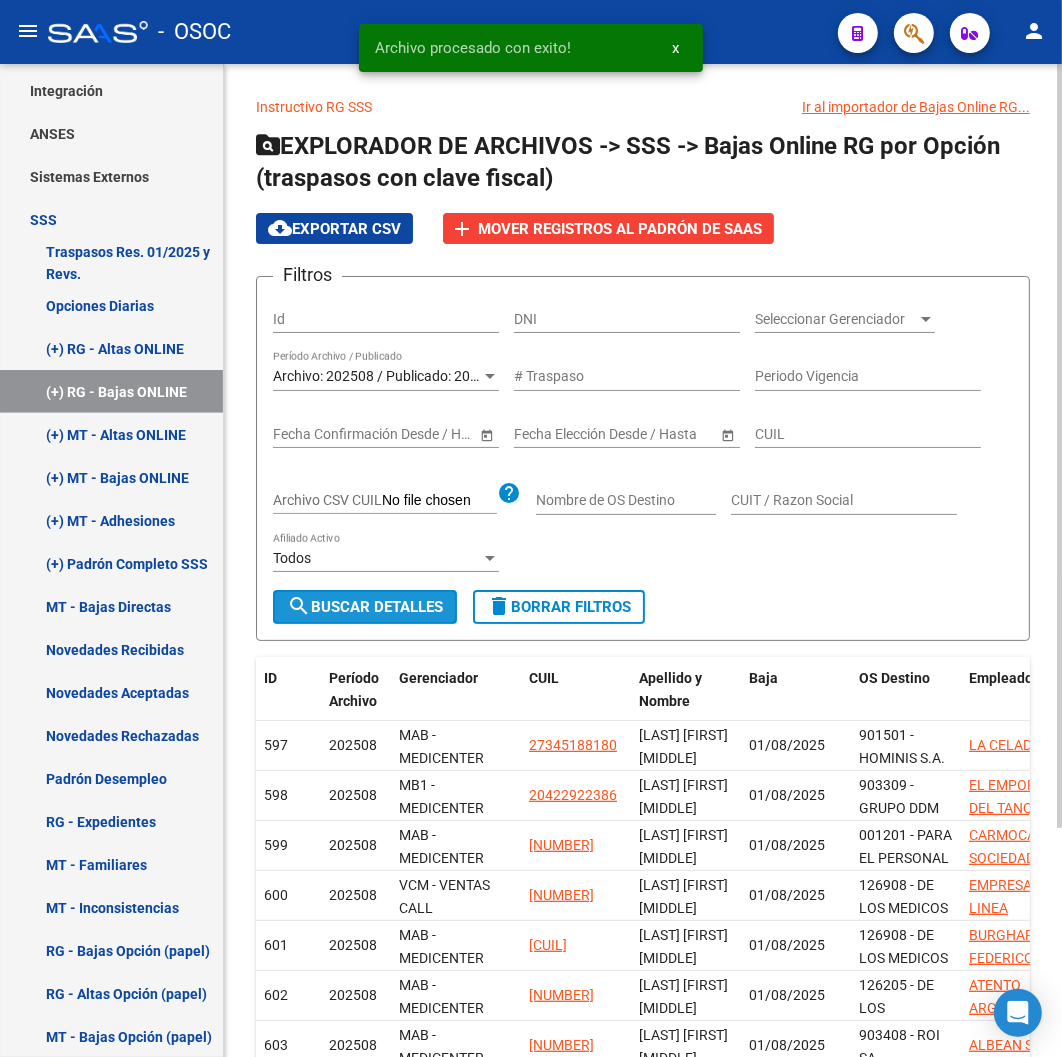 click on "search  Buscar Detalles" 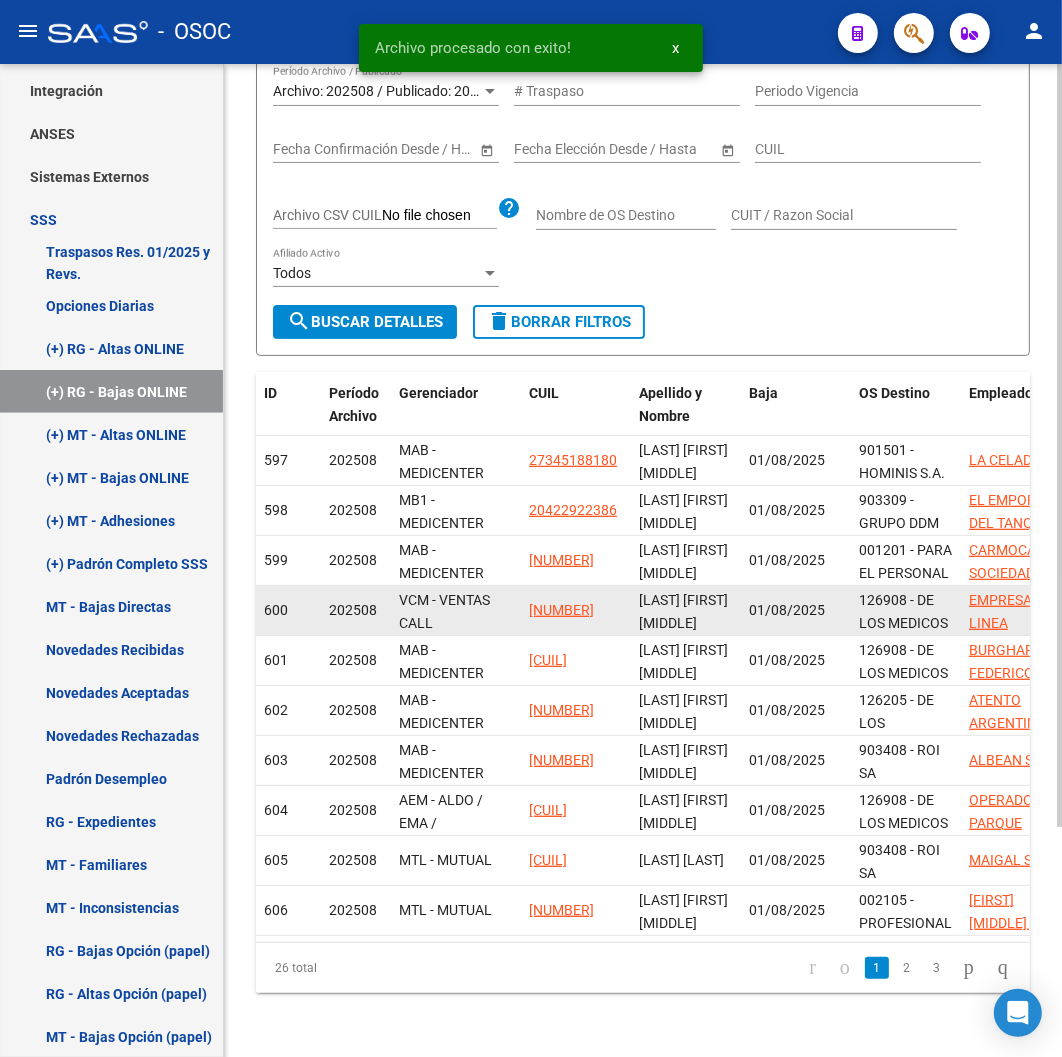scroll, scrollTop: 300, scrollLeft: 0, axis: vertical 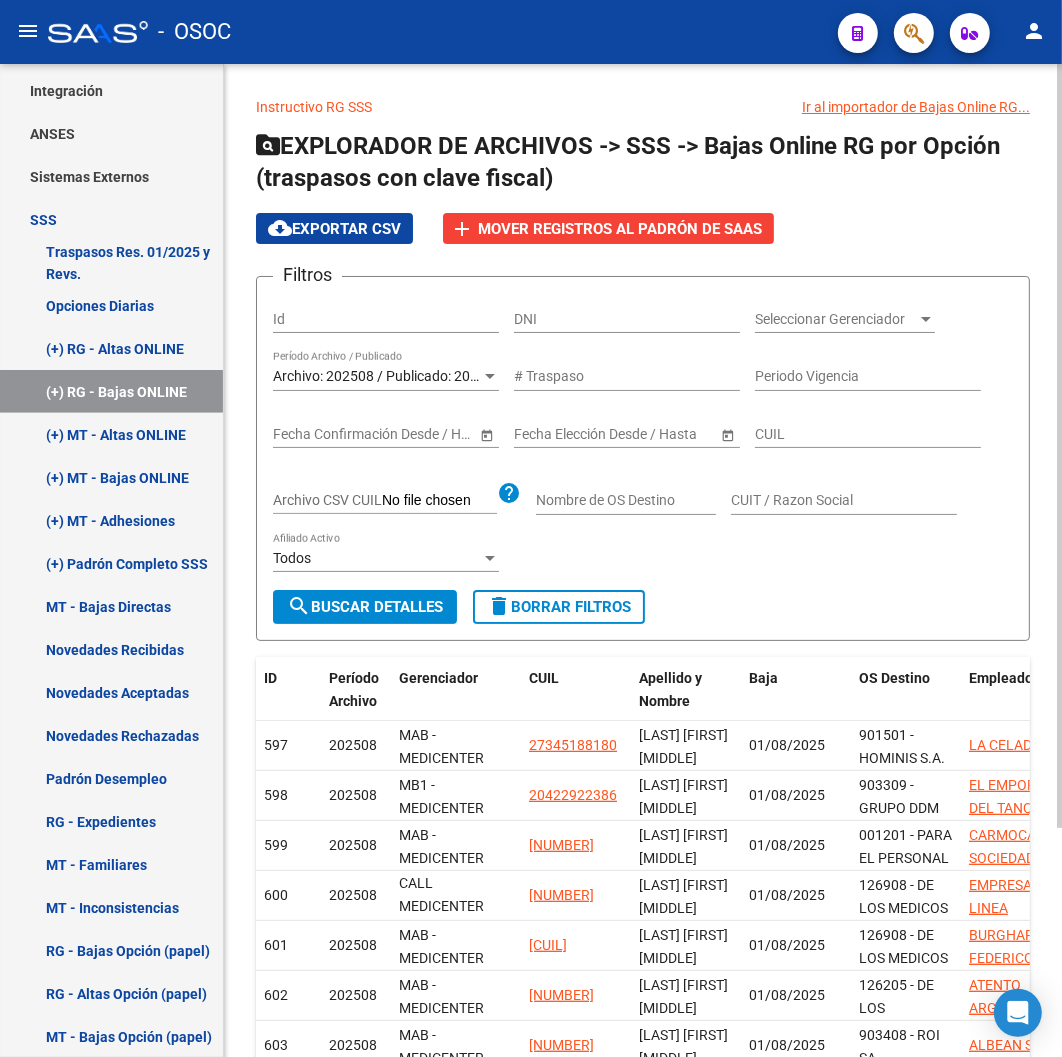 click on "search  Buscar Detalles" 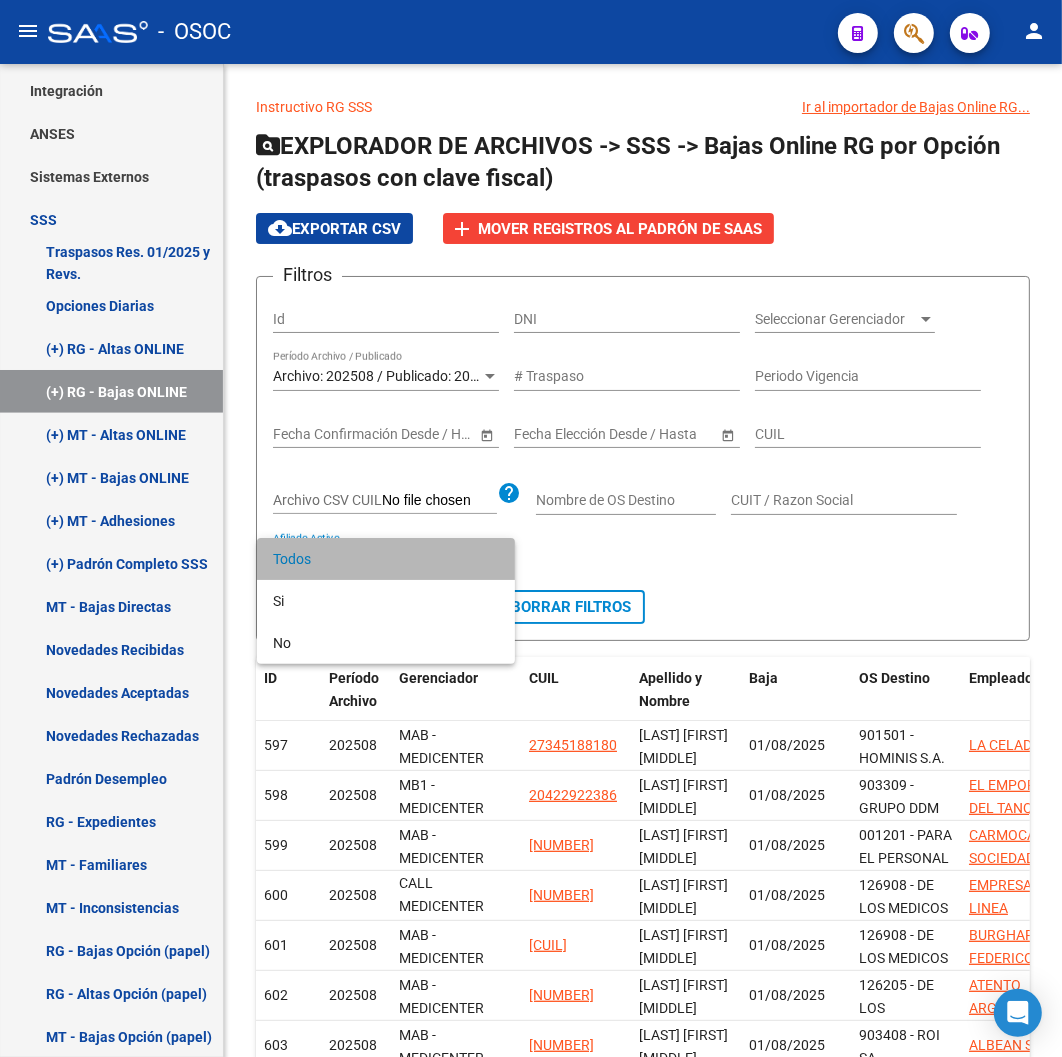 click on "Todos" at bounding box center (386, 559) 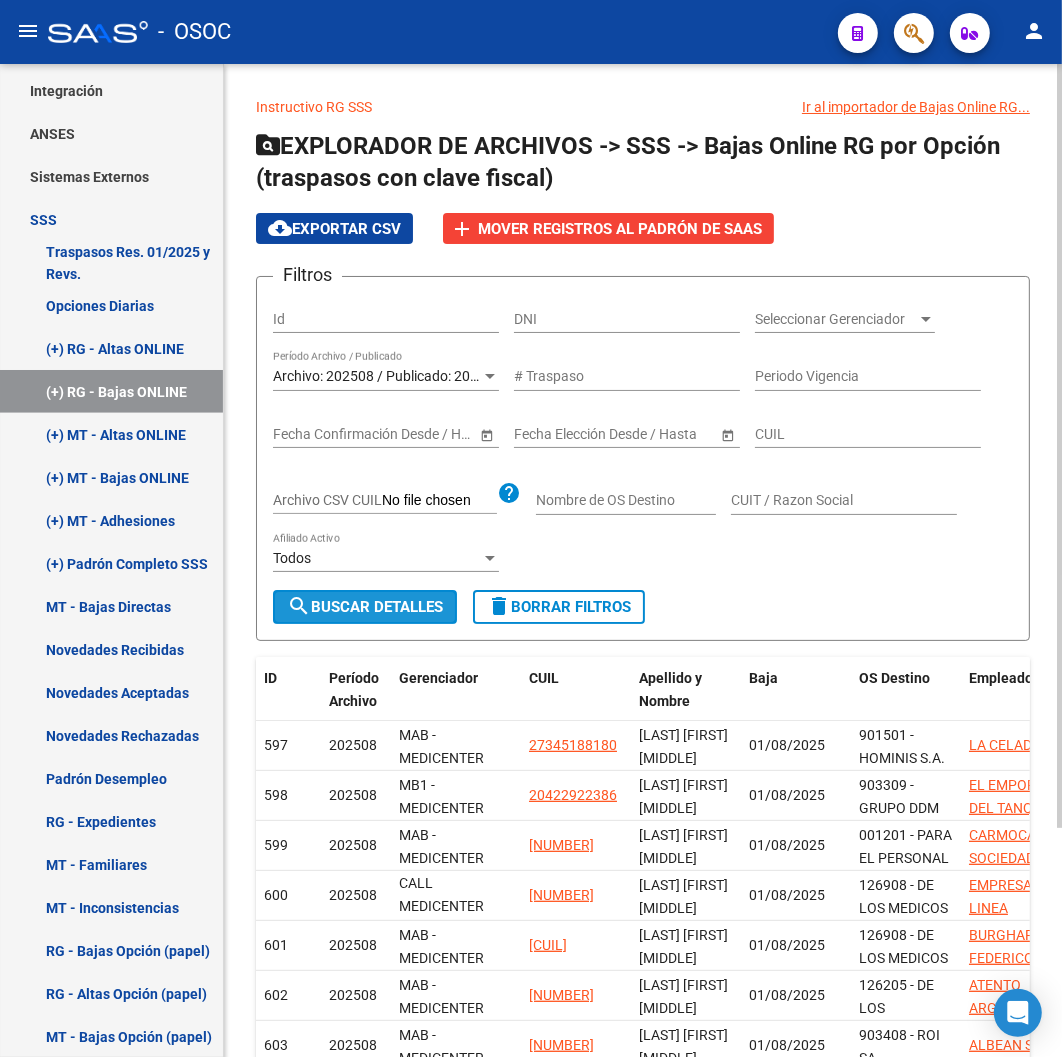 click on "search  Buscar Detalles" 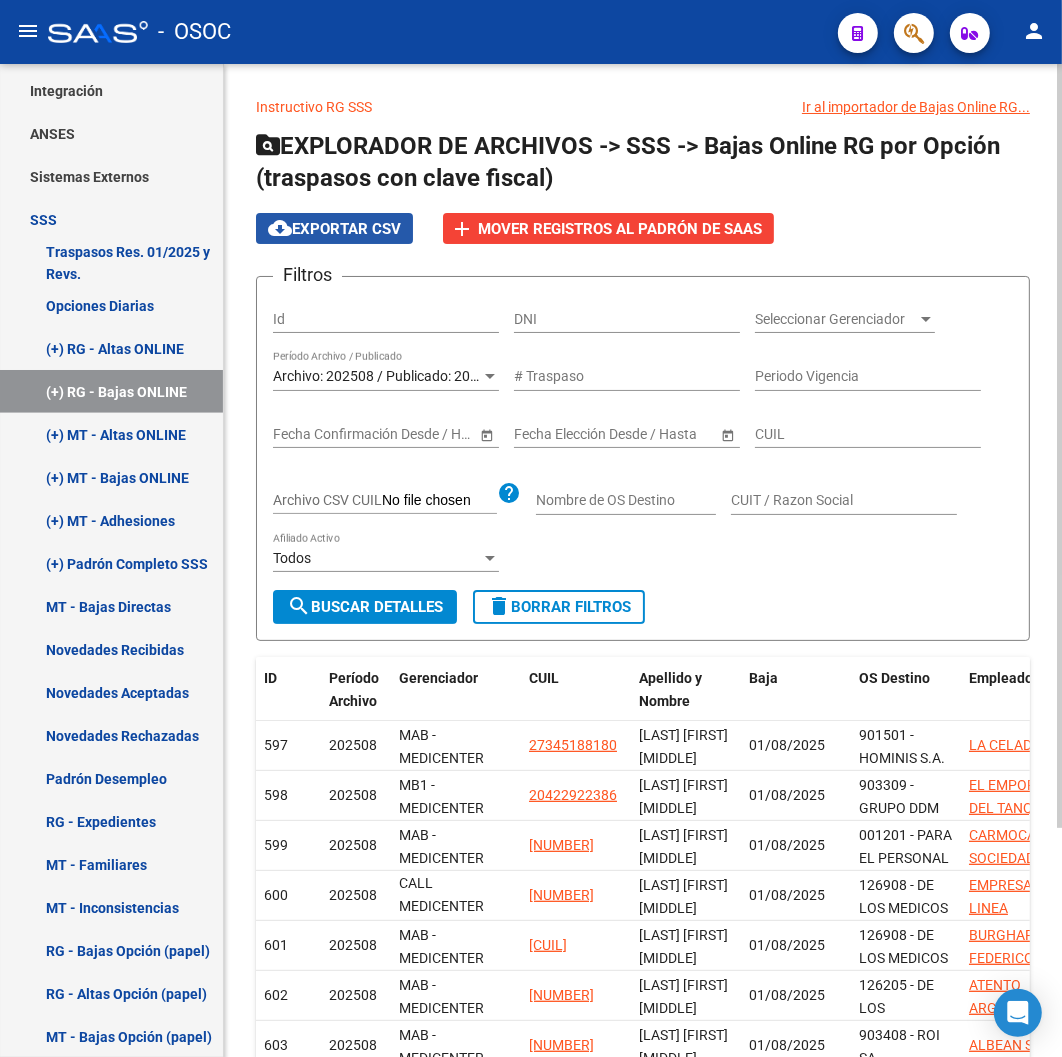 click on "cloud_download  Exportar CSV" 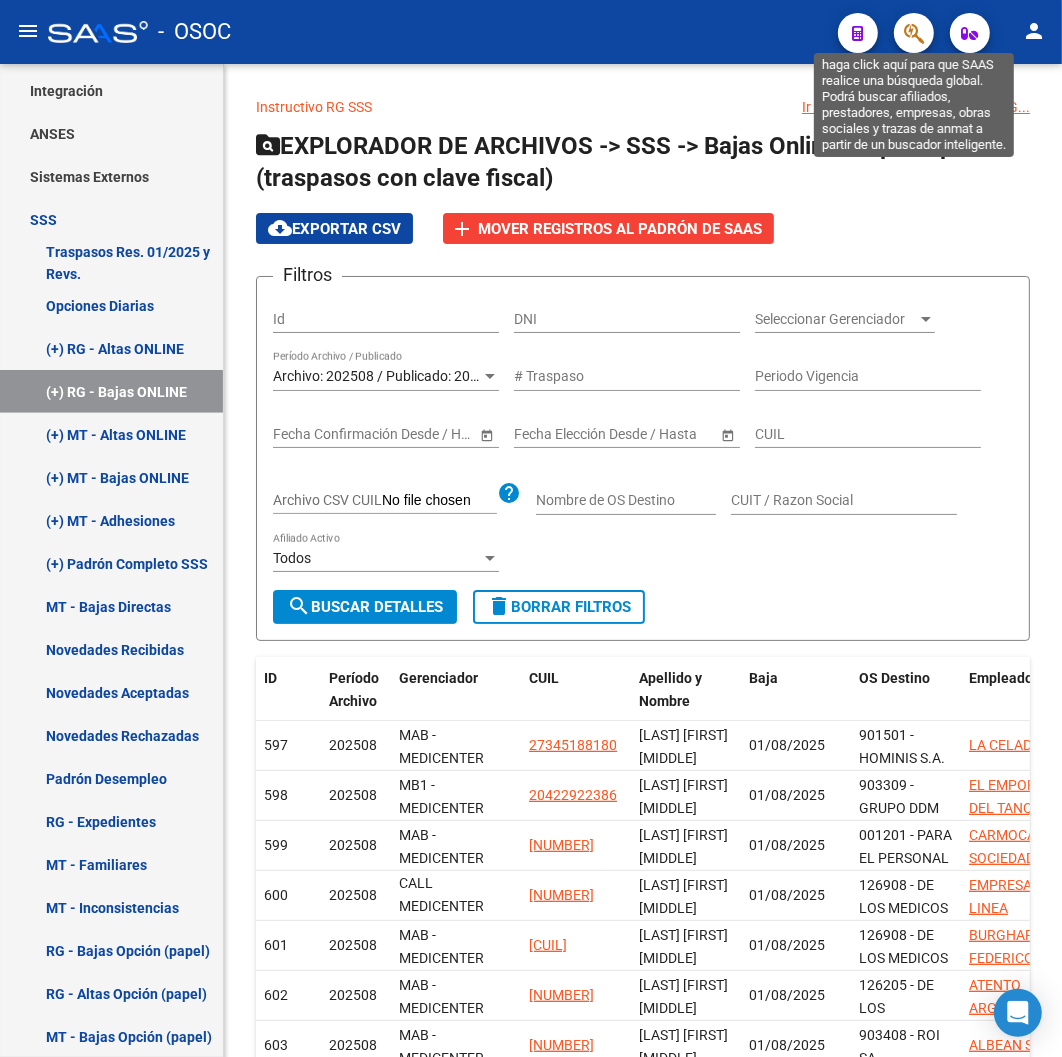 click 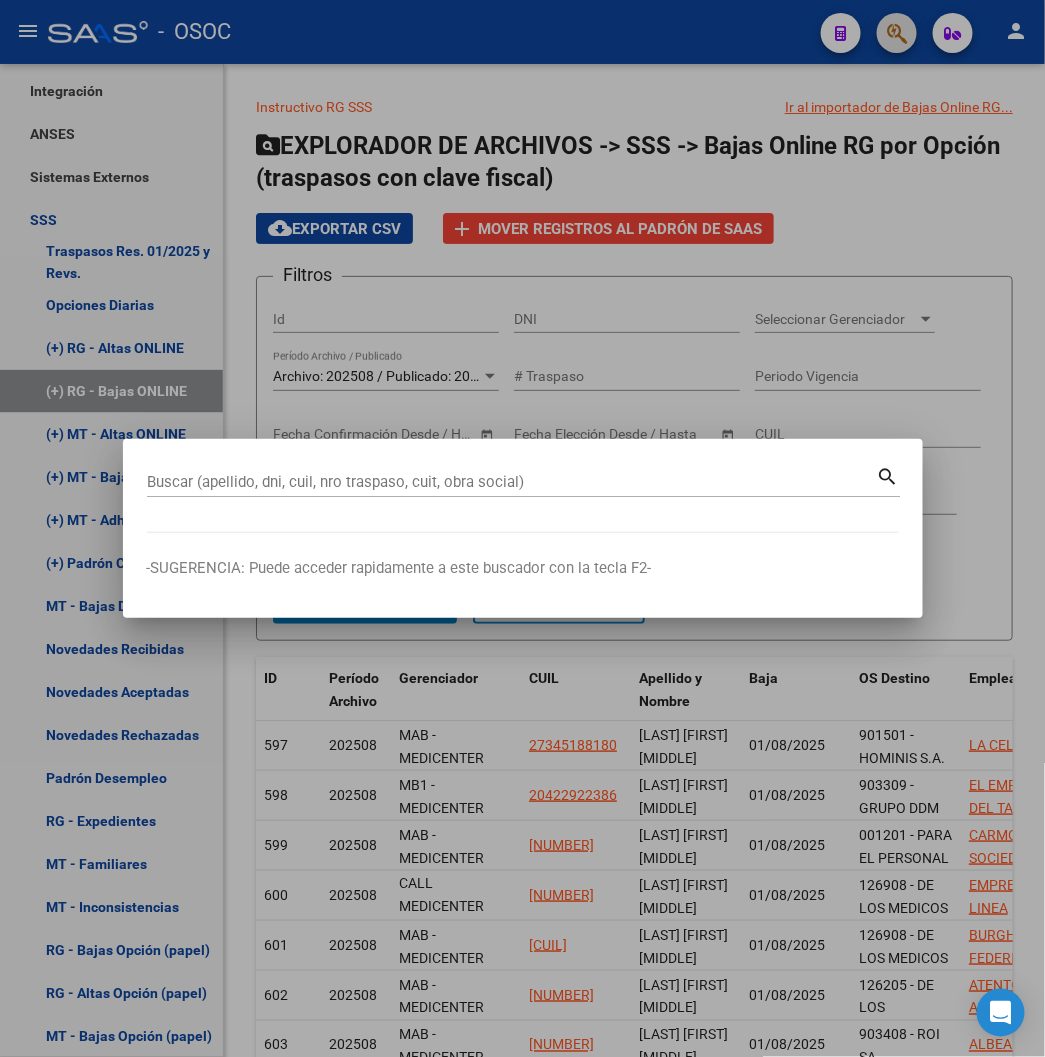 paste on "[DOCUMENT_NUMBER]" 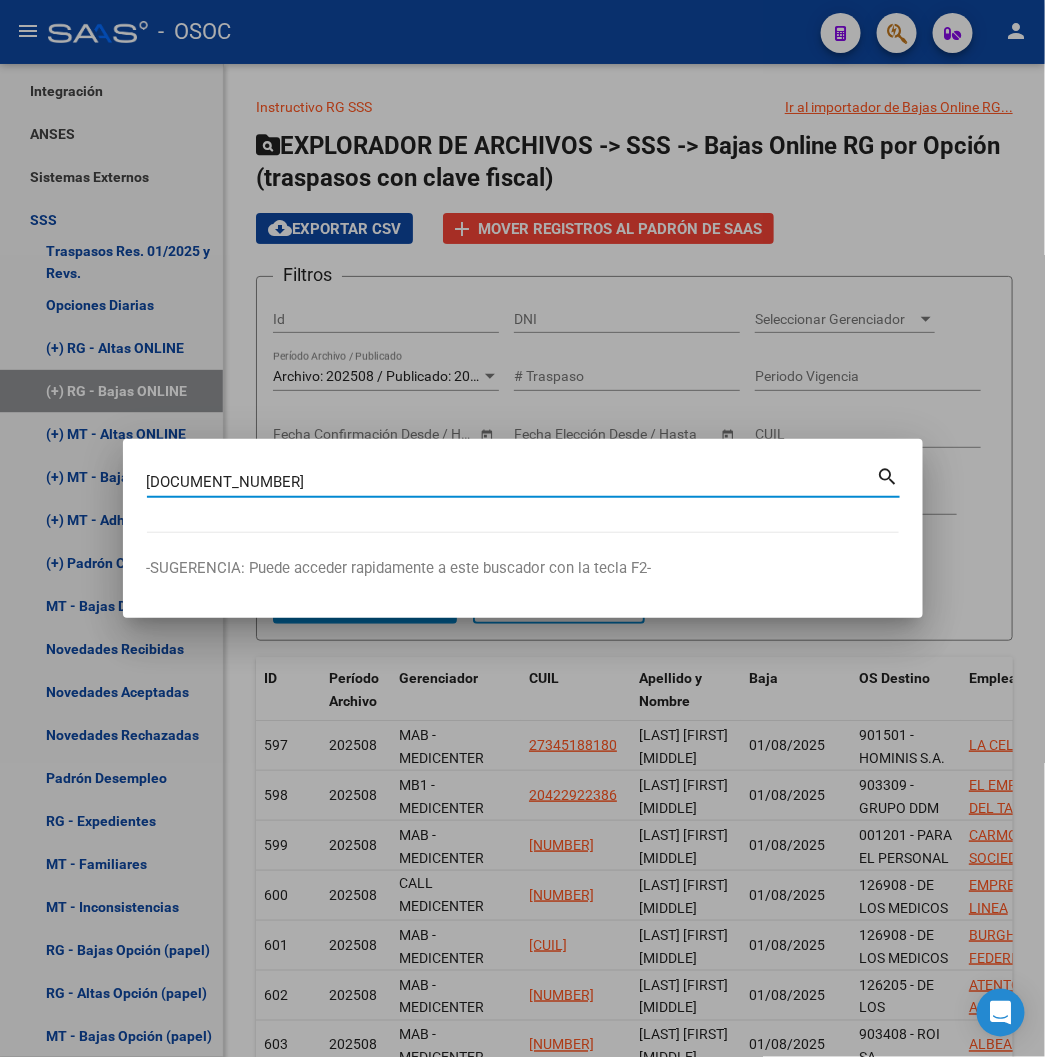 type on "[DOCUMENT_NUMBER]" 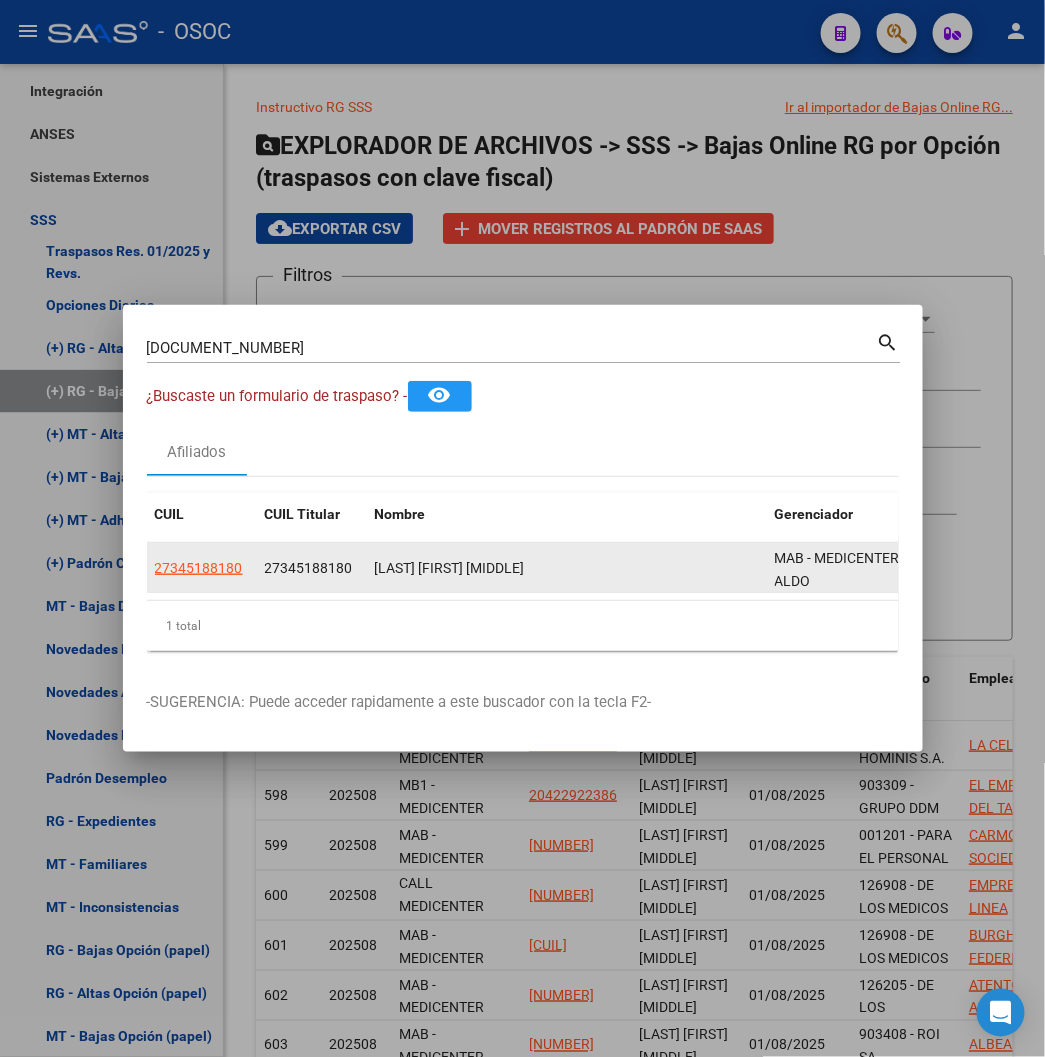 click on "27345188180" 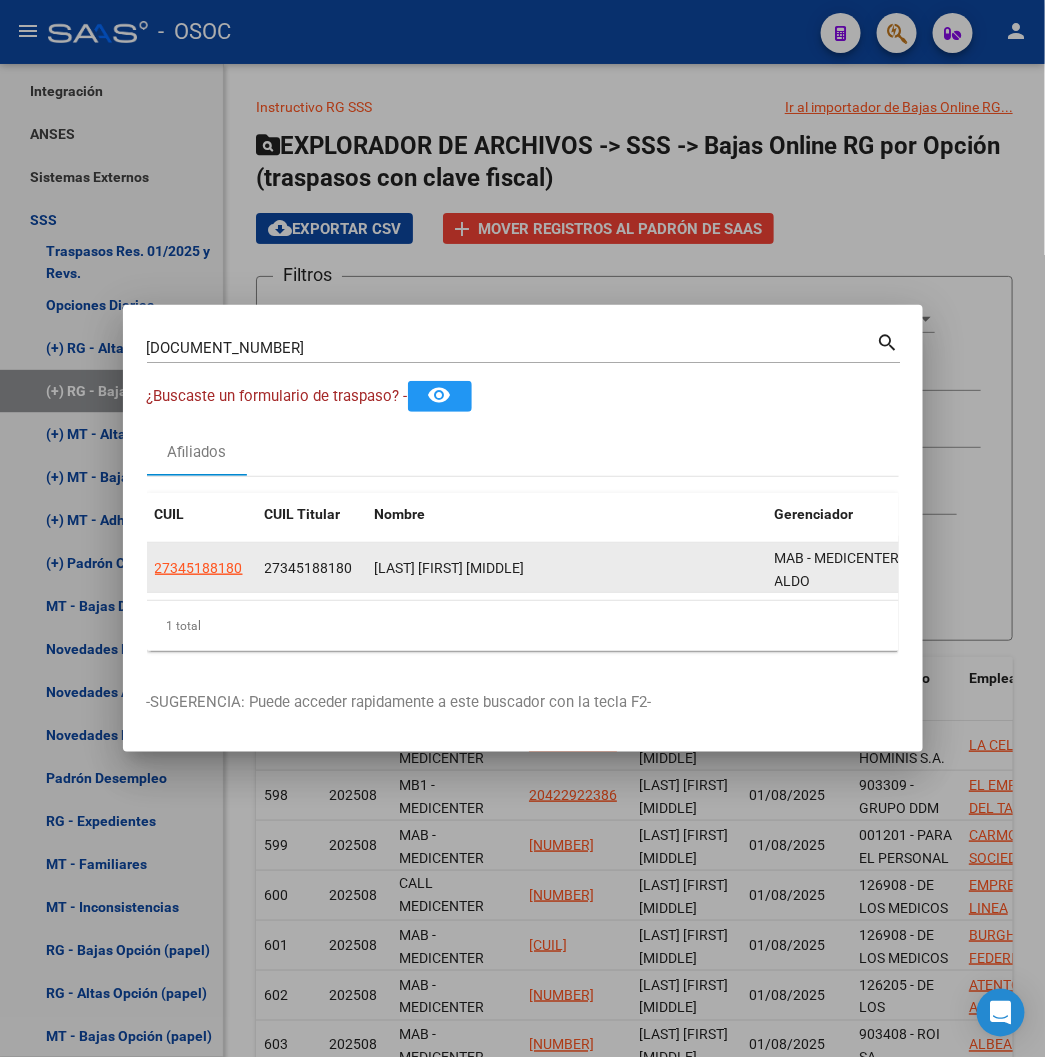 click on "27345188180" 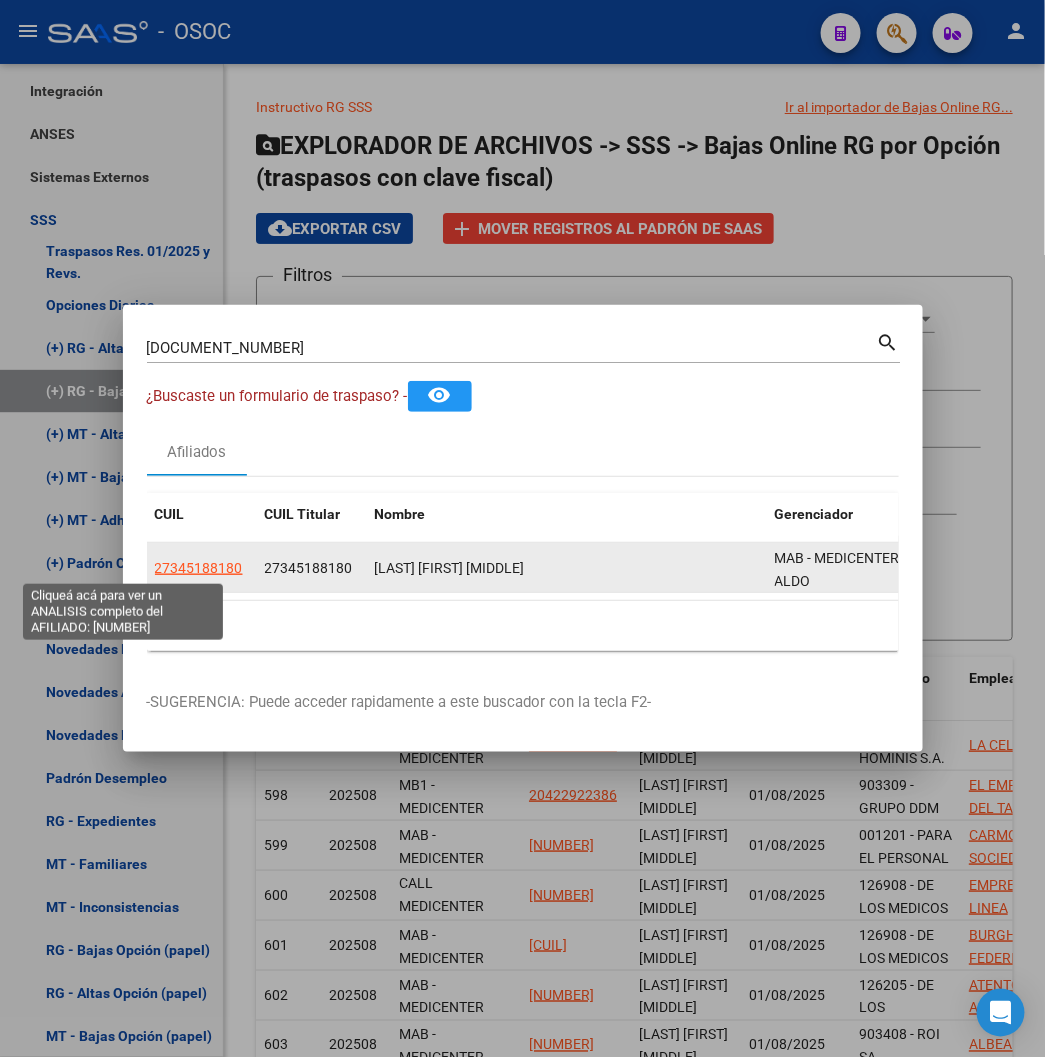click on "27345188180" 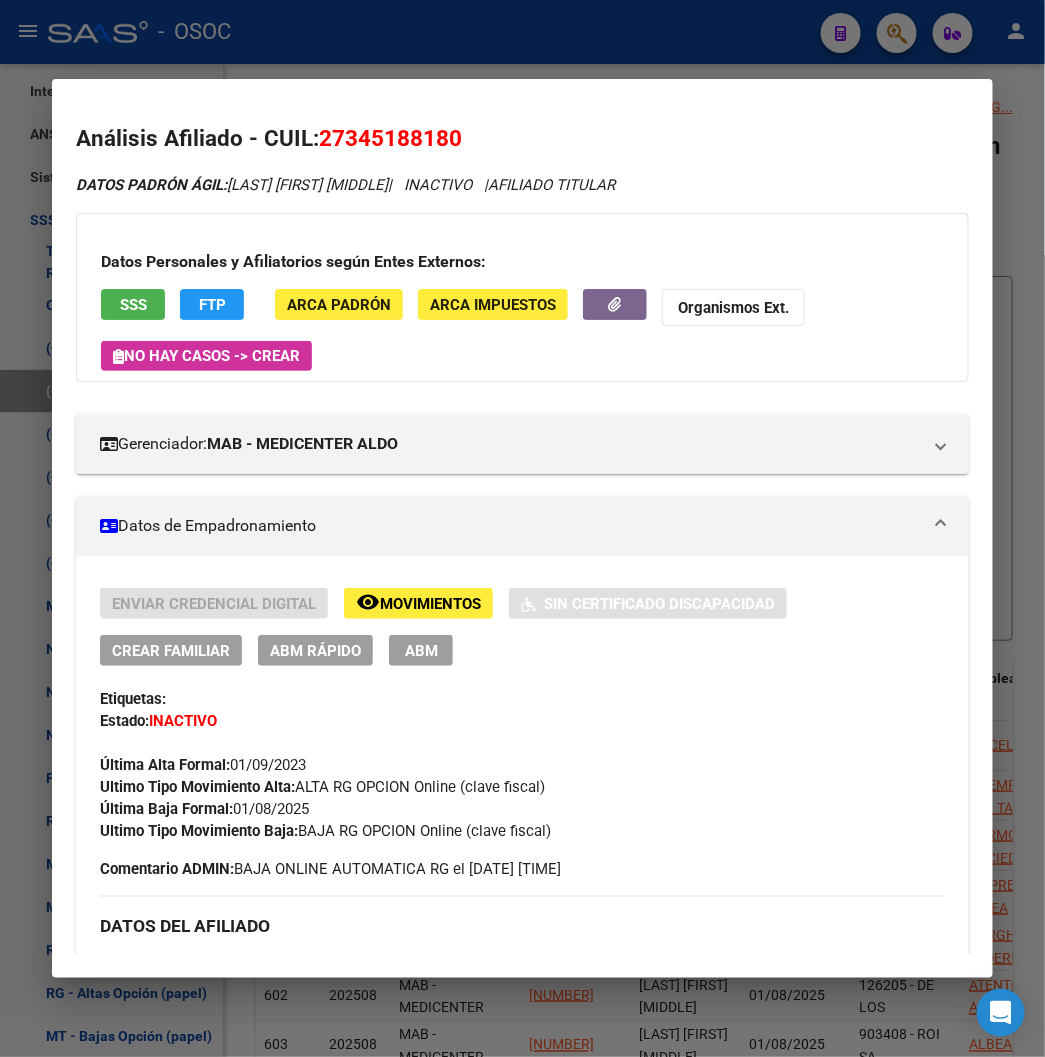 drag, startPoint x: 543, startPoint y: 825, endPoint x: 337, endPoint y: 815, distance: 206.24257 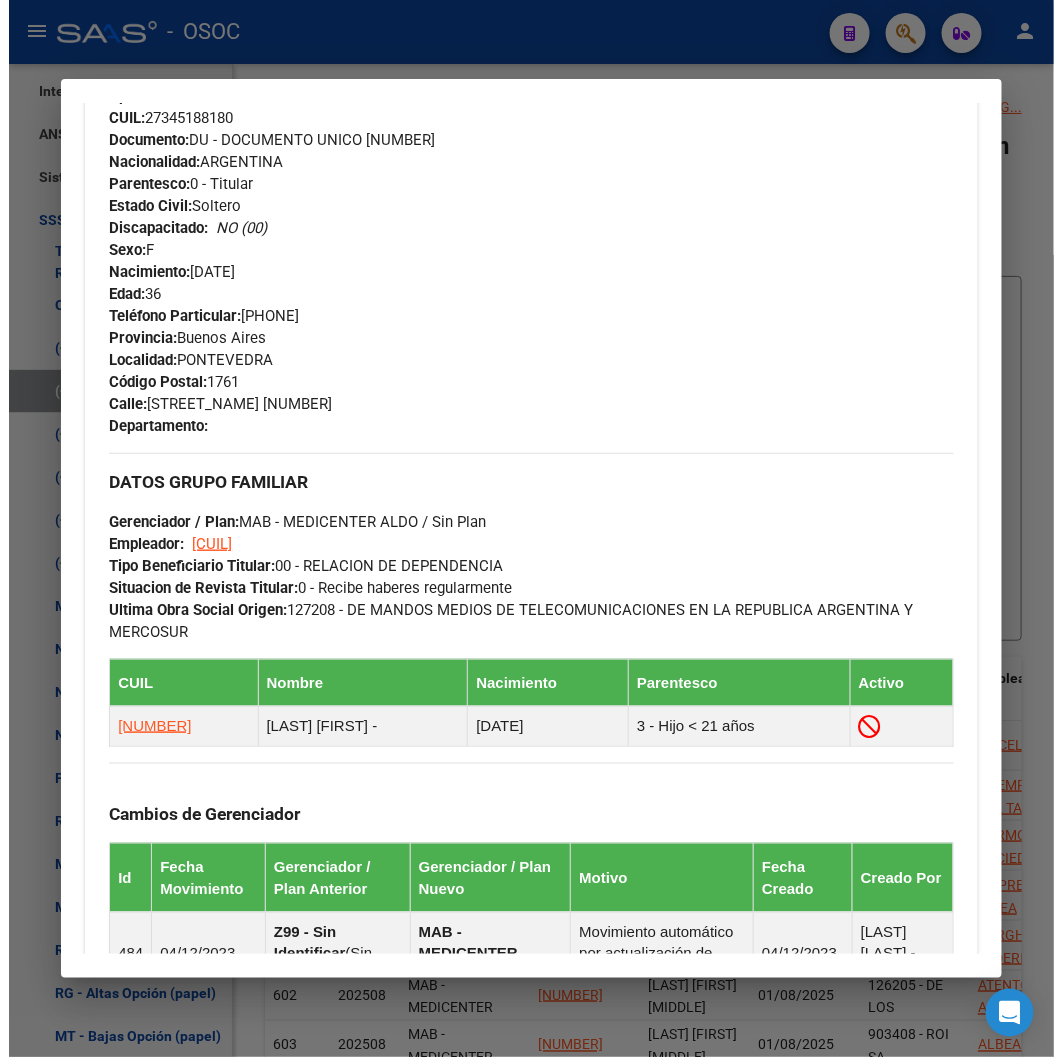 scroll, scrollTop: 1222, scrollLeft: 0, axis: vertical 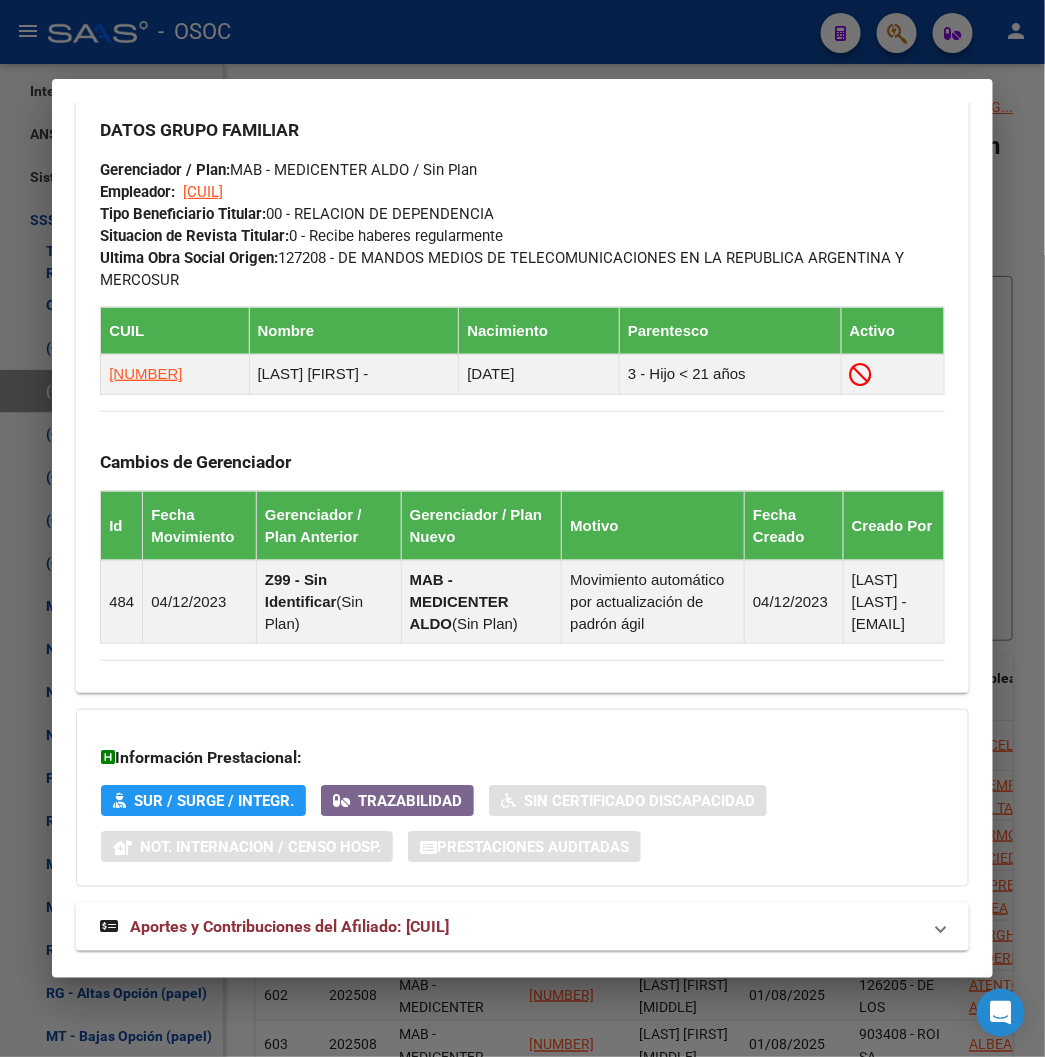 click at bounding box center (522, 528) 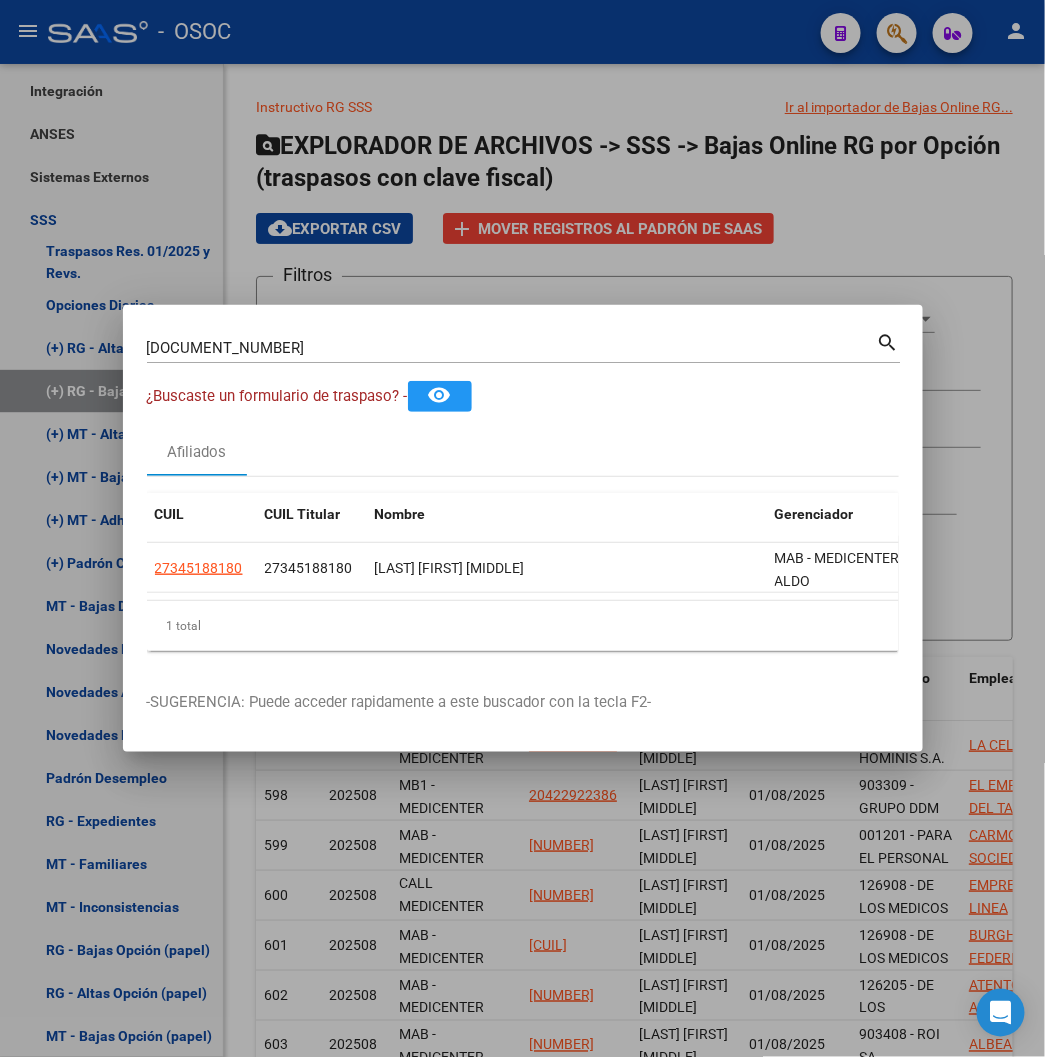 click at bounding box center (522, 528) 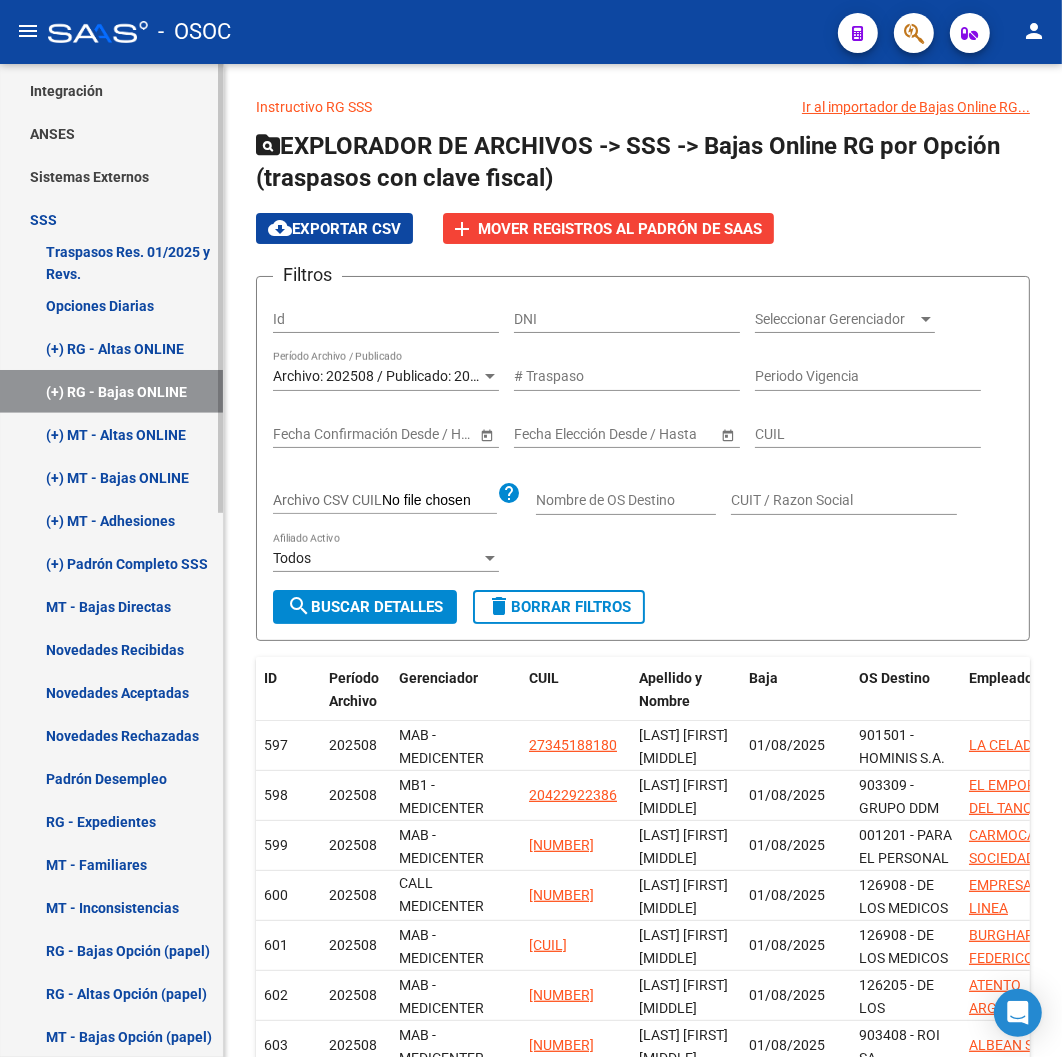 click on "(+) RG - Altas ONLINE" at bounding box center (111, 348) 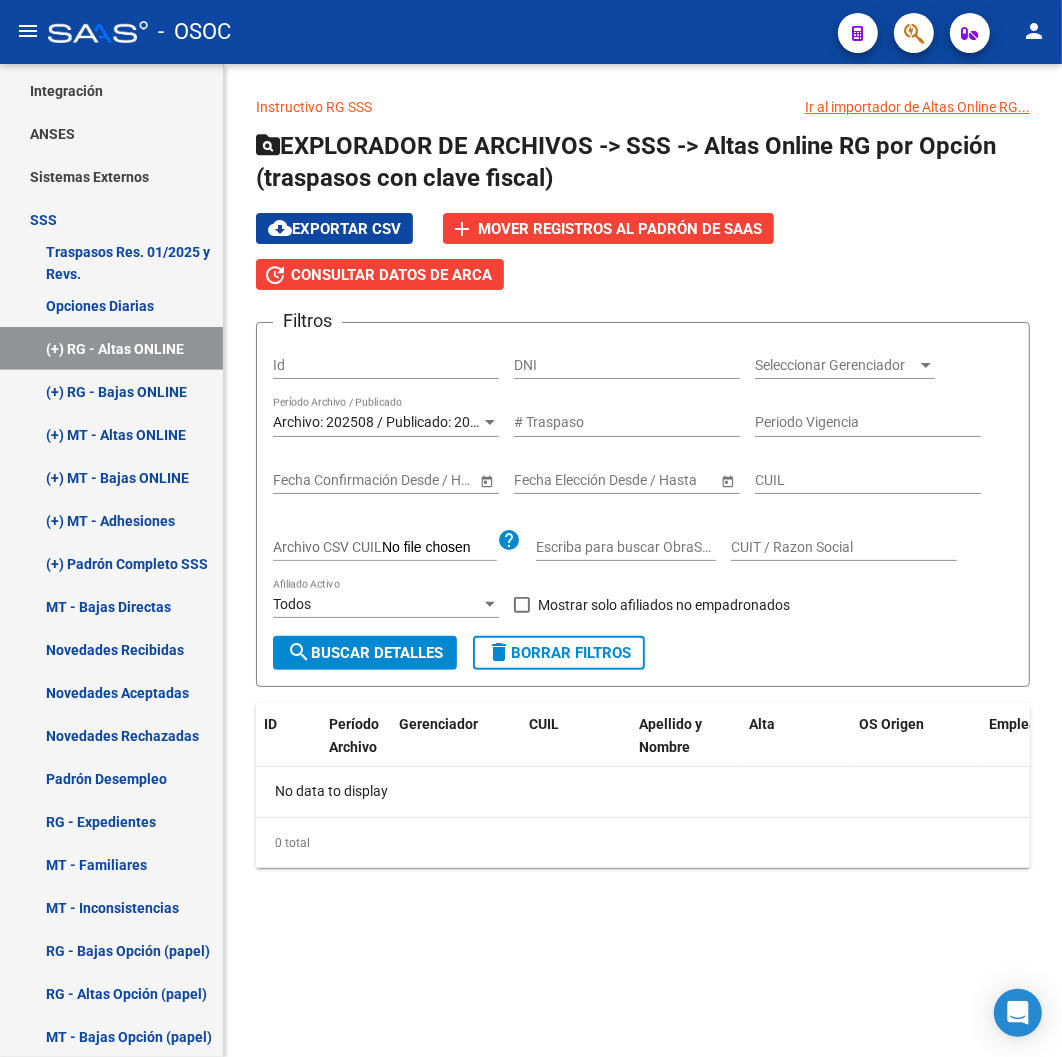 click on "search  Buscar Detalles" 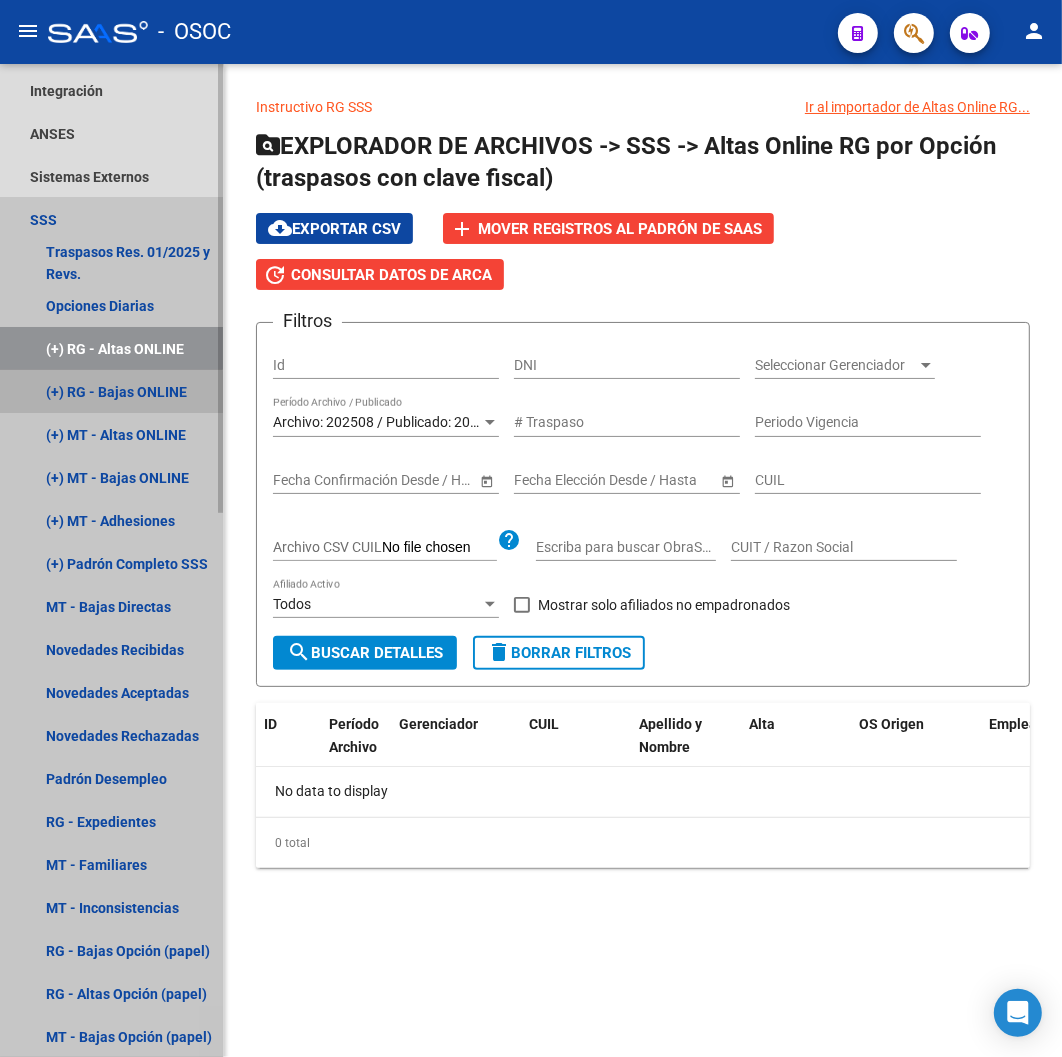 drag, startPoint x: 132, startPoint y: 385, endPoint x: 103, endPoint y: 401, distance: 33.12099 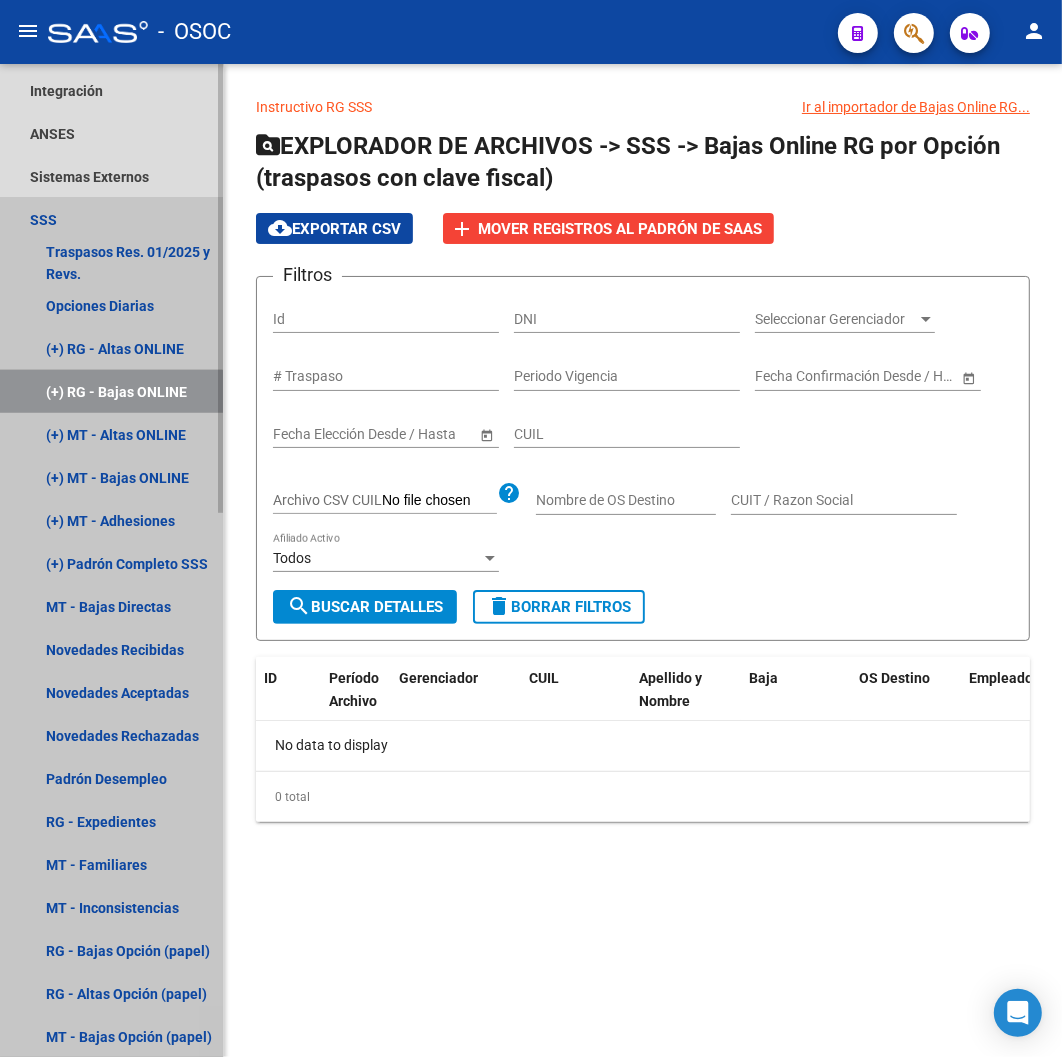 click on "(+) RG - Bajas ONLINE" at bounding box center [111, 391] 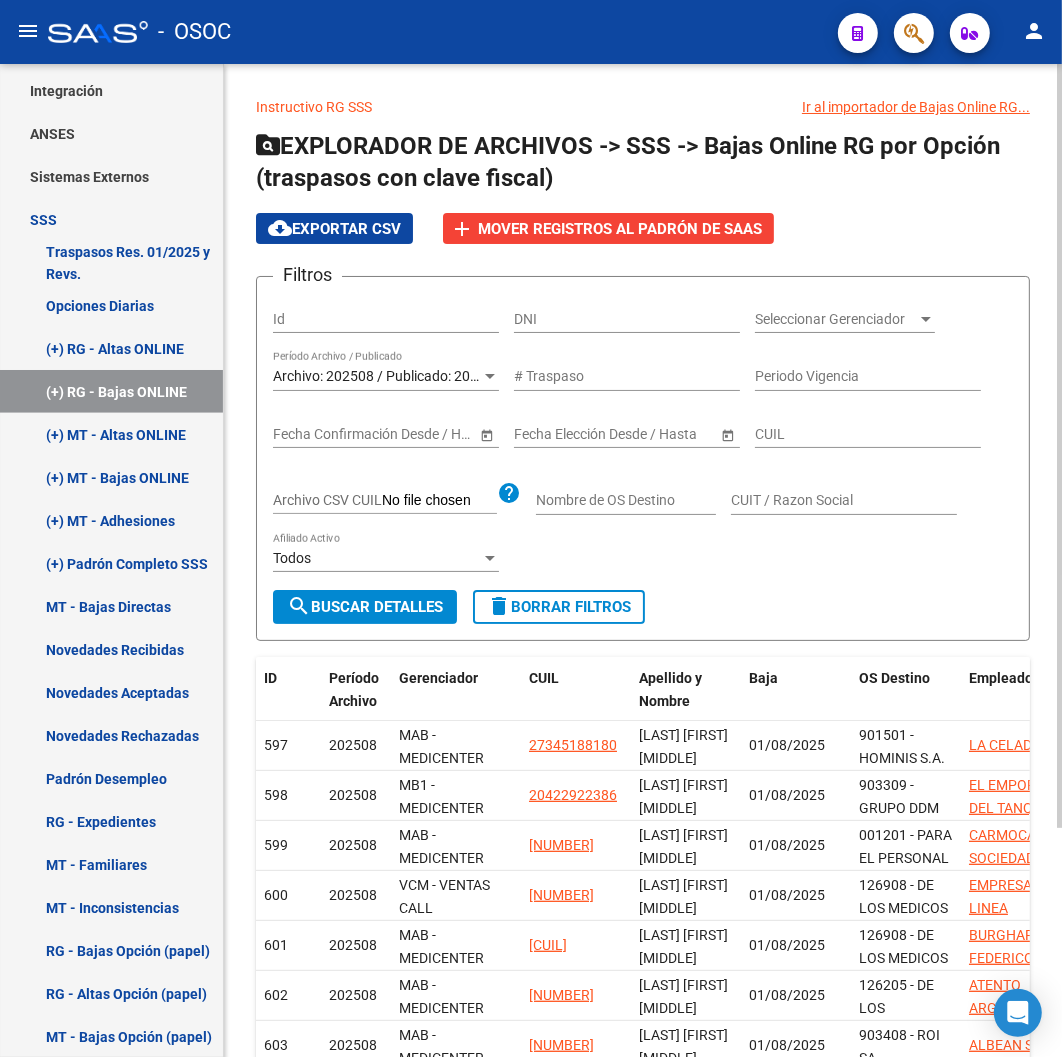 click on "Archivo: 202508 / Publicado: 202507" at bounding box center (387, 376) 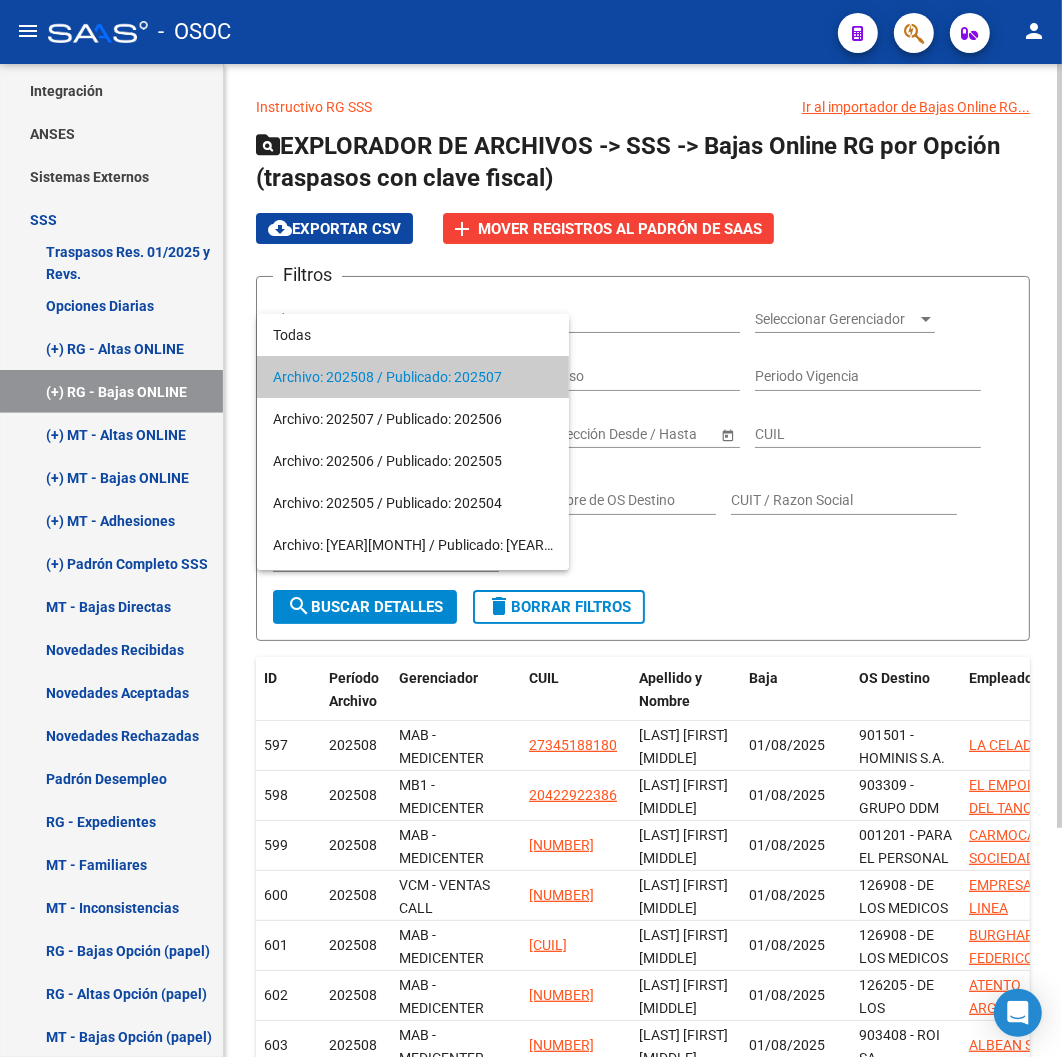 click on "Archivo: 202508 / Publicado: 202507" at bounding box center [413, 377] 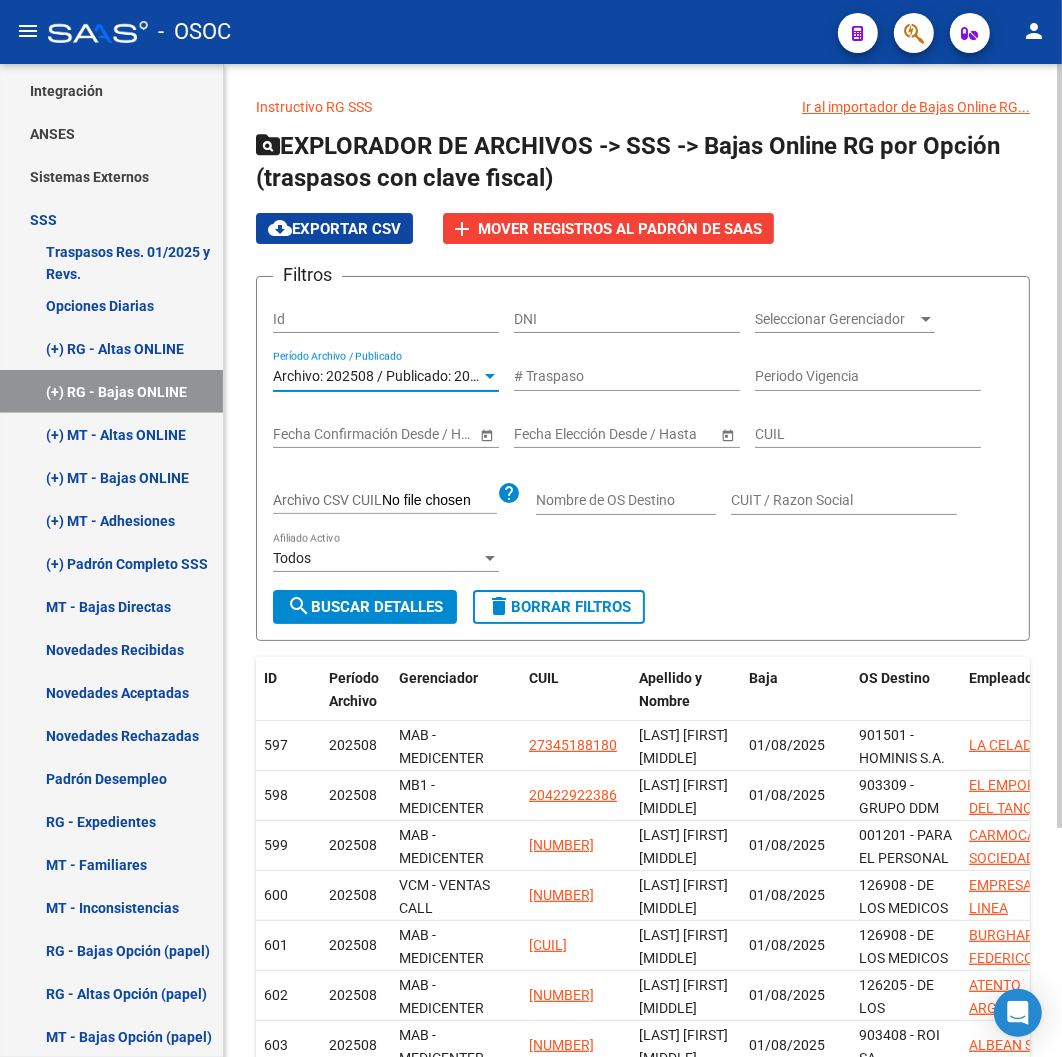 click on "Archivo: 202508 / Publicado: 202507" at bounding box center (387, 376) 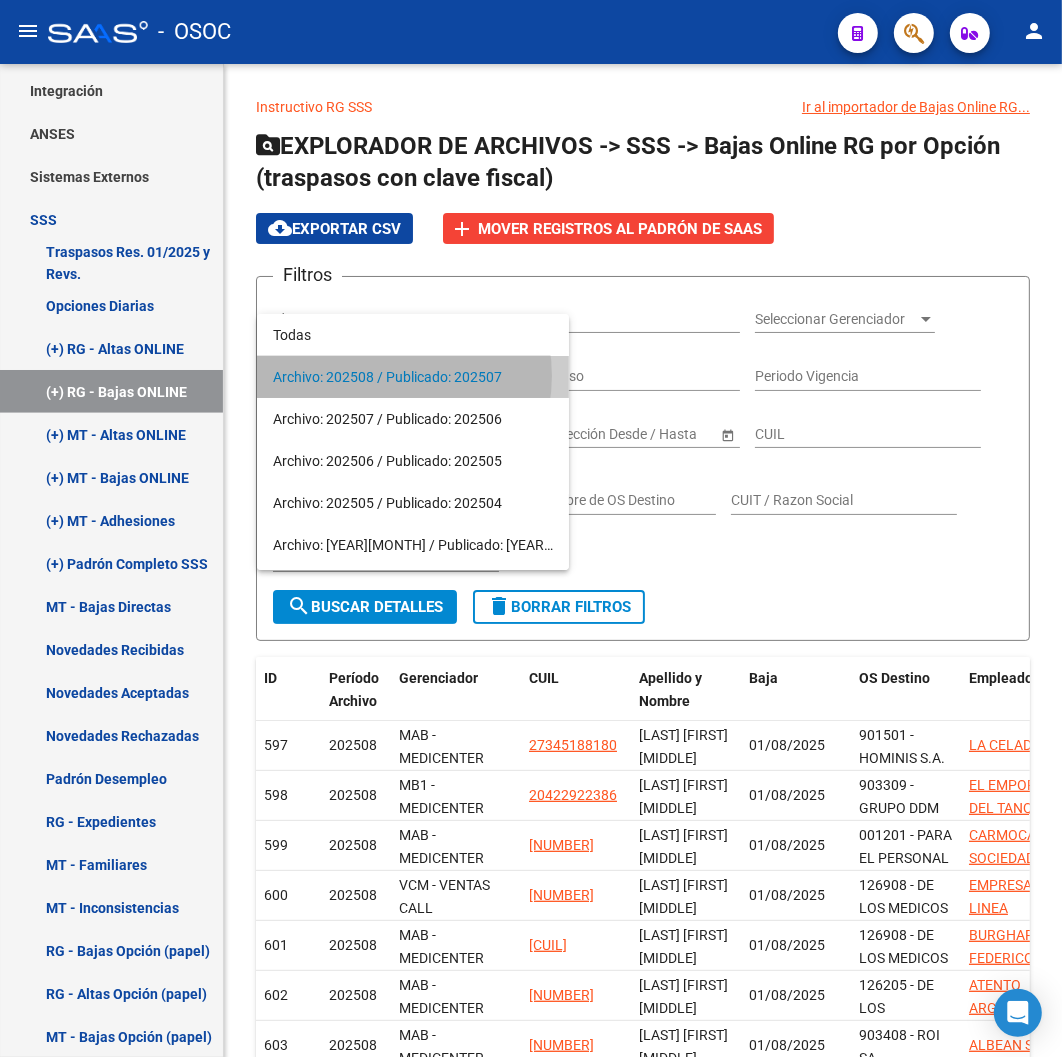 click on "Archivo: 202508 / Publicado: 202507" at bounding box center [413, 377] 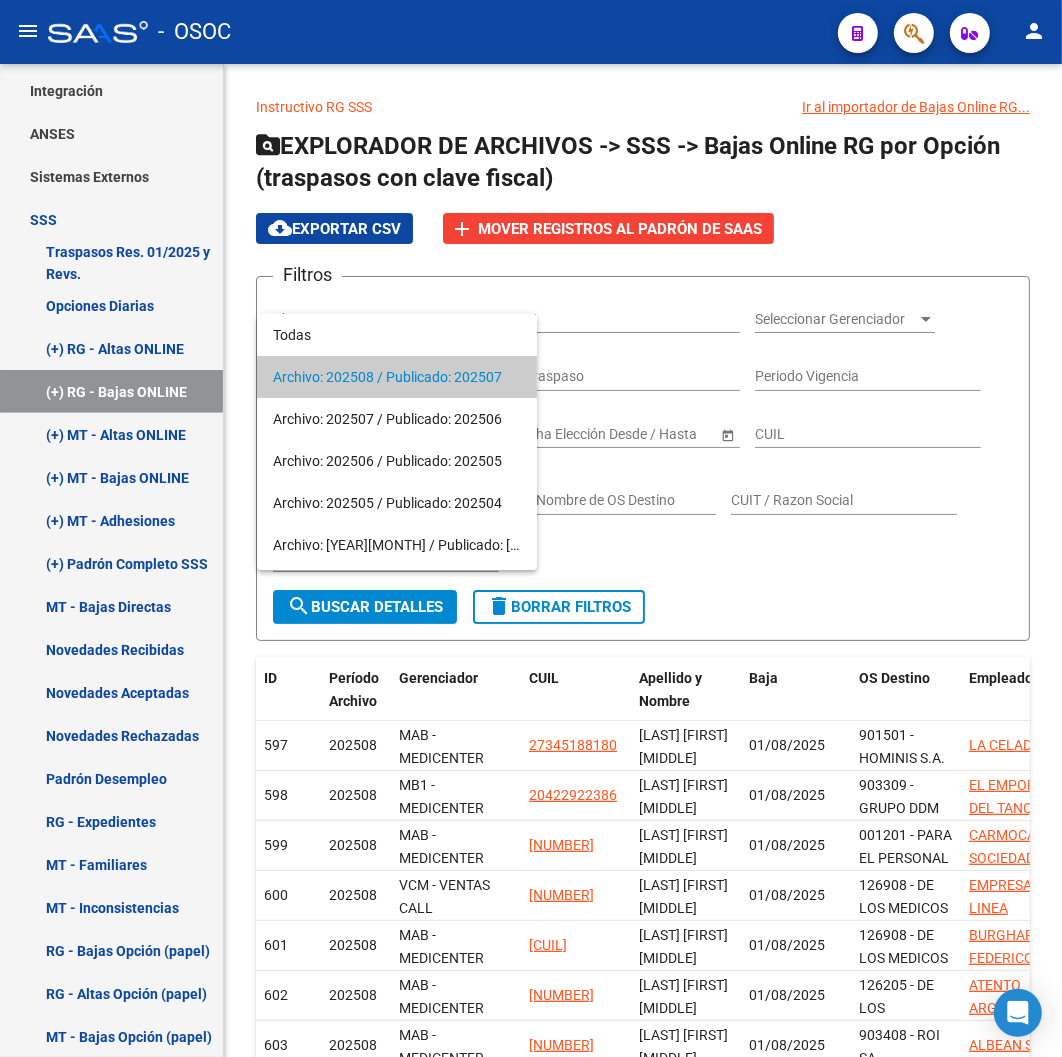 click on "Archivo: 202508 / Publicado: 202507" at bounding box center (397, 377) 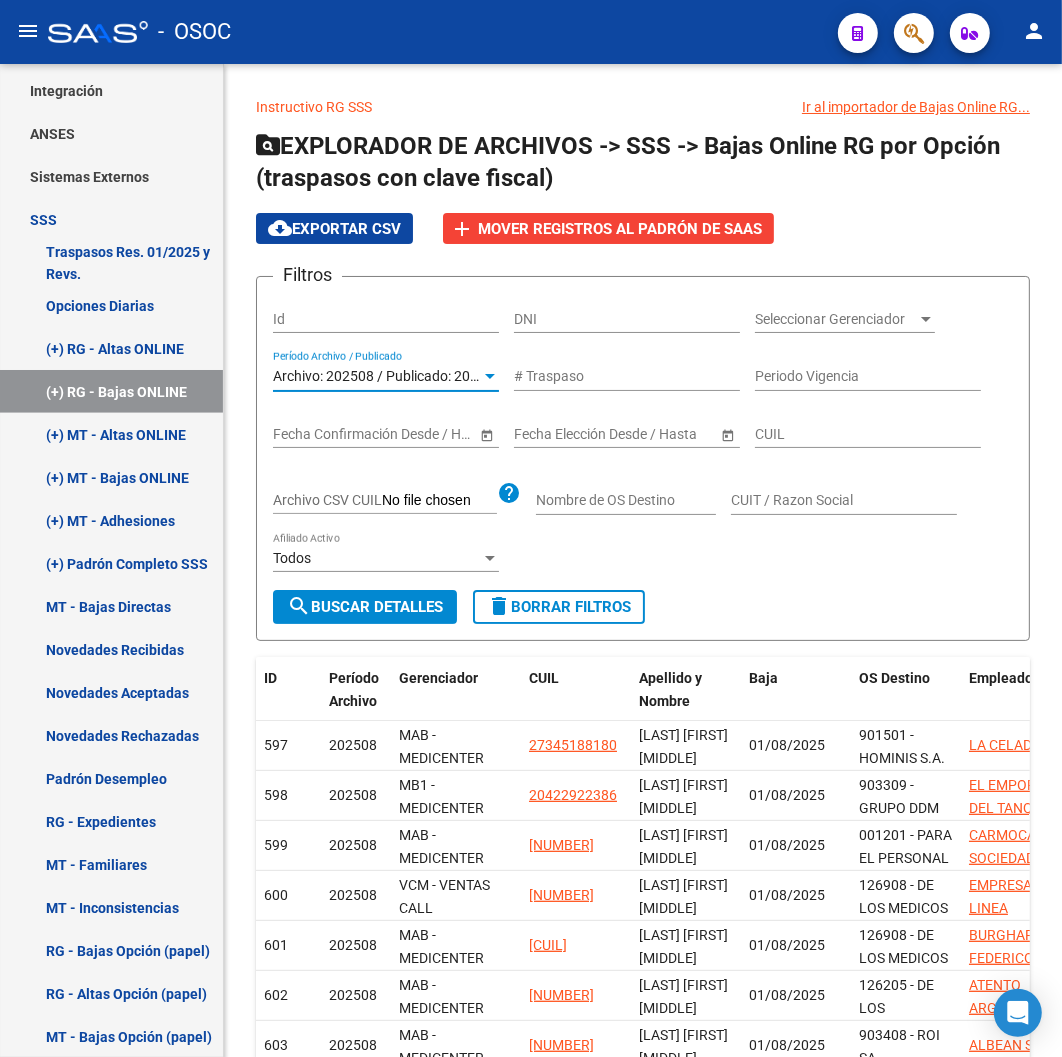 click on "Archivo: 202508 / Publicado: 202507" at bounding box center [387, 376] 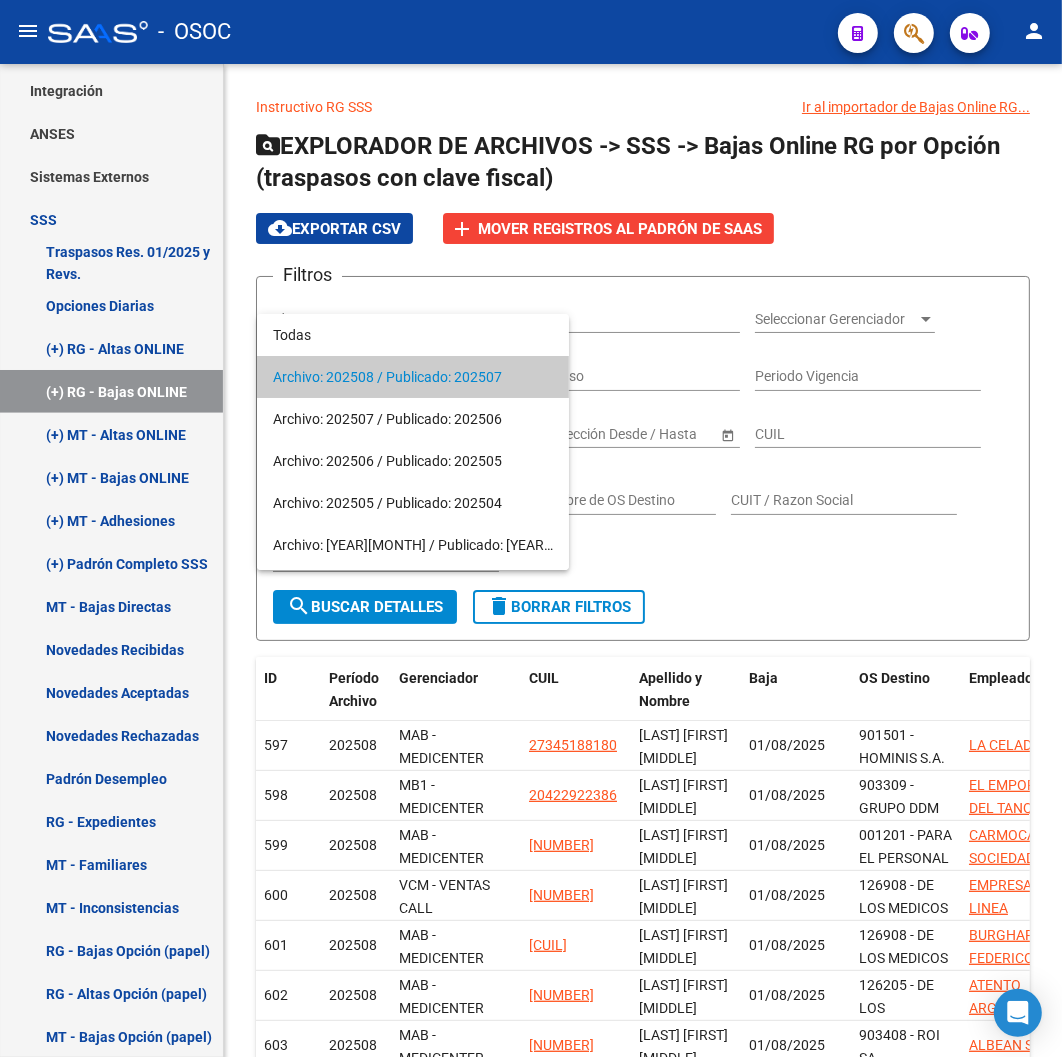 click on "Archivo: 202508 / Publicado: 202507" at bounding box center (413, 377) 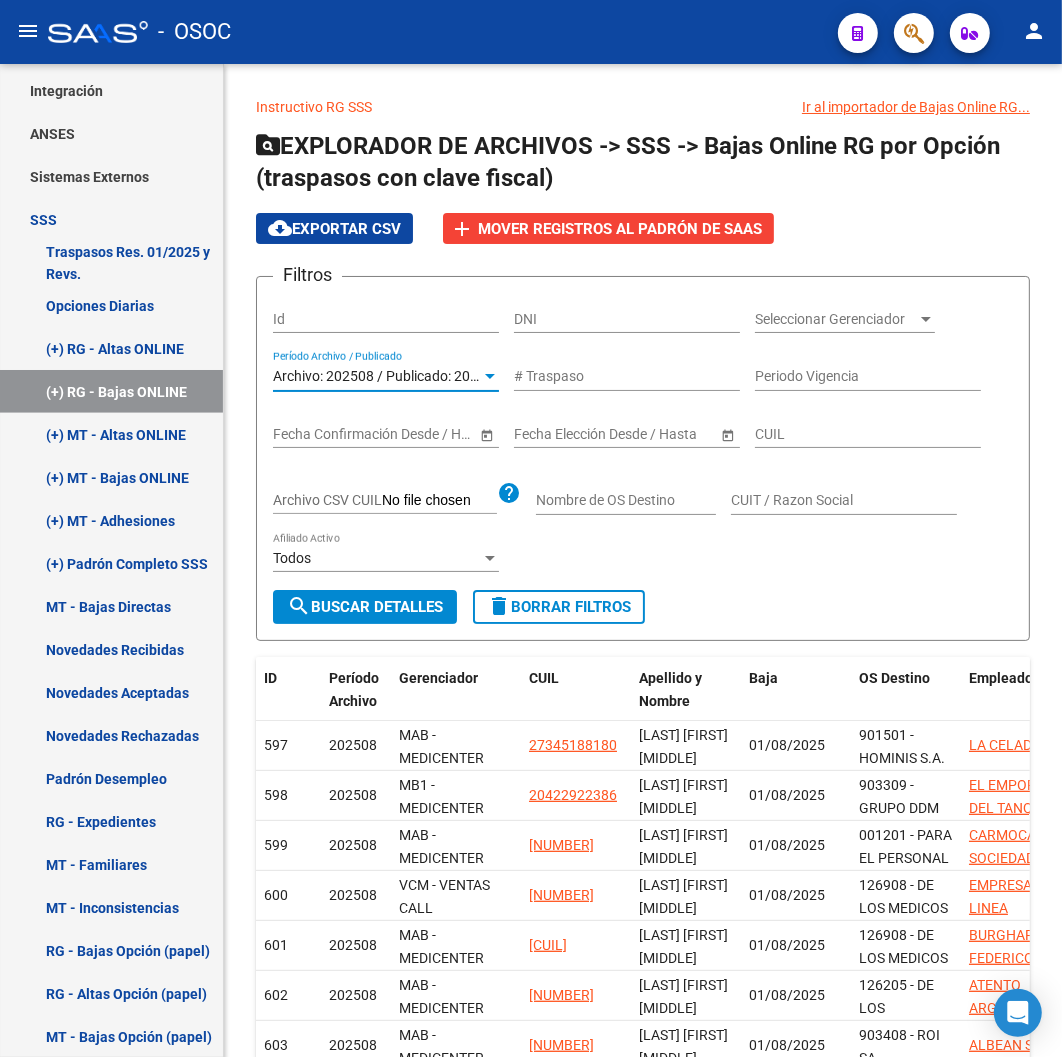 click on "Archivo: 202508 / Publicado: 202507" at bounding box center (387, 376) 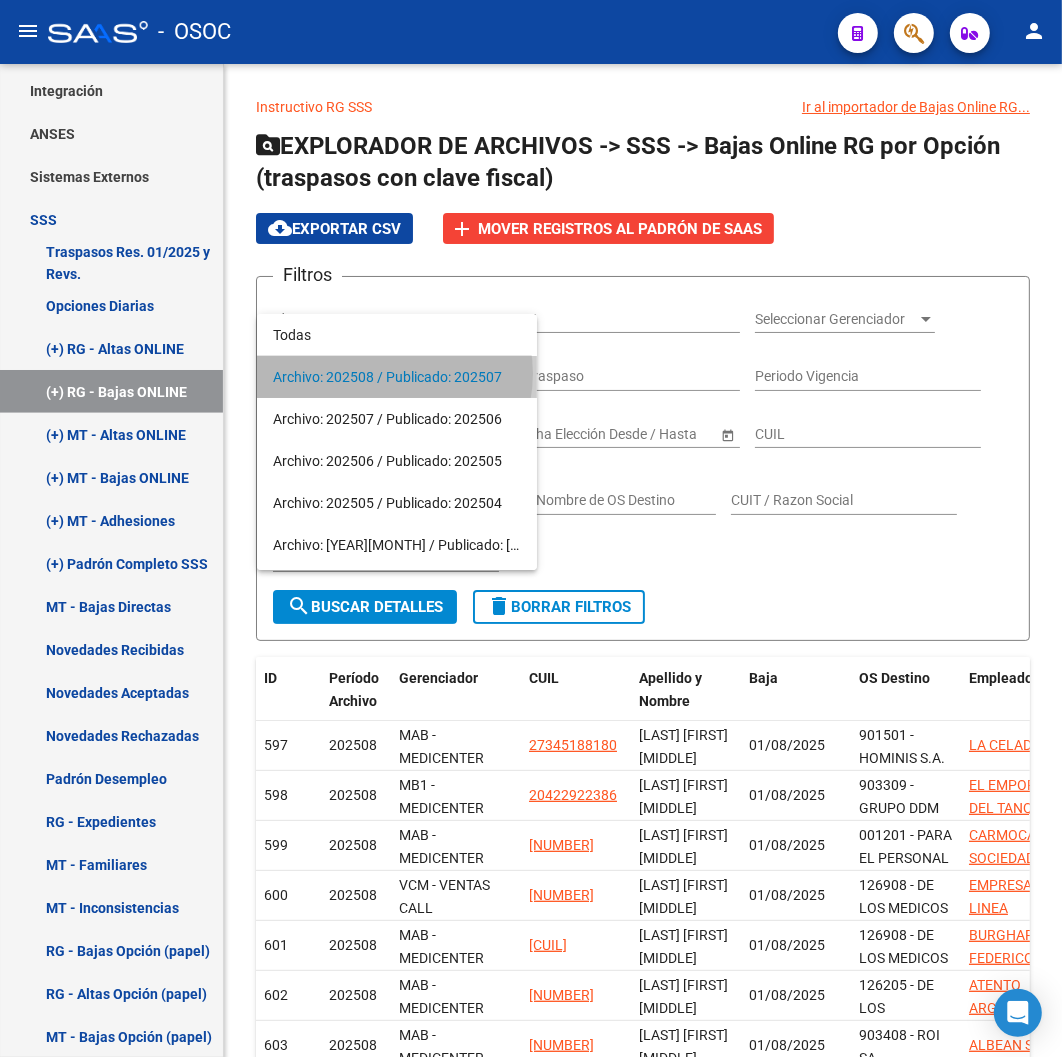 click on "Archivo: 202508 / Publicado: 202507" at bounding box center [397, 377] 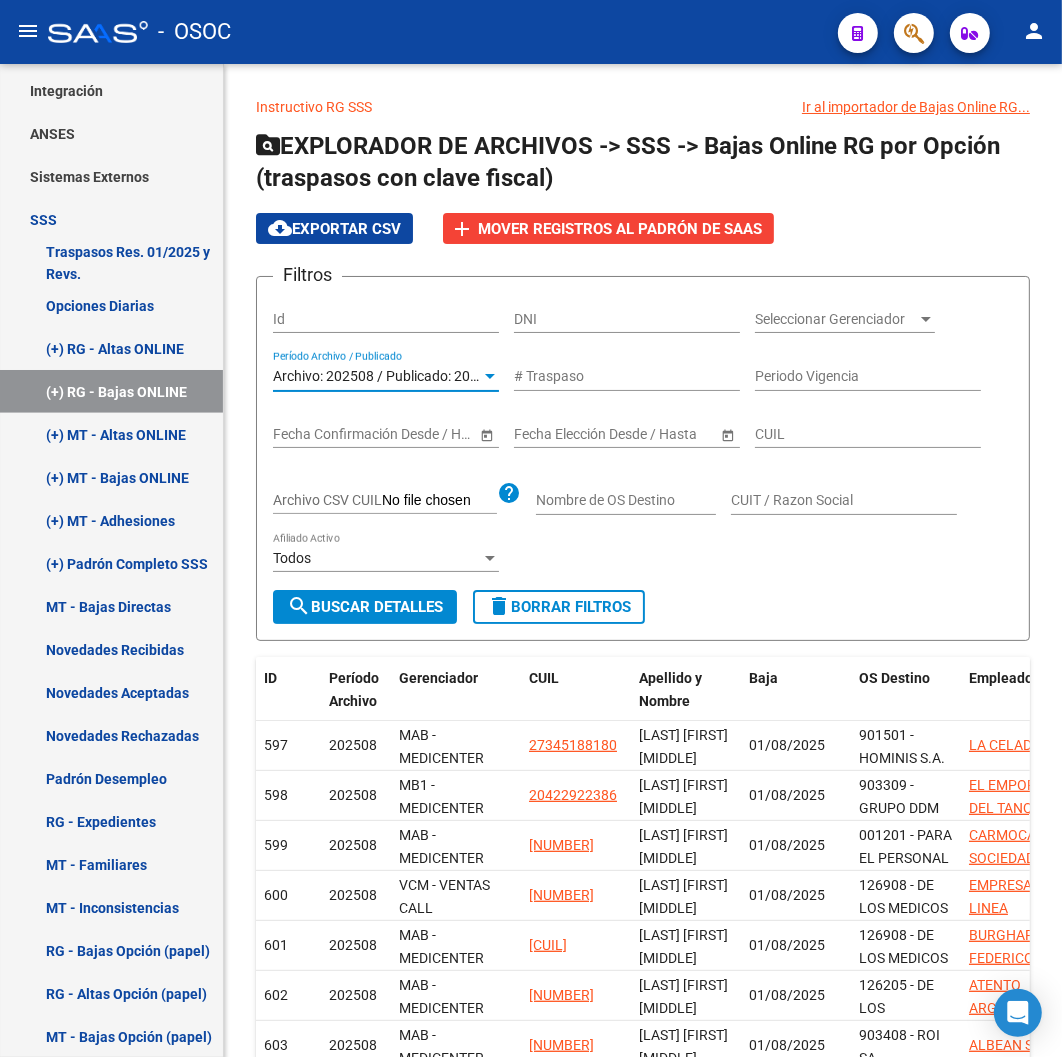 click on "Archivo: 202508 / Publicado: 202507" at bounding box center (387, 376) 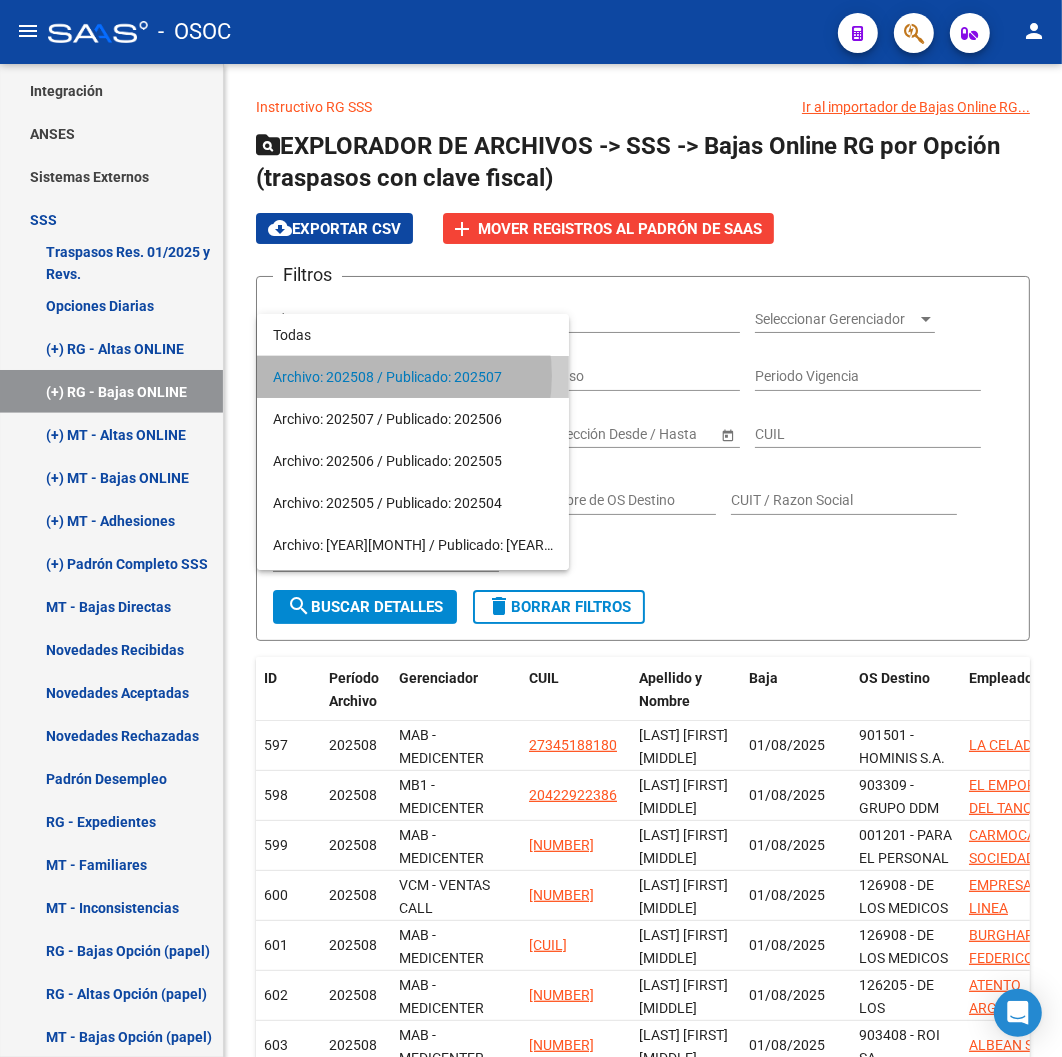 drag, startPoint x: 386, startPoint y: 376, endPoint x: 477, endPoint y: 387, distance: 91.66242 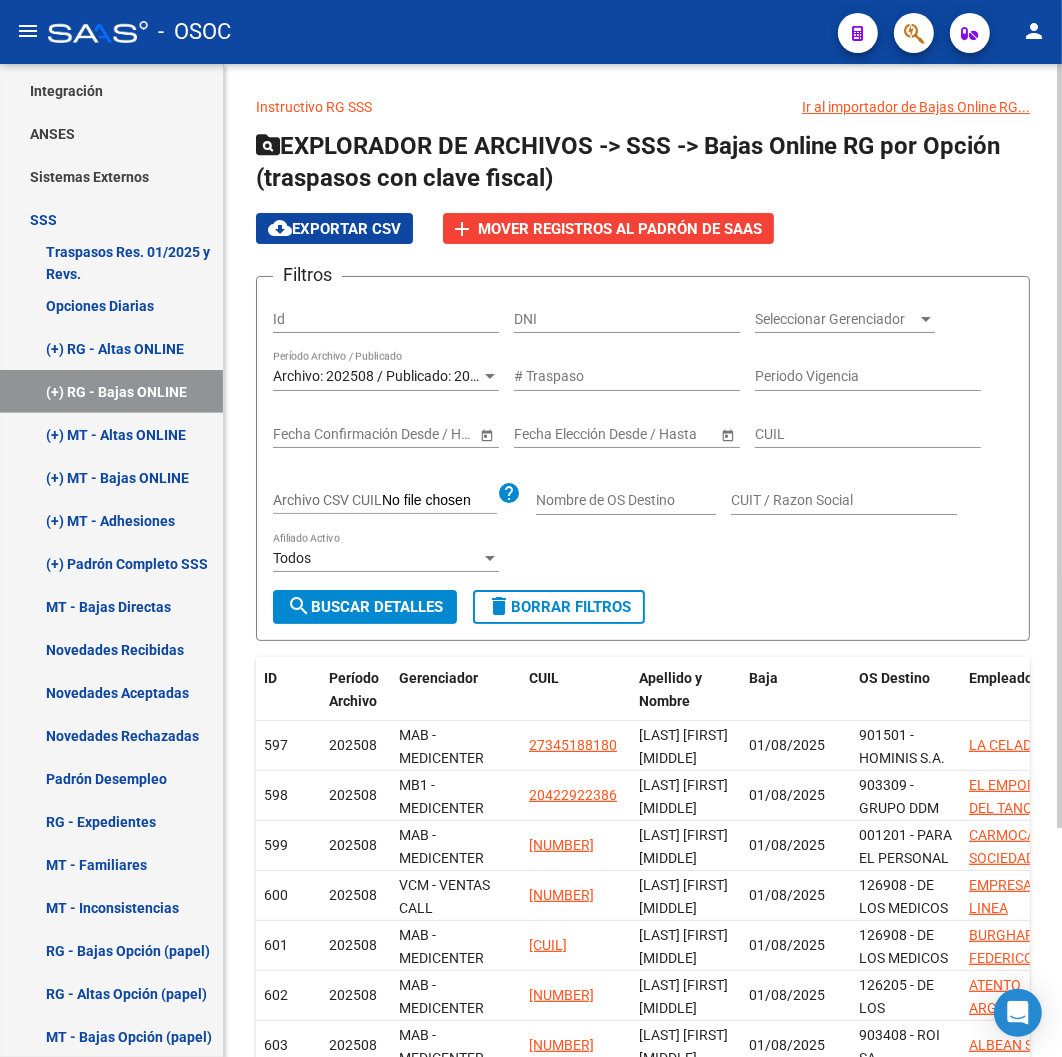 drag, startPoint x: 272, startPoint y: 386, endPoint x: 470, endPoint y: 386, distance: 198 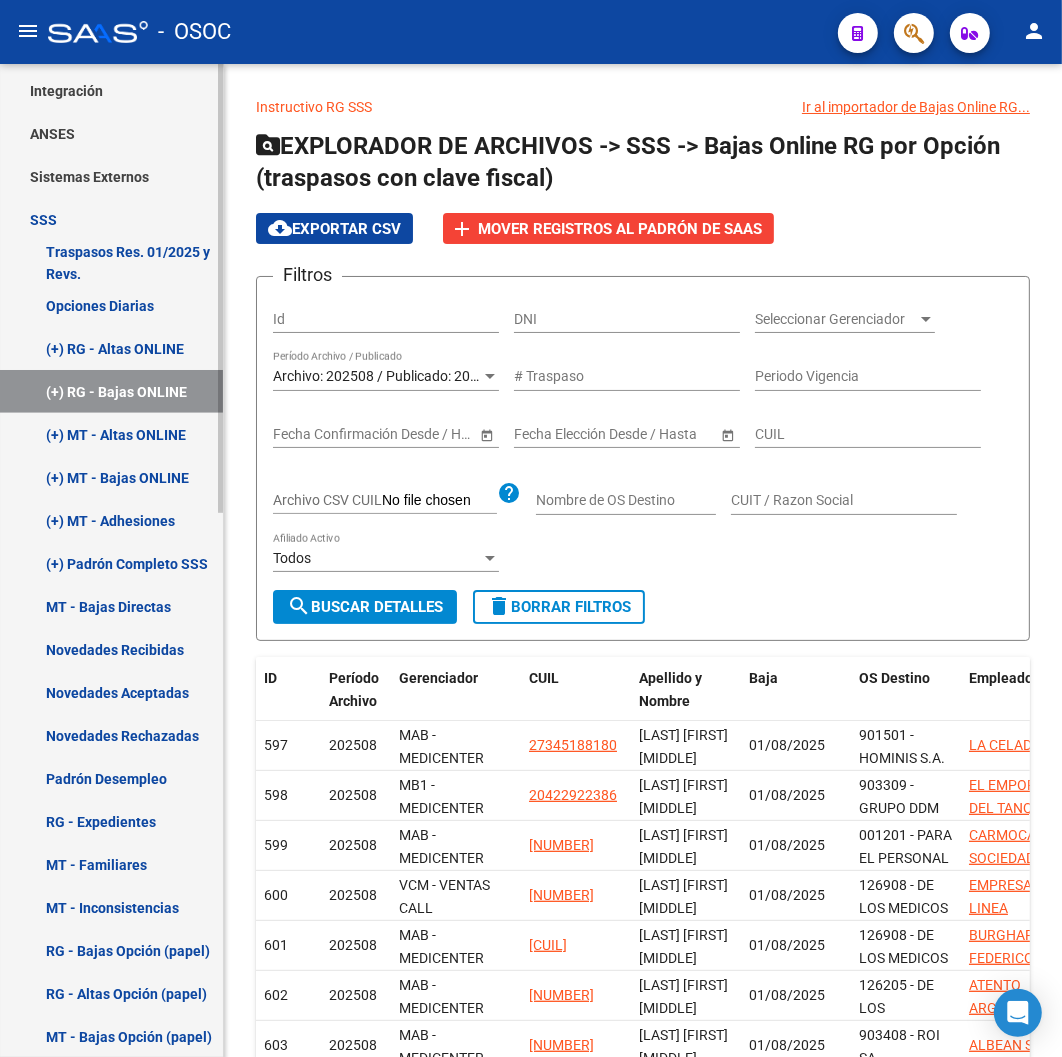 click on "(+) MT - Altas ONLINE" at bounding box center [111, 434] 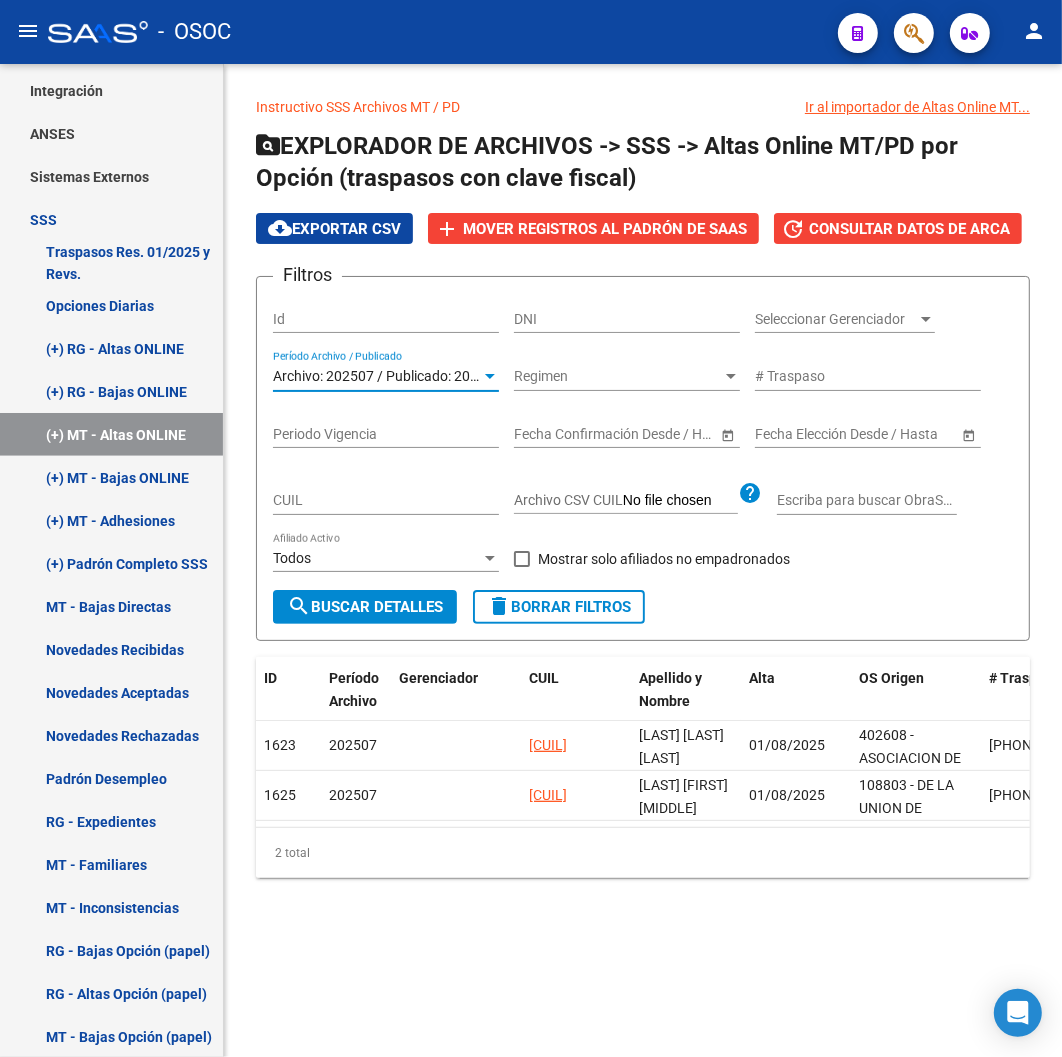 click on "Archivo: 202507 / Publicado: 202506" at bounding box center (387, 376) 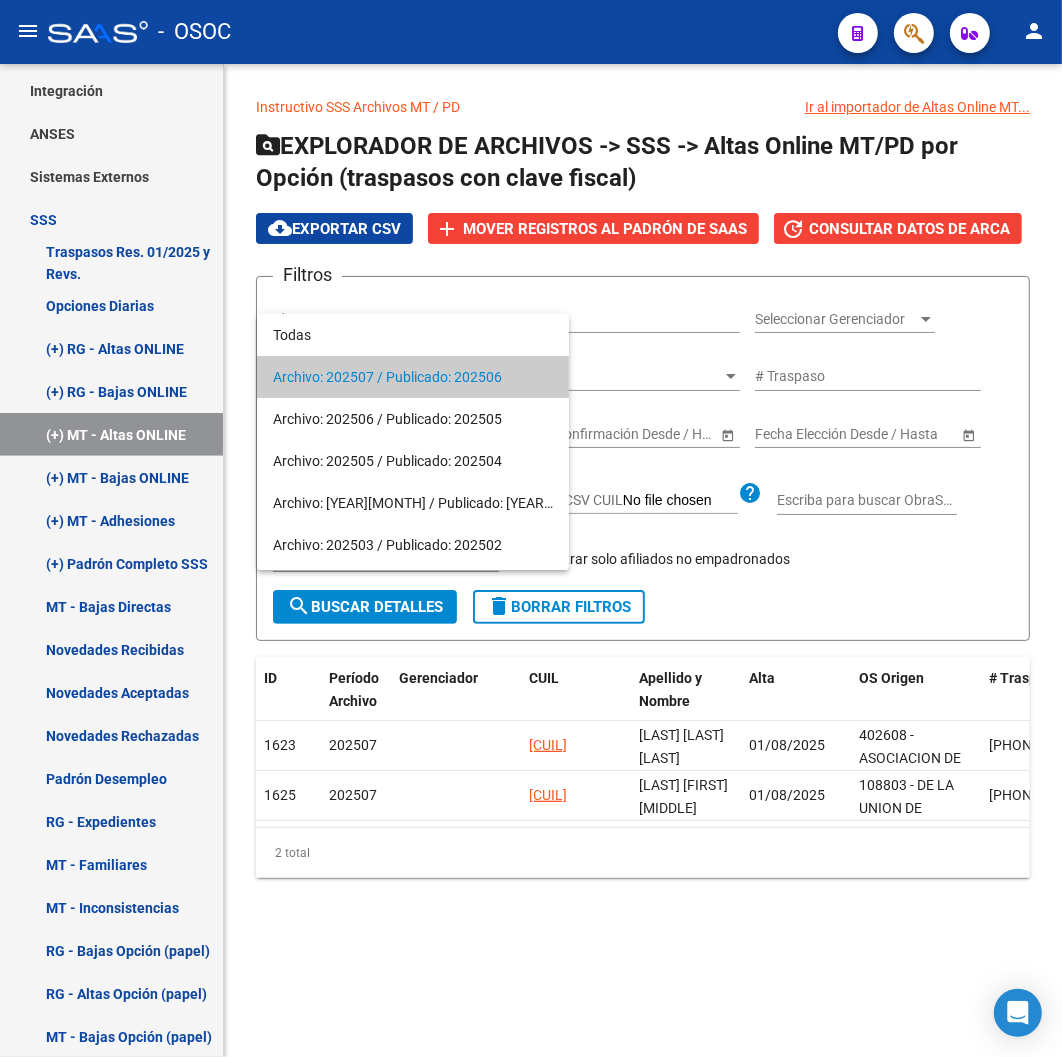 click on "Archivo: 202507 / Publicado: 202506" at bounding box center (413, 377) 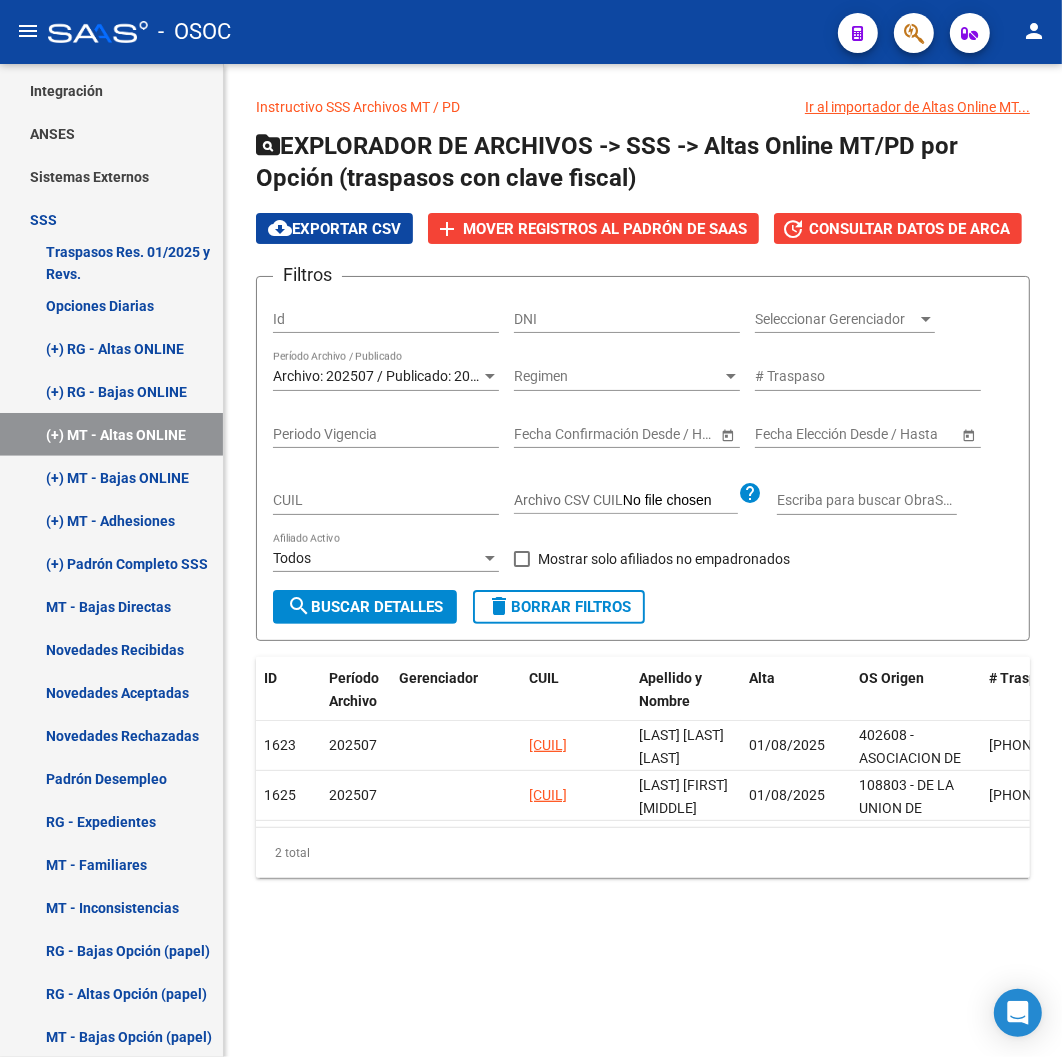 drag, startPoint x: 408, startPoint y: 852, endPoint x: 485, endPoint y: 851, distance: 77.00649 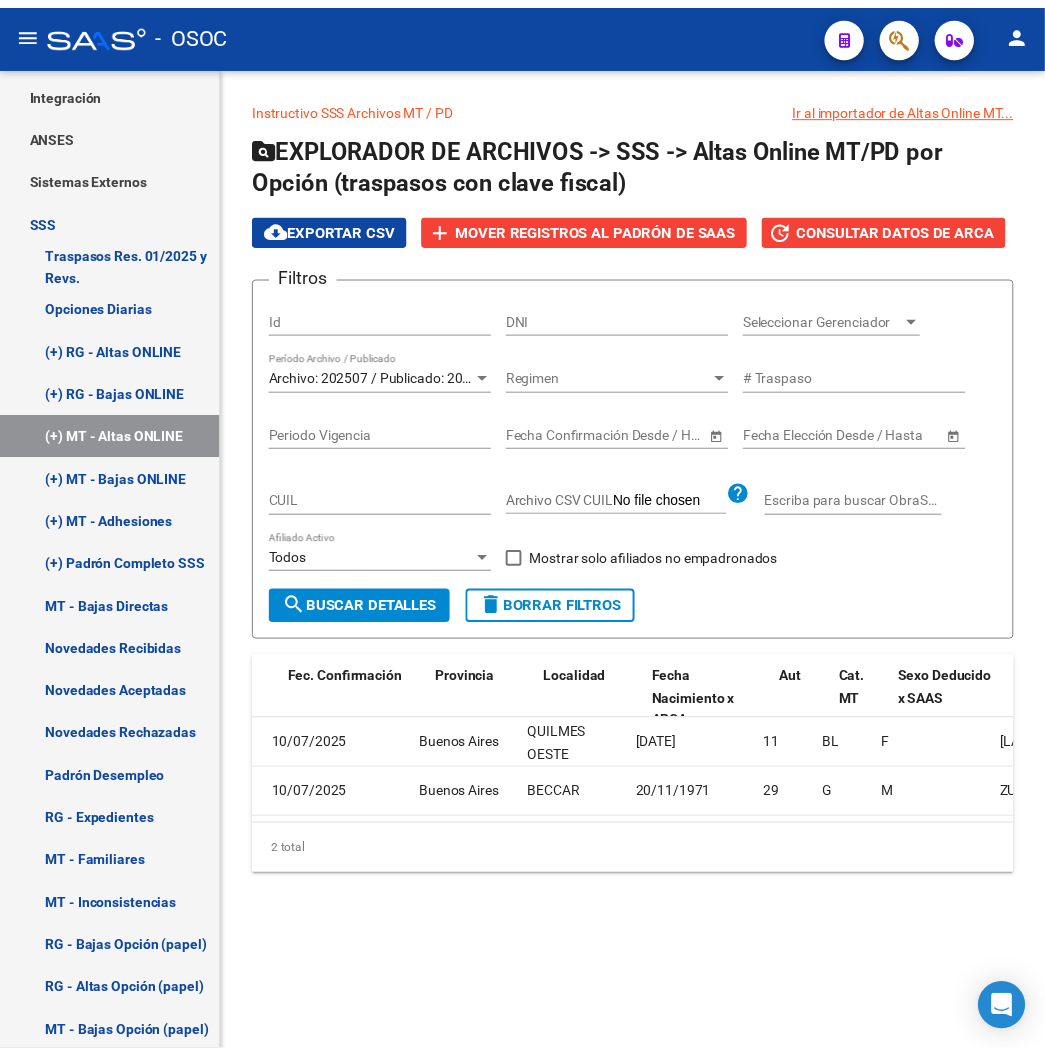 scroll, scrollTop: 0, scrollLeft: 0, axis: both 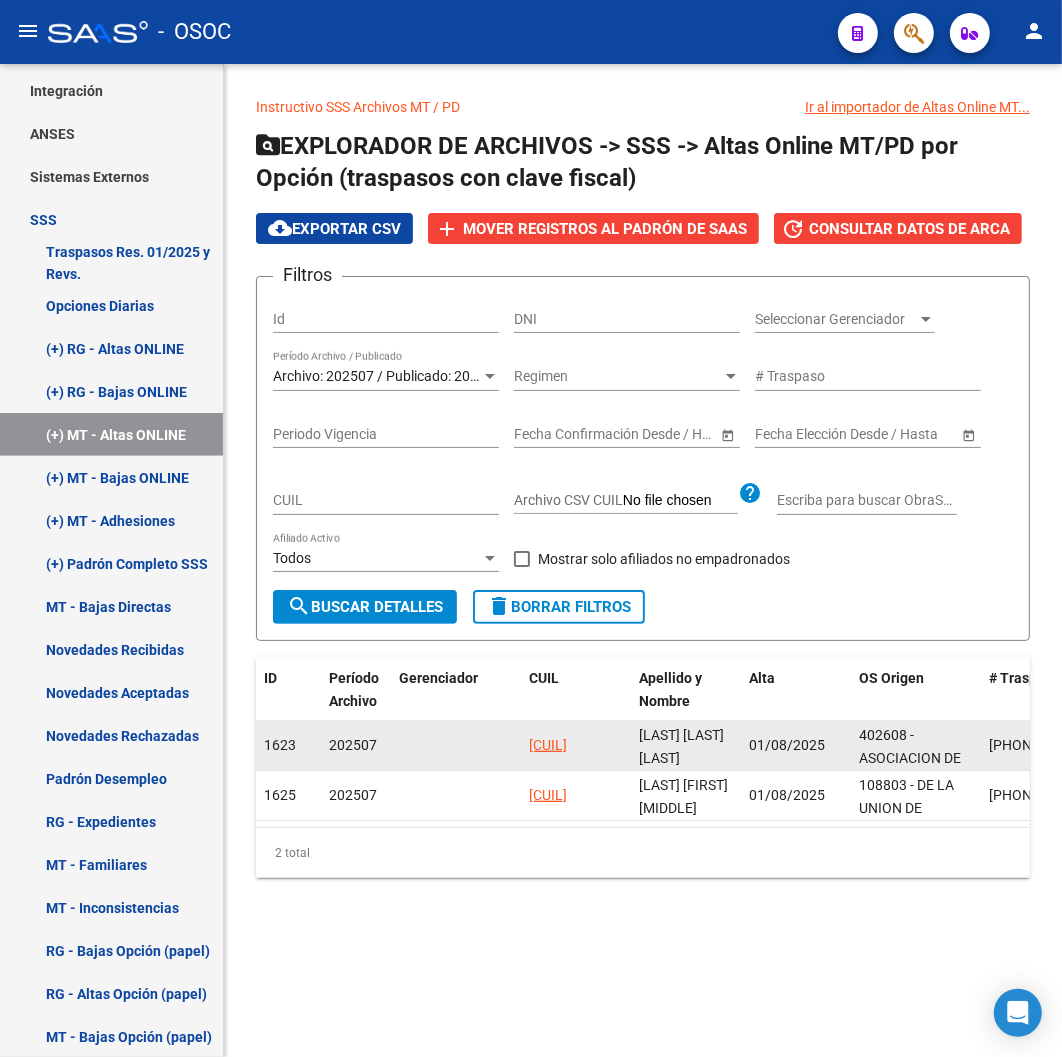 click on "[CUIL]" 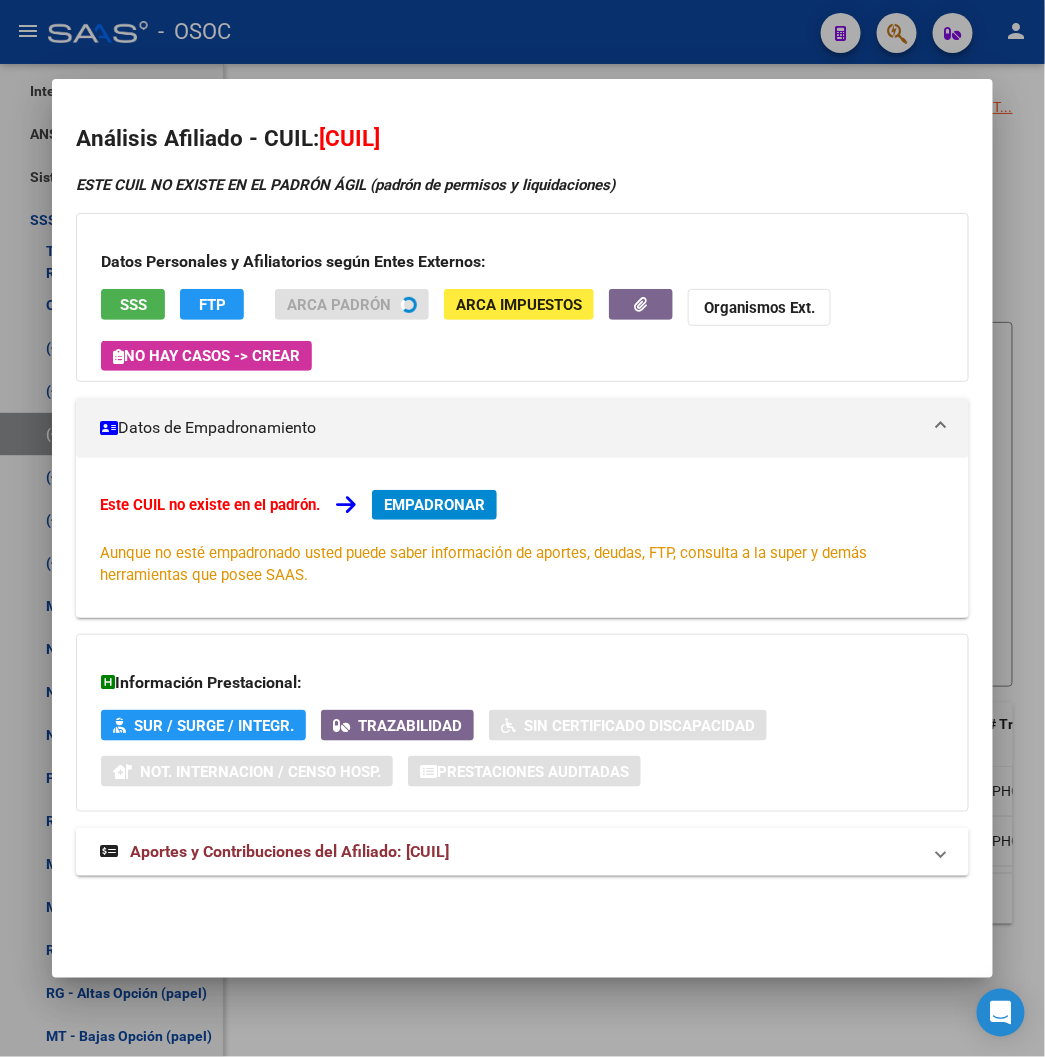 click on "[CUIL]" at bounding box center (349, 138) 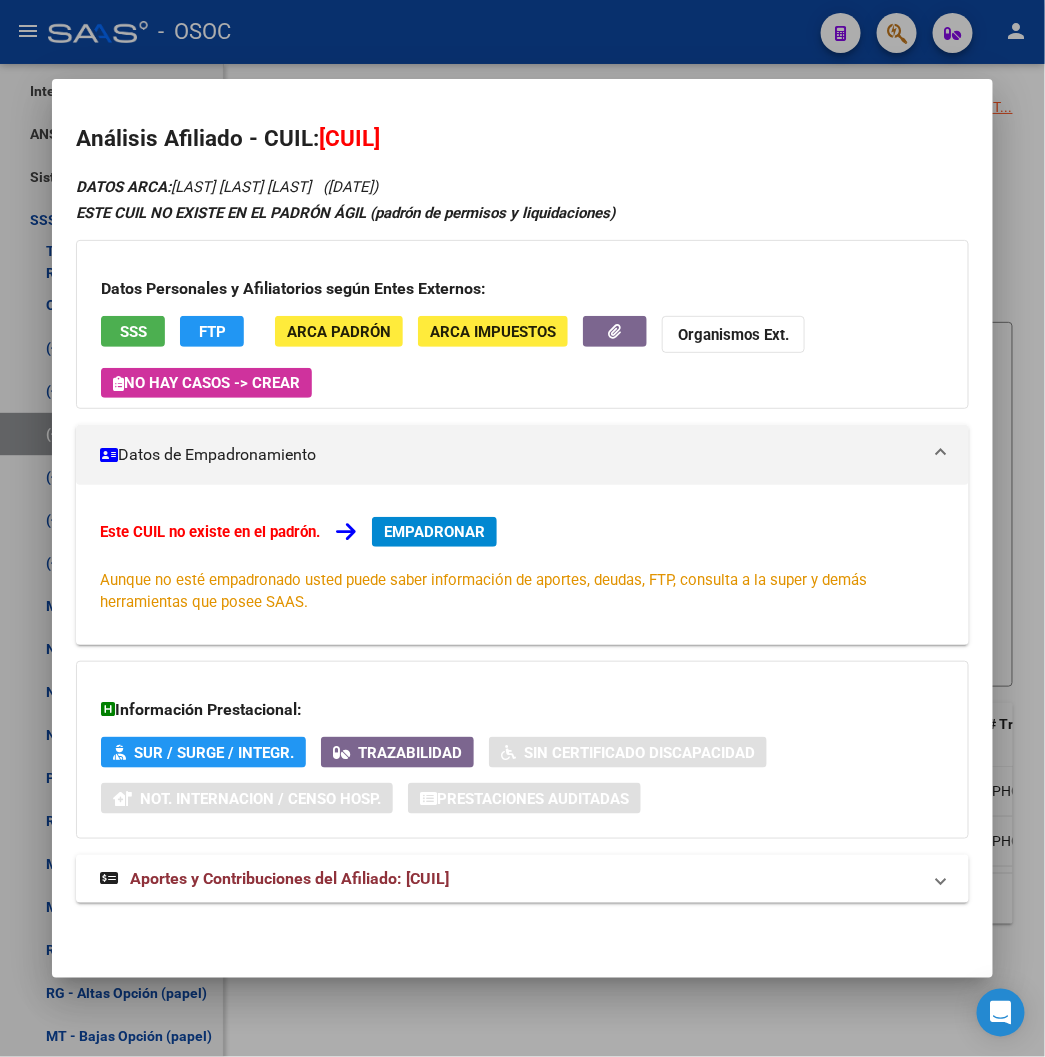 click on "[CUIL]" at bounding box center [349, 138] 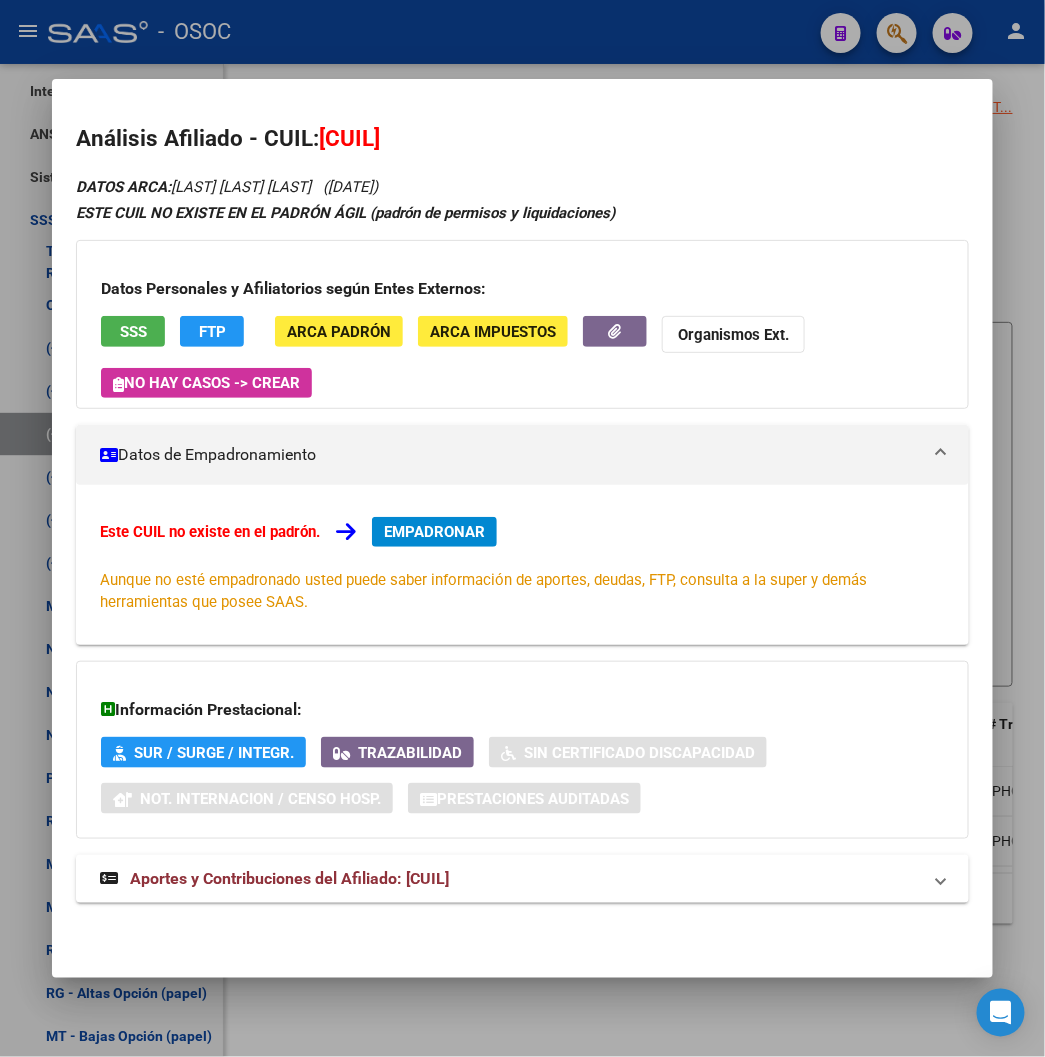 click on "[CUIL]" at bounding box center [349, 138] 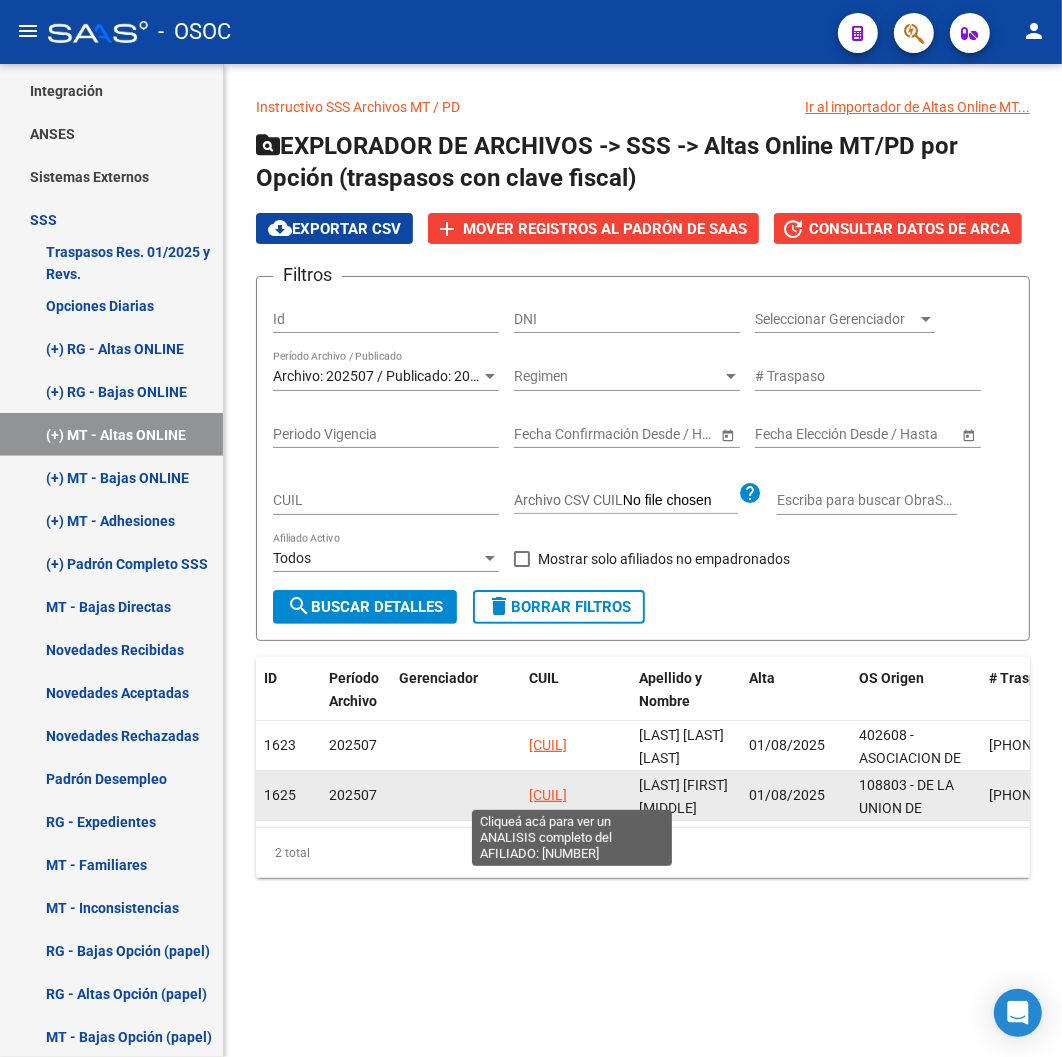 click on "[CUIL]" 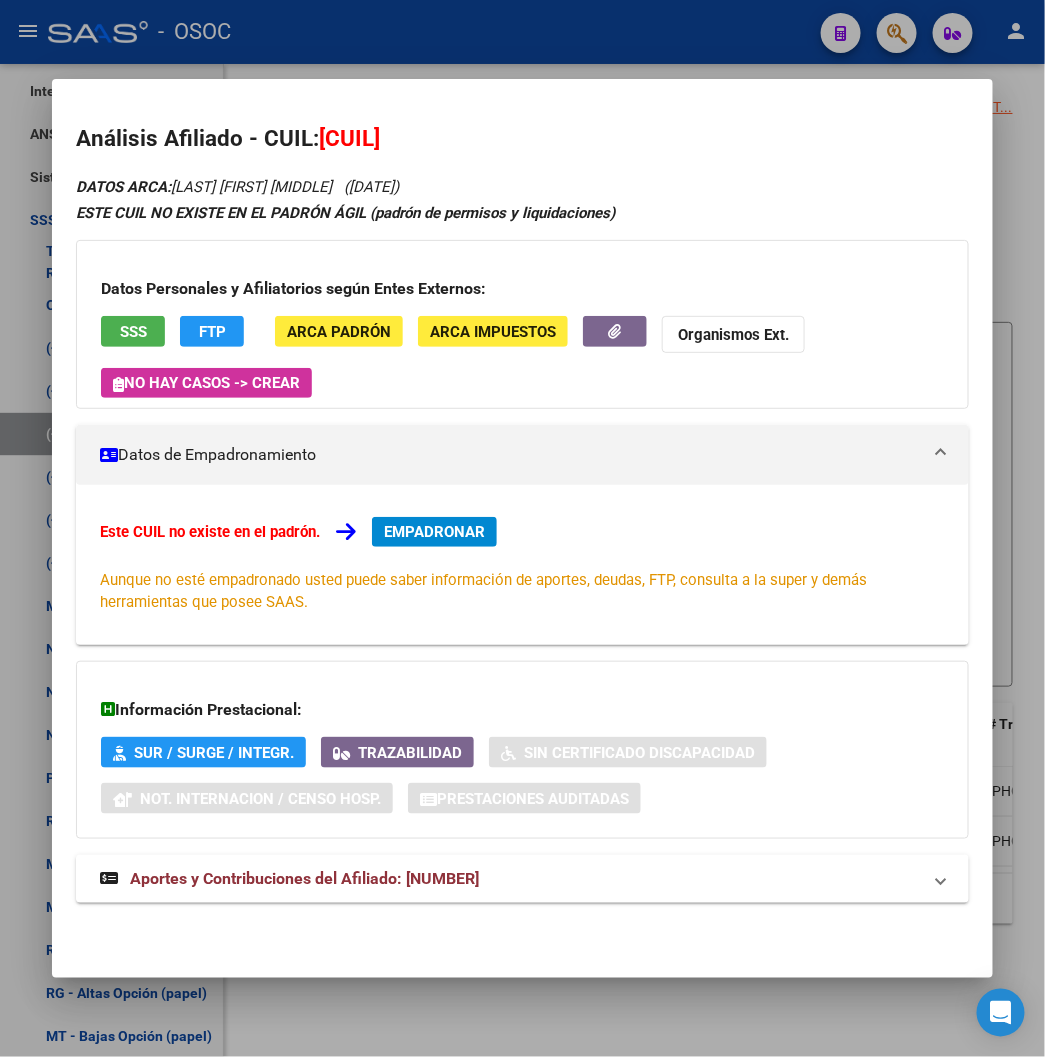 click on "[CUIL]" at bounding box center (349, 138) 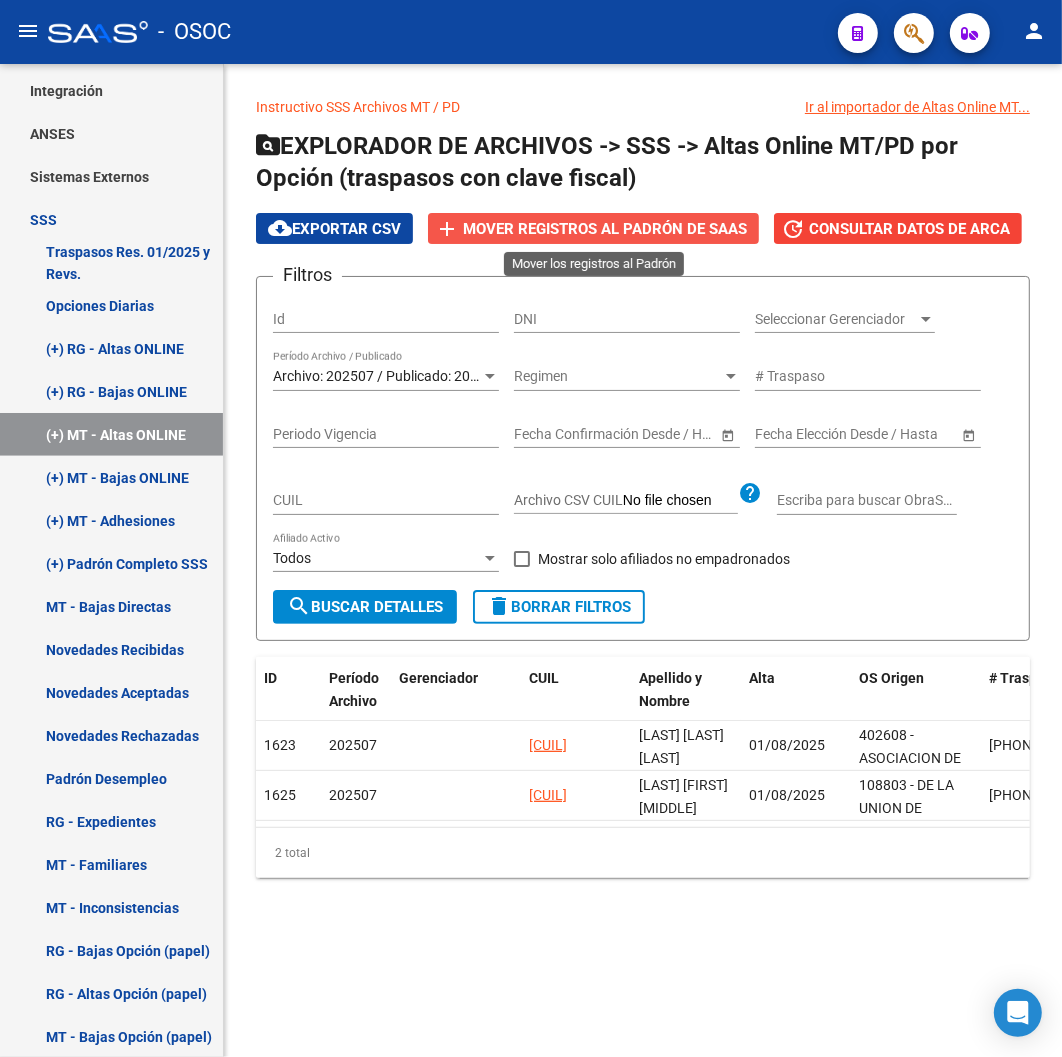 click on "Mover registros al PADRÓN de SAAS" 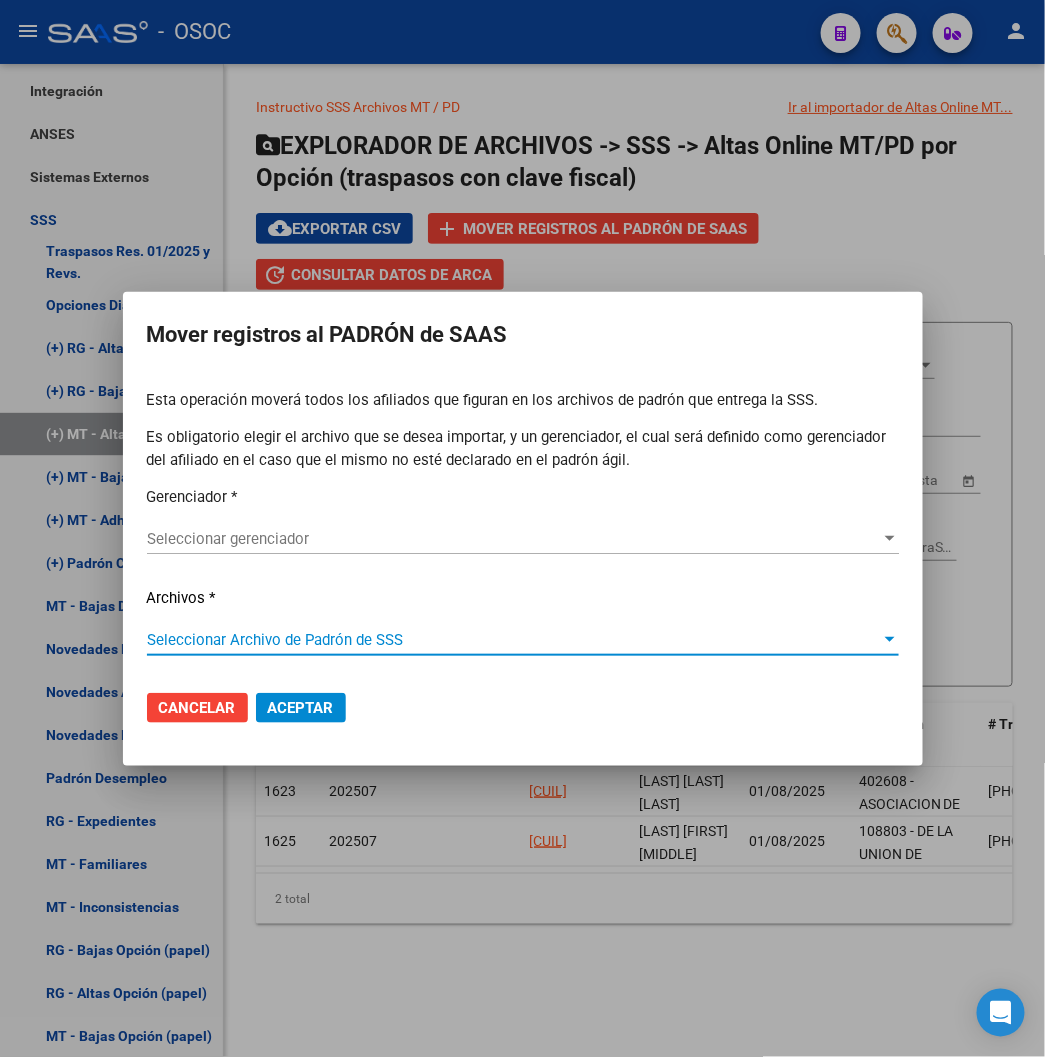 click on "Seleccionar Archivo de Padrón de SSS" at bounding box center [514, 640] 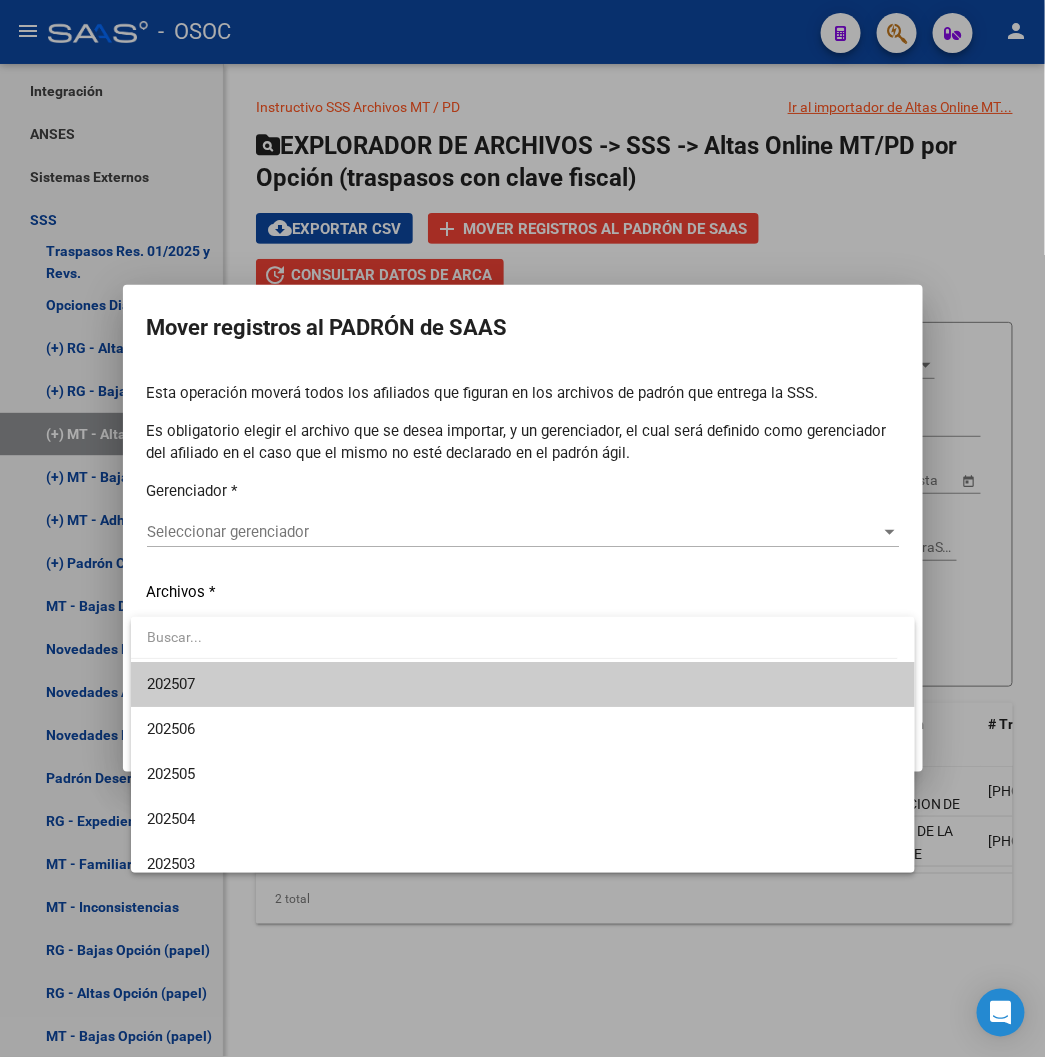 click on "202507" at bounding box center [523, 684] 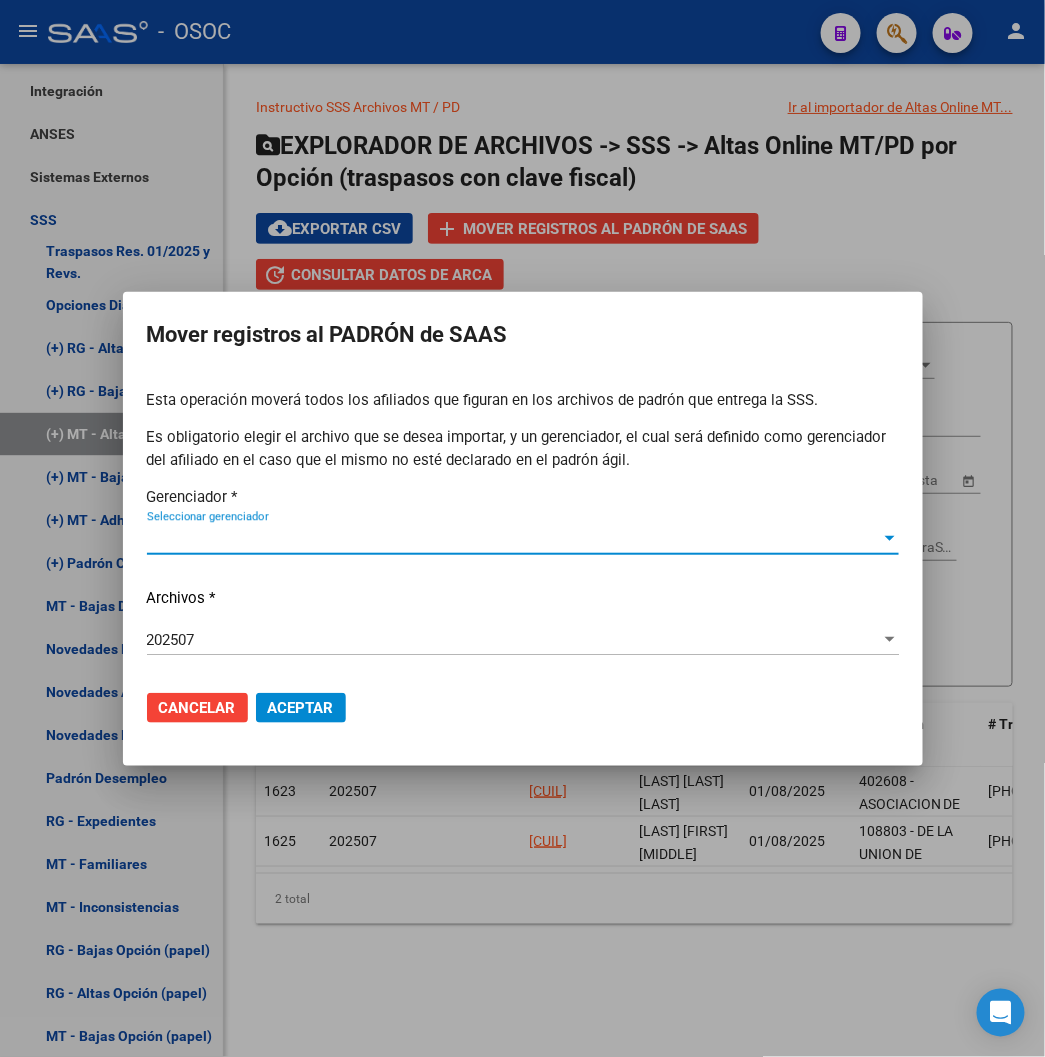 click on "Seleccionar gerenciador" at bounding box center [514, 539] 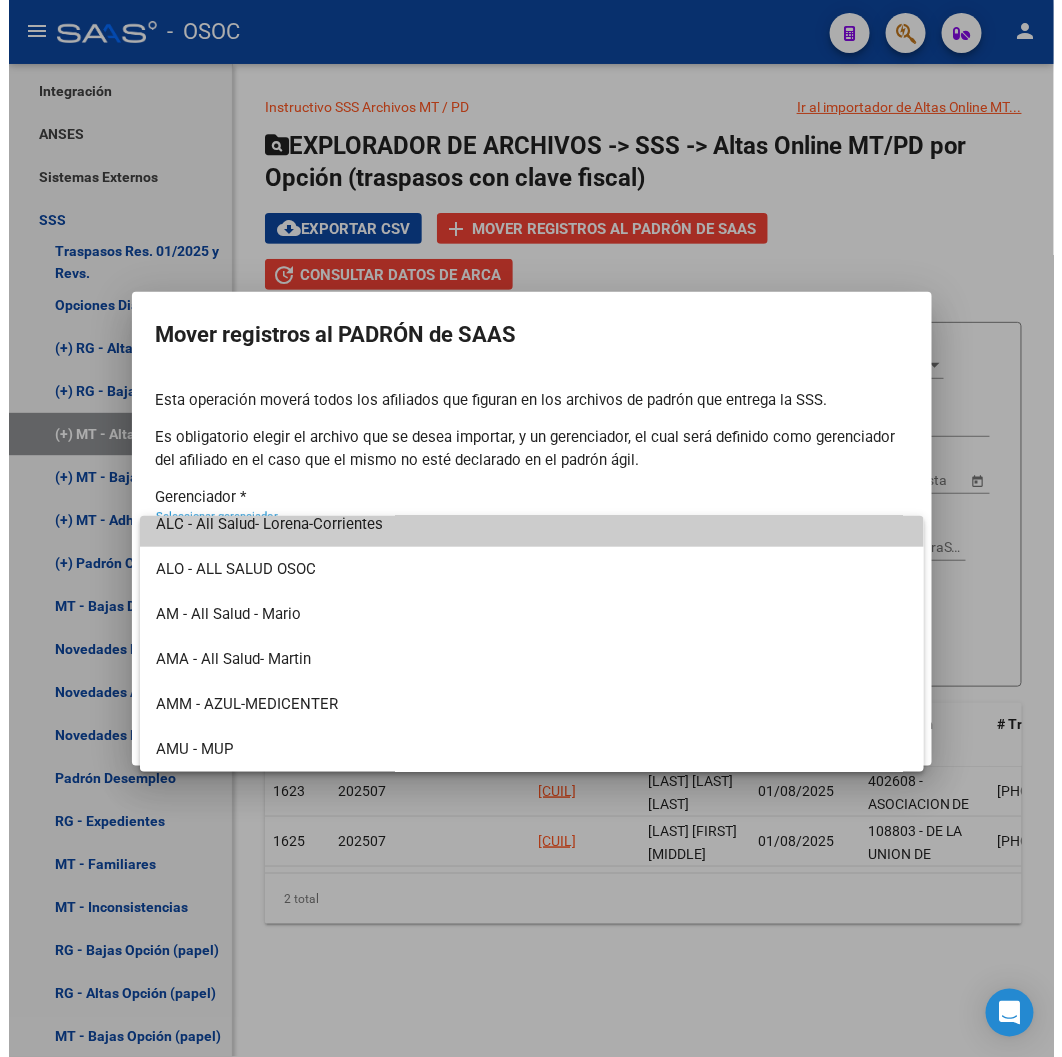 scroll, scrollTop: 555, scrollLeft: 0, axis: vertical 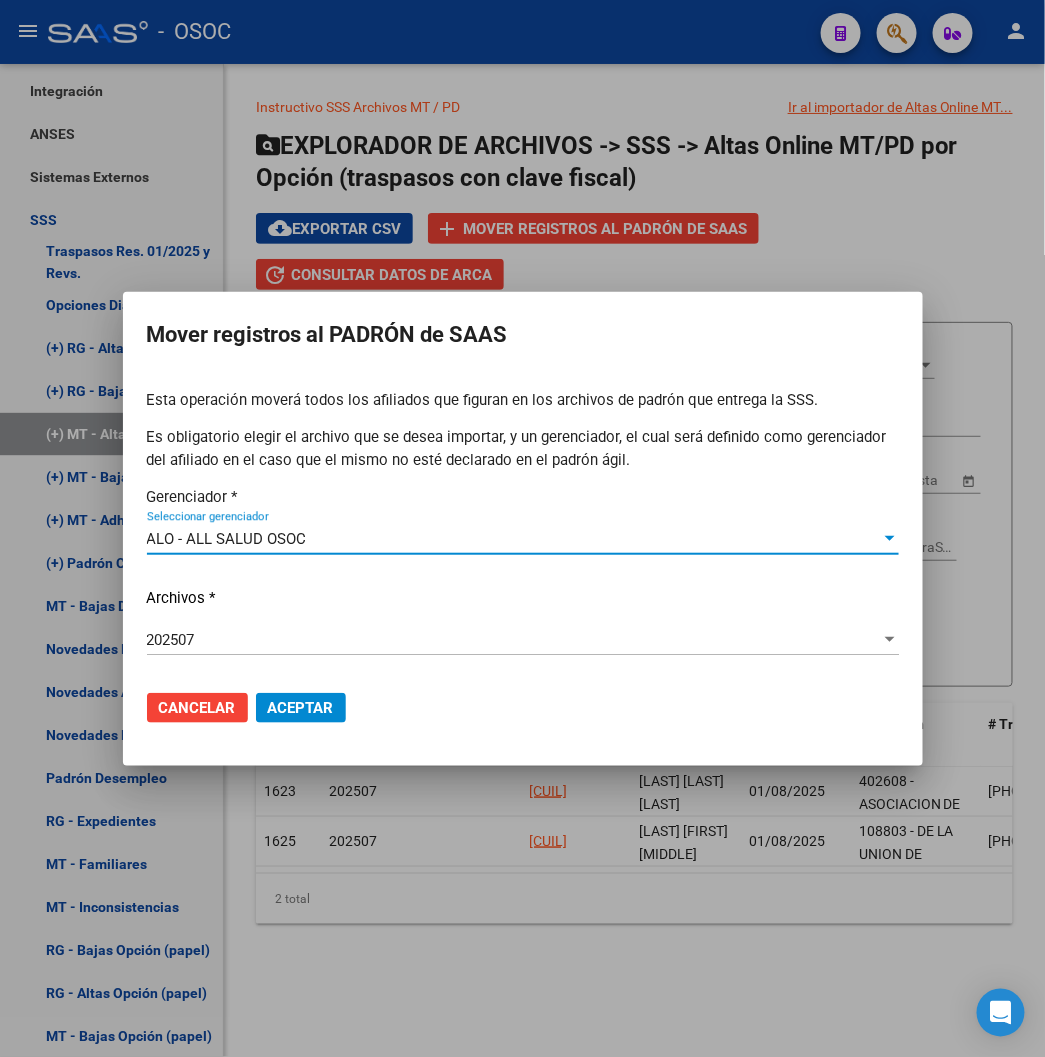 click on "Aceptar" at bounding box center [301, 708] 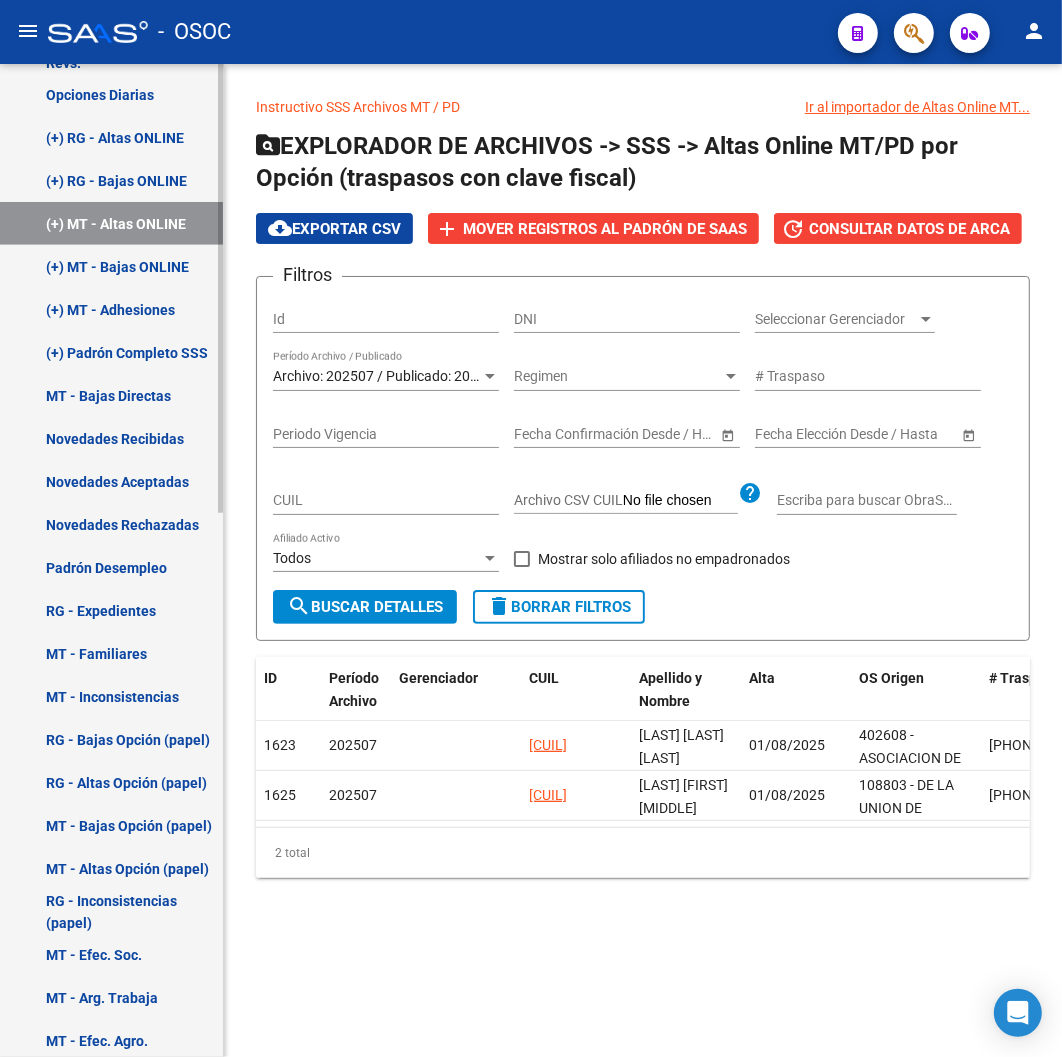 scroll, scrollTop: 1000, scrollLeft: 0, axis: vertical 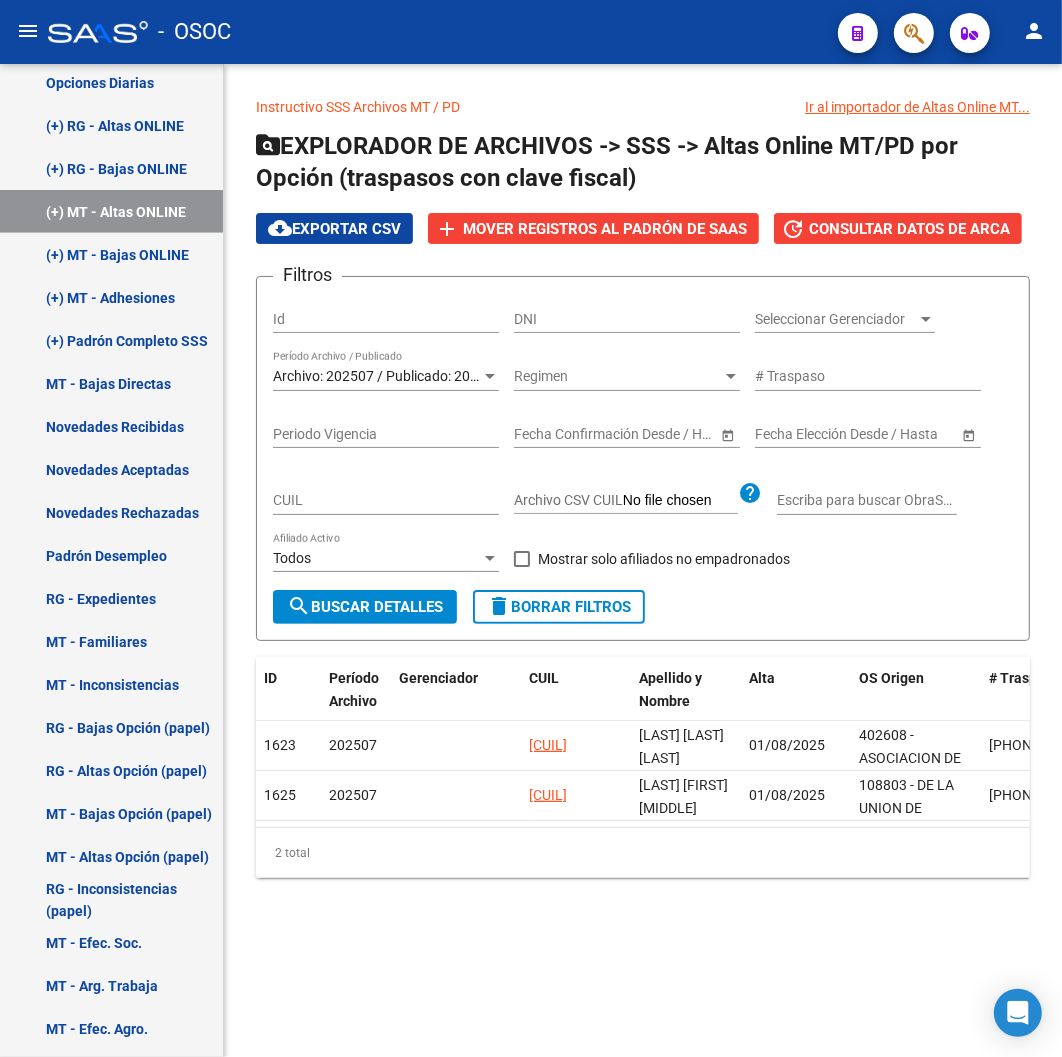 click on "Archivo: 202507 / Publicado: 202506" at bounding box center [387, 376] 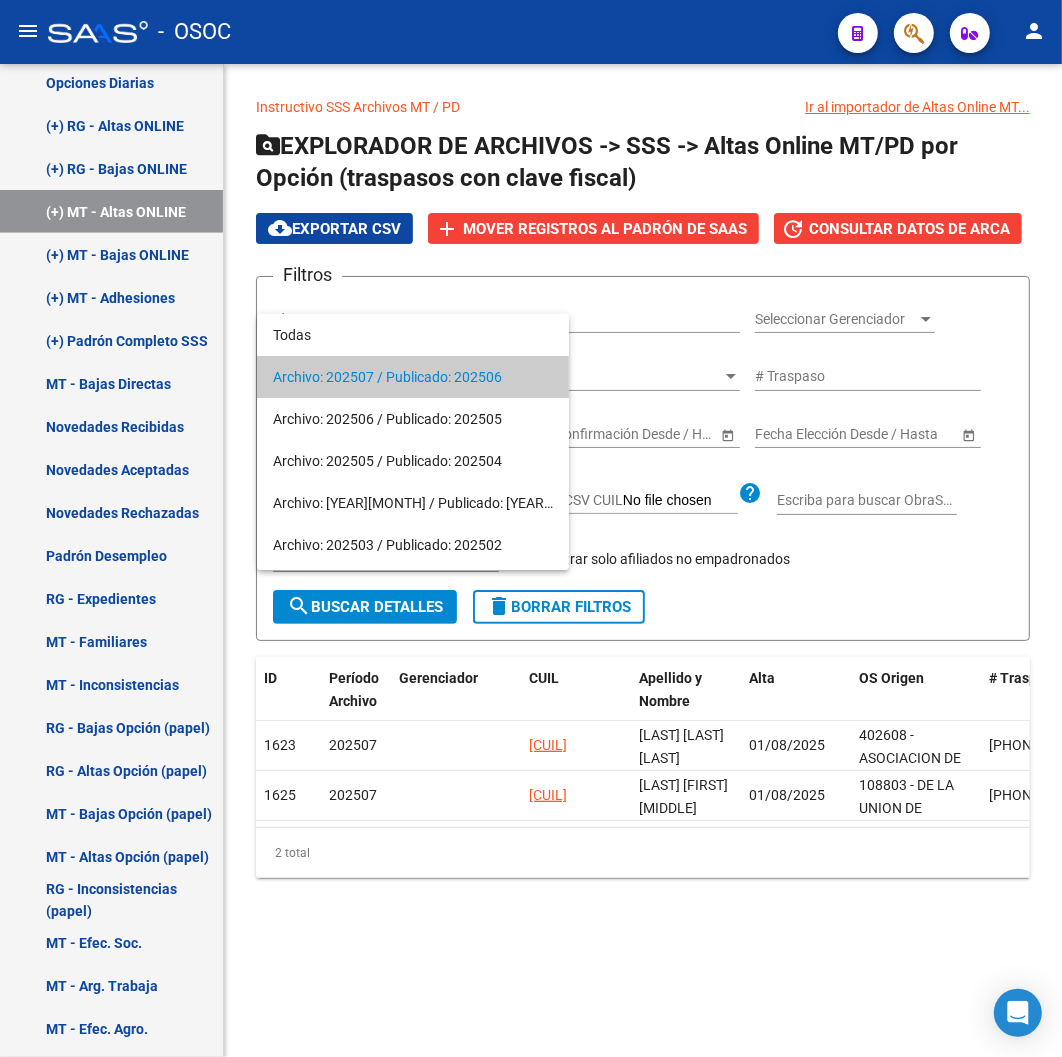 click on "Archivo: 202507 / Publicado: 202506" at bounding box center (413, 377) 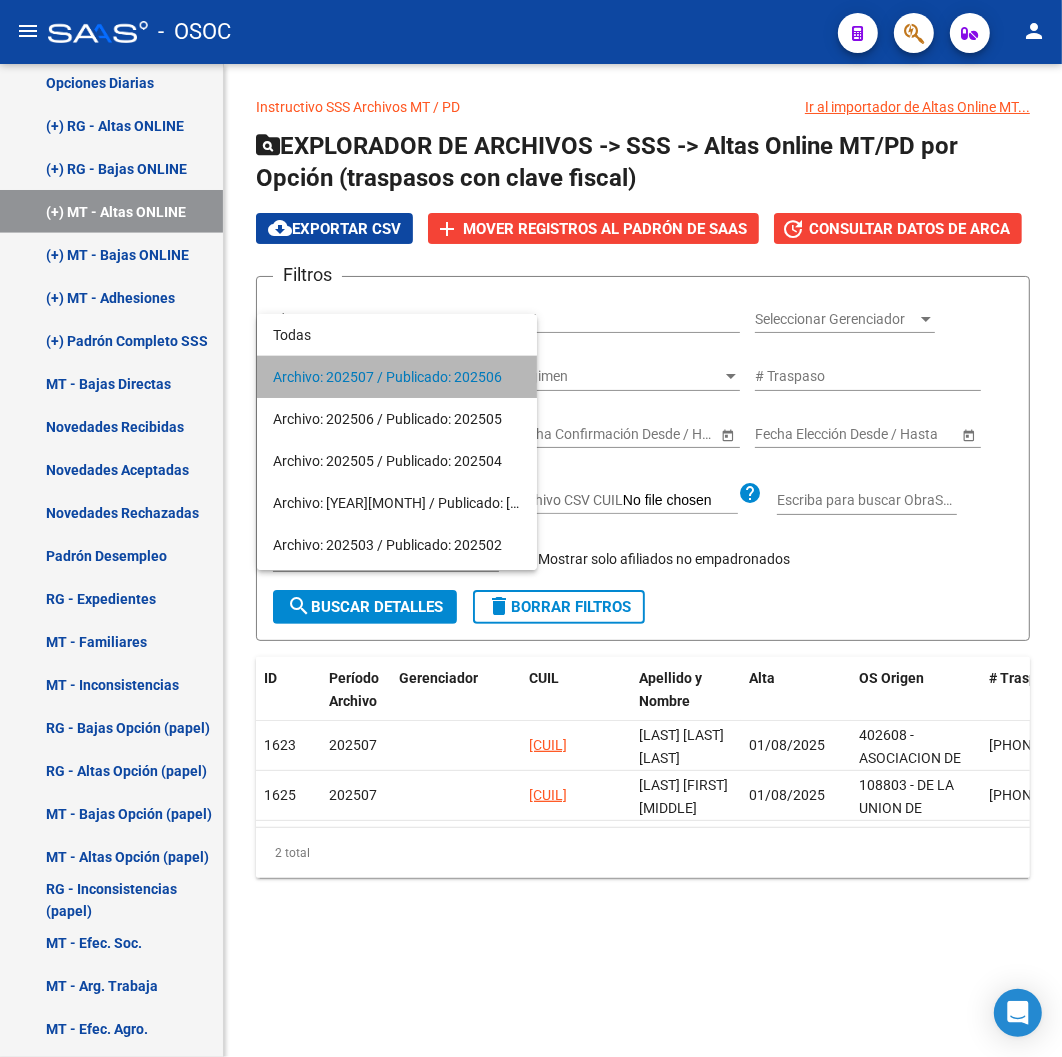 click on "Archivo: 202507 / Publicado: 202506" at bounding box center [387, 376] 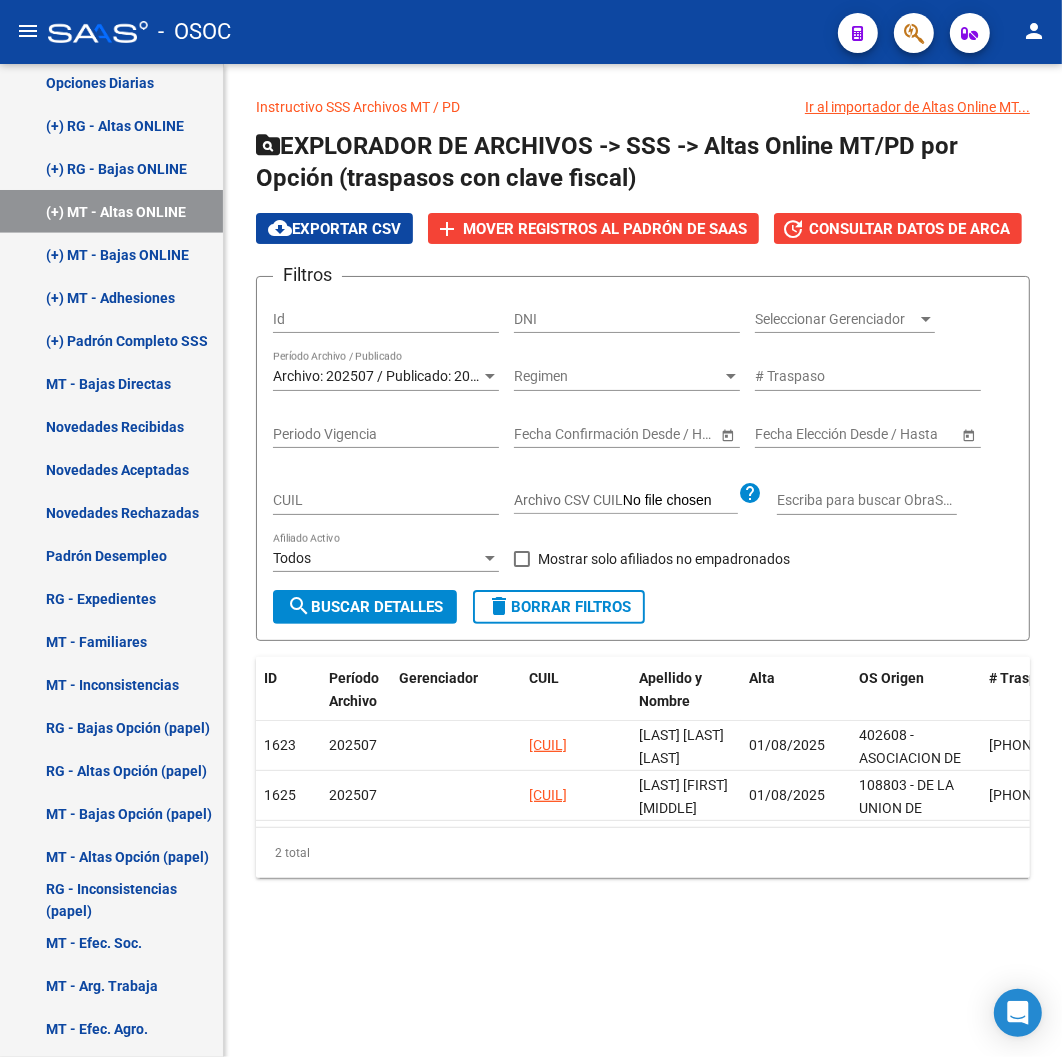 drag, startPoint x: 272, startPoint y: 374, endPoint x: 484, endPoint y: 378, distance: 212.03773 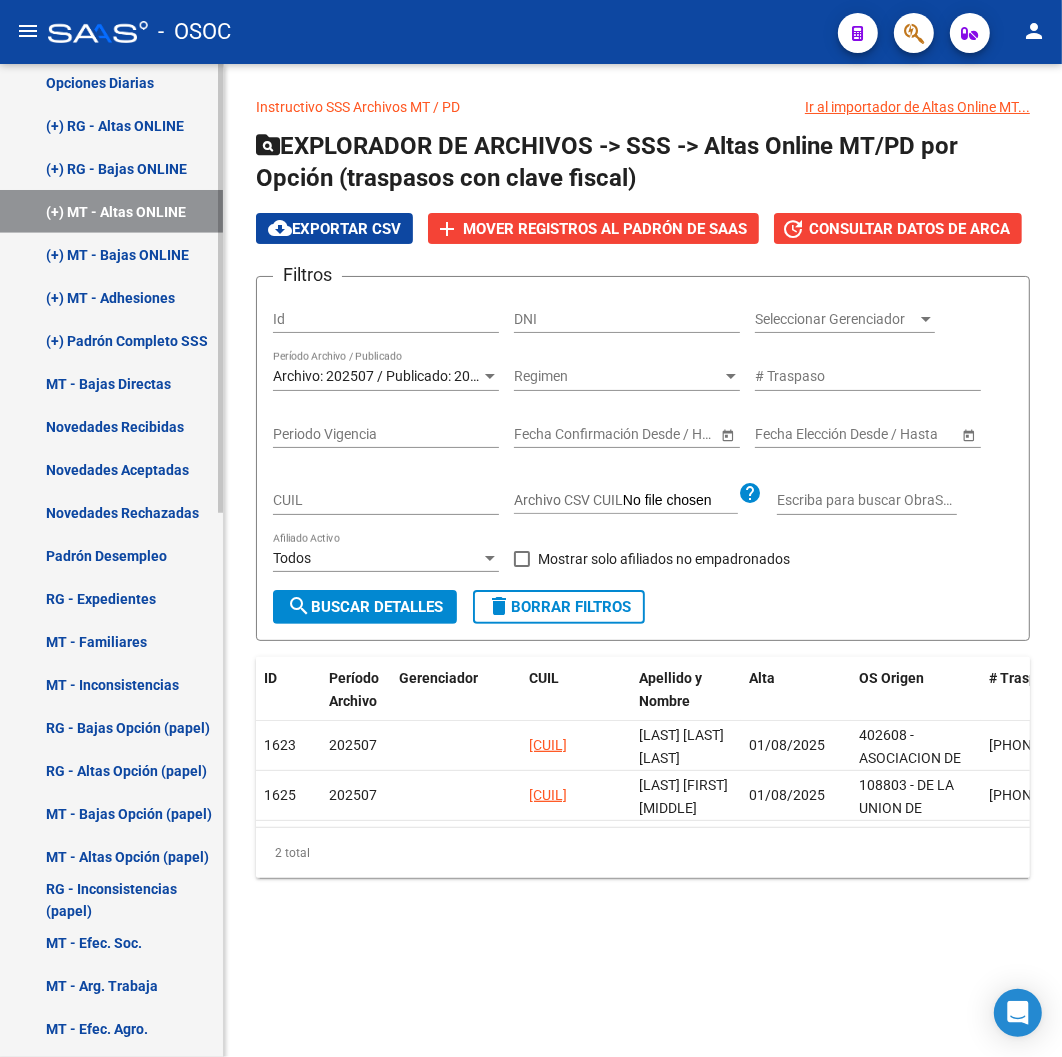 click on "(+) MT - Adhesiones" at bounding box center [111, 297] 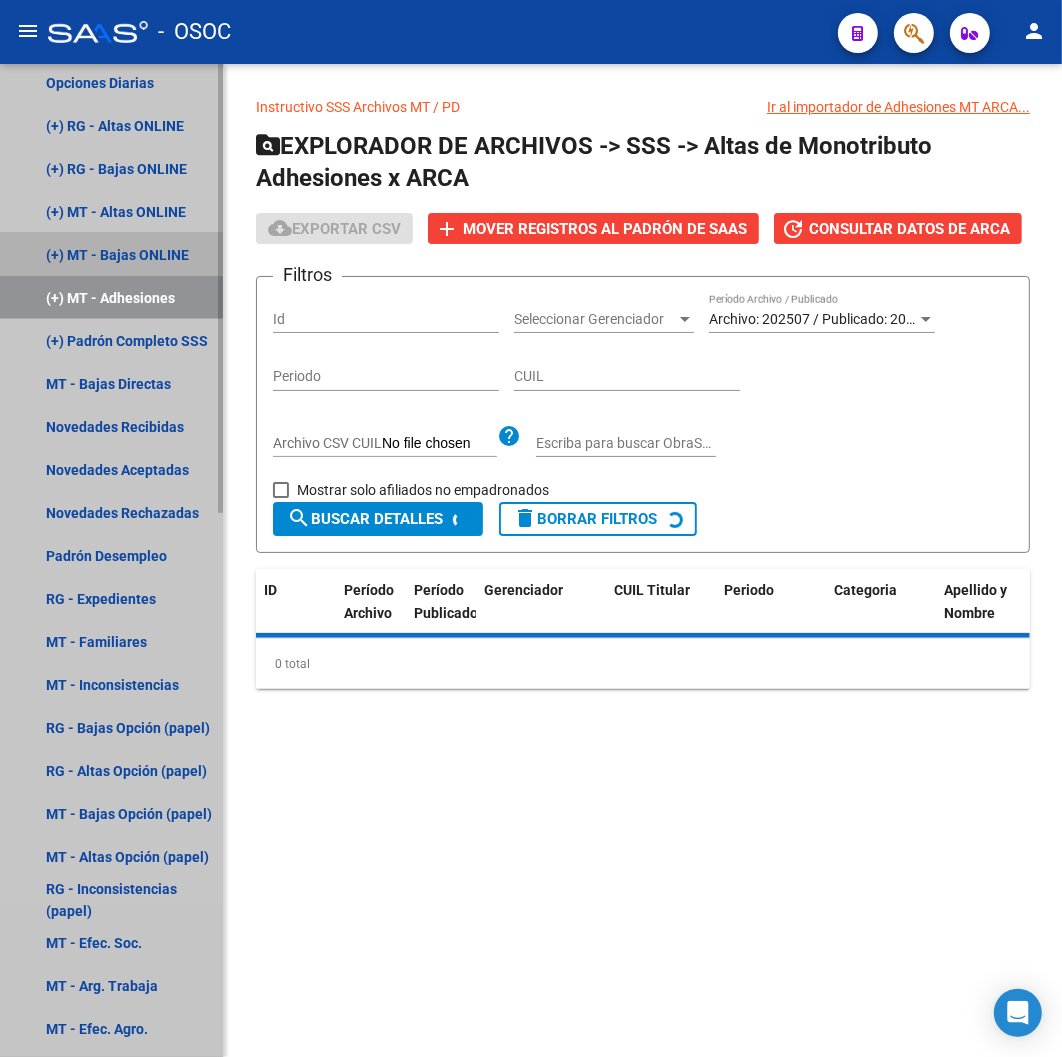 click on "(+) MT - Bajas ONLINE" at bounding box center (111, 254) 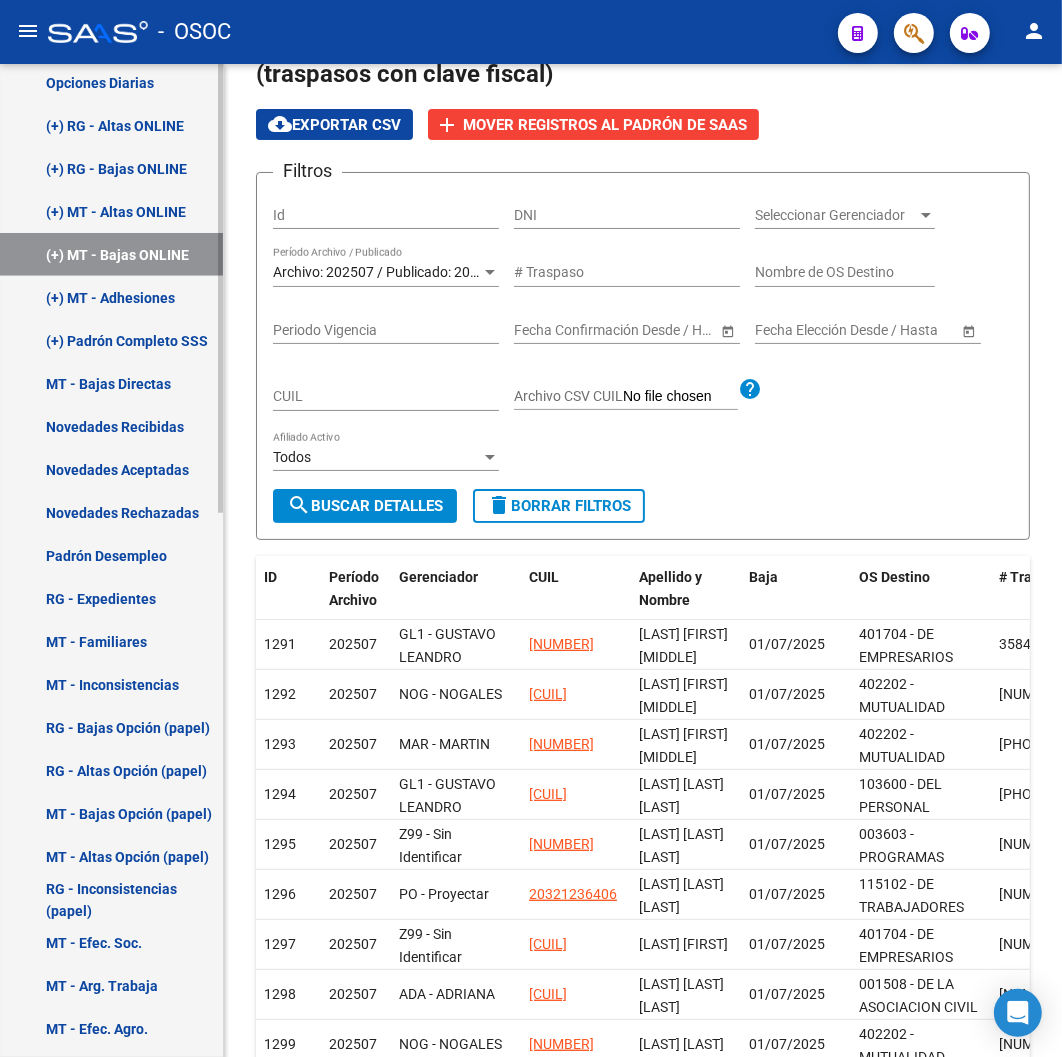 scroll, scrollTop: 82, scrollLeft: 0, axis: vertical 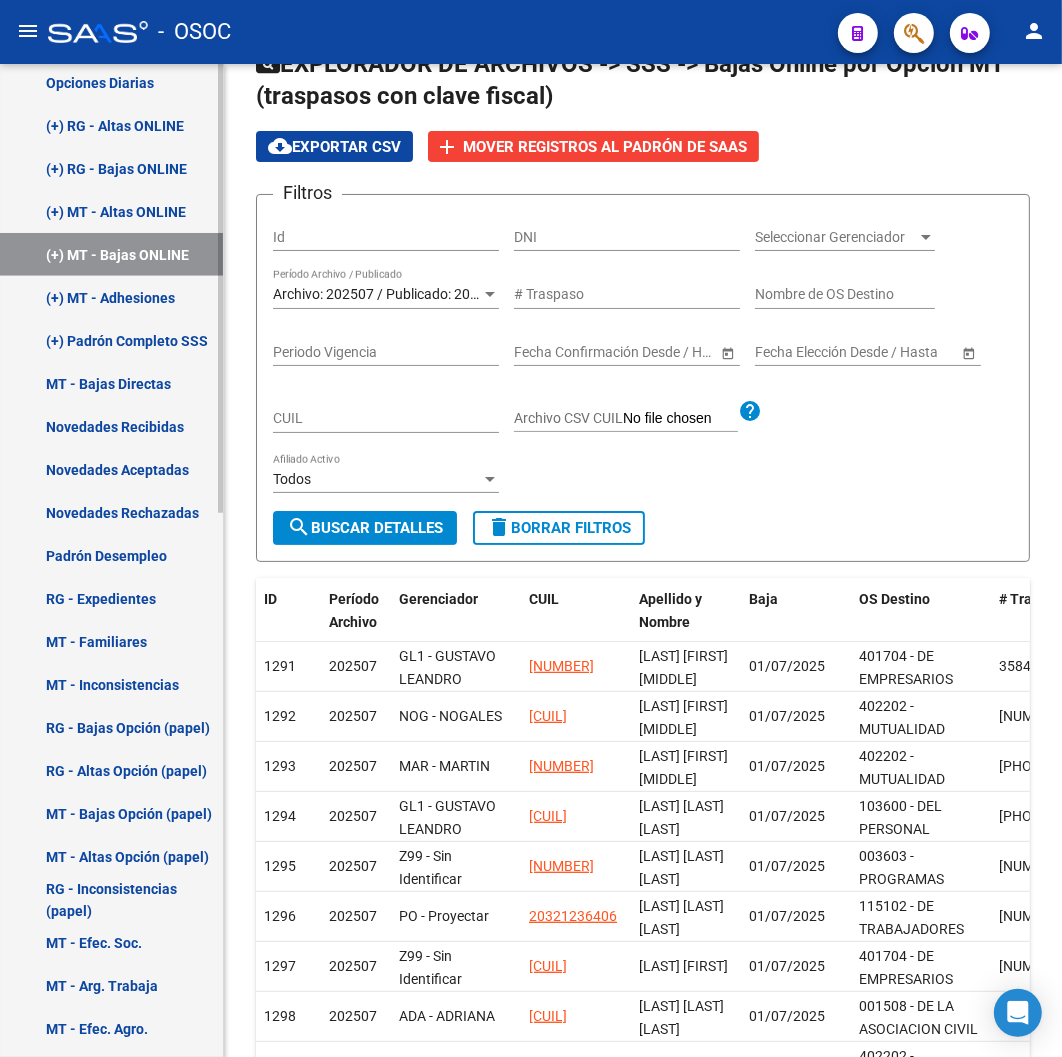 click on "(+) RG - Altas ONLINE" at bounding box center [111, 125] 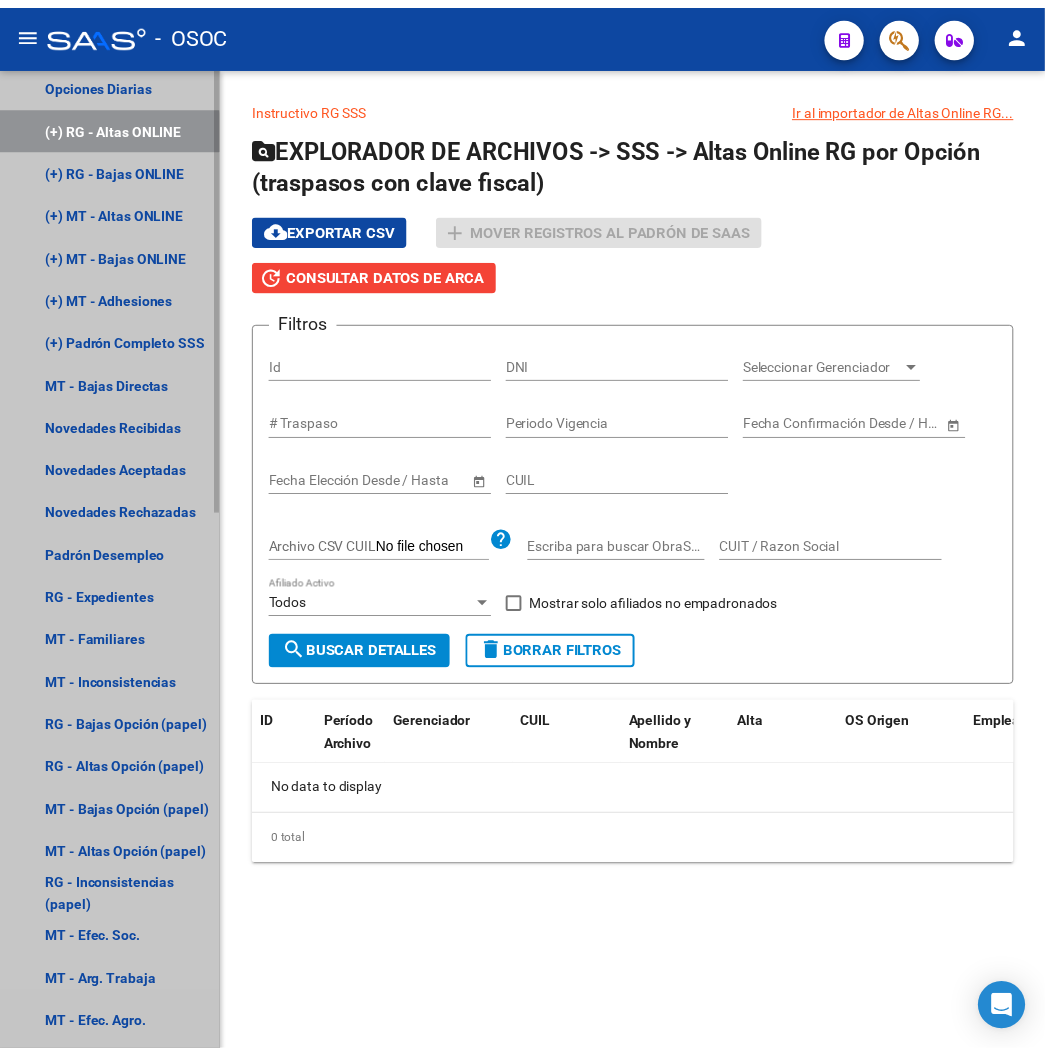 scroll, scrollTop: 0, scrollLeft: 0, axis: both 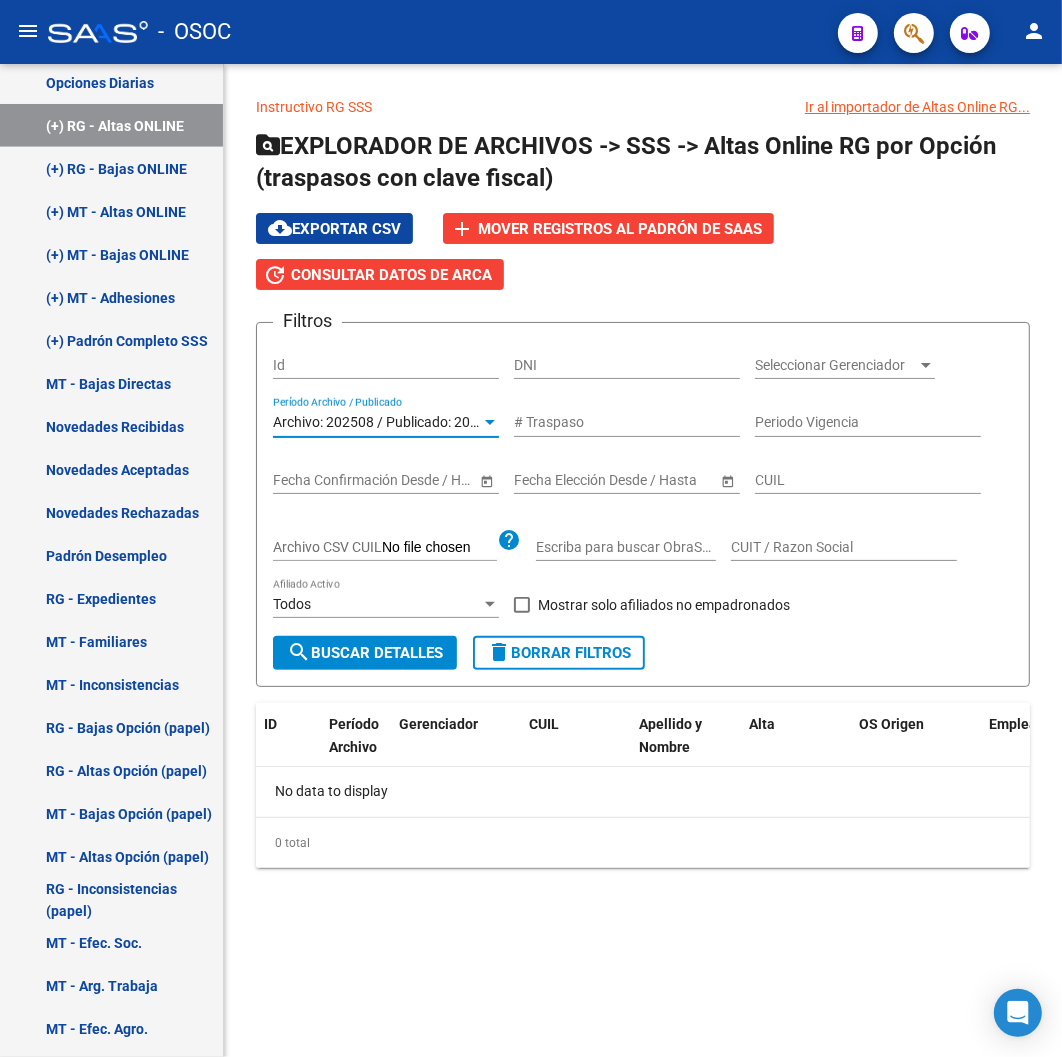 click on "Archivo: 202508 / Publicado: 202507" at bounding box center (387, 422) 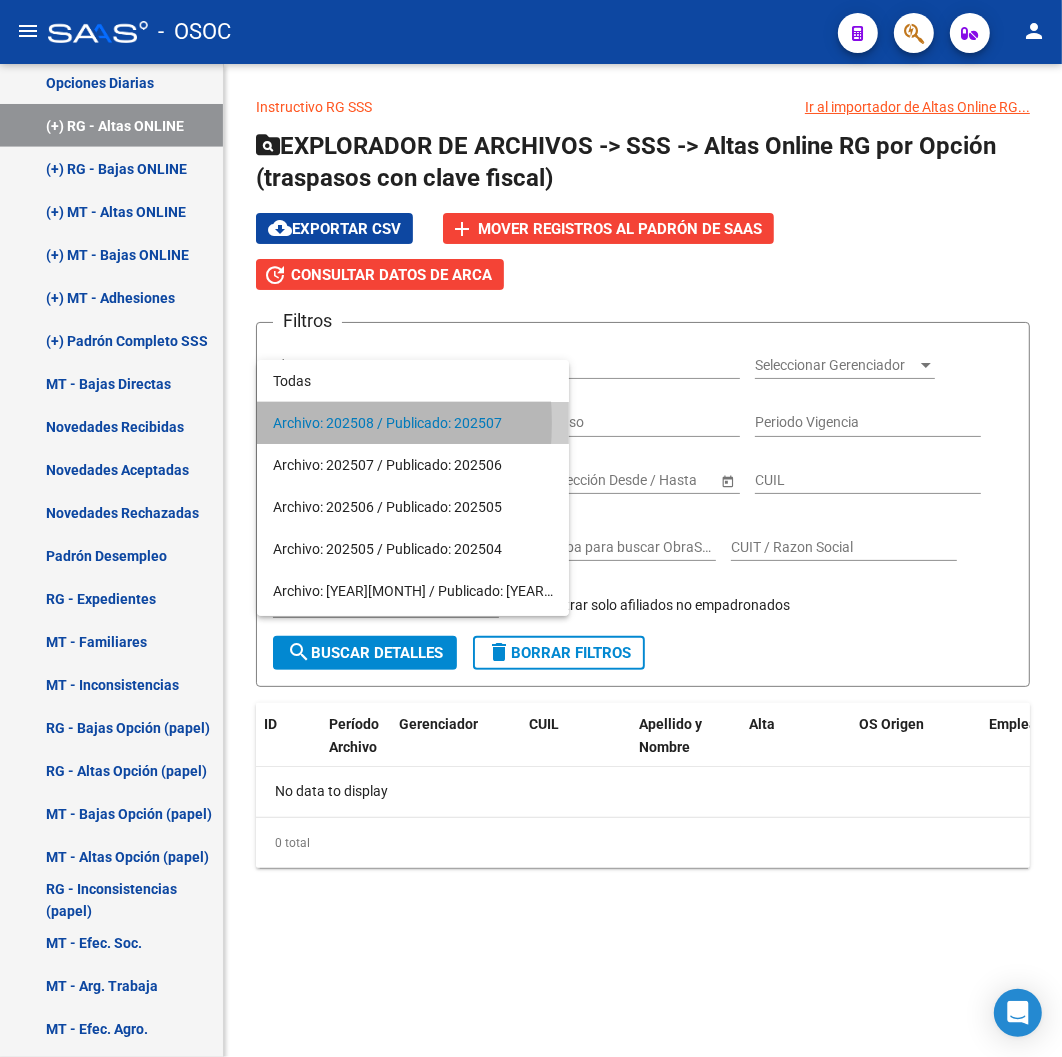 drag, startPoint x: 268, startPoint y: 423, endPoint x: 511, endPoint y: 423, distance: 243 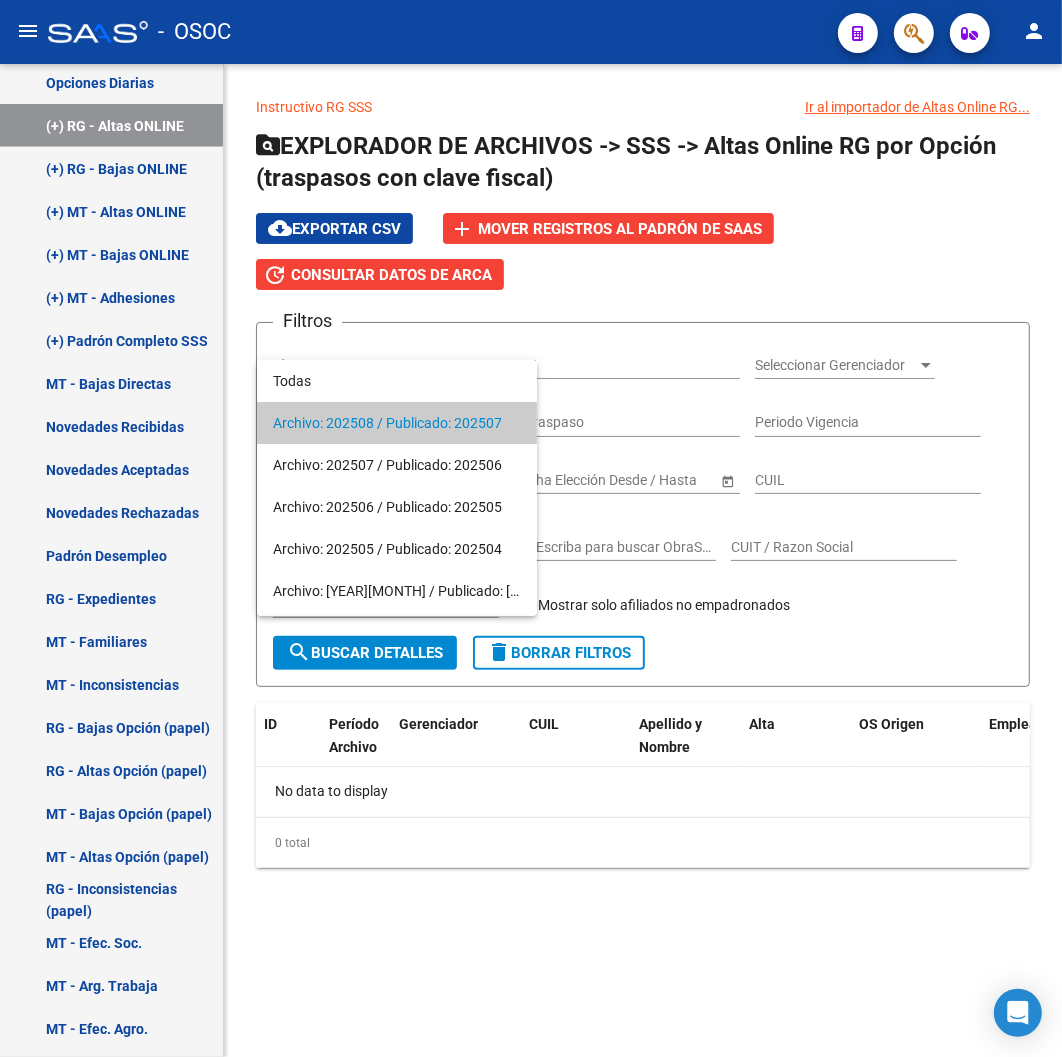 copy on "Archivo: 202508 / Publicado: 202507" 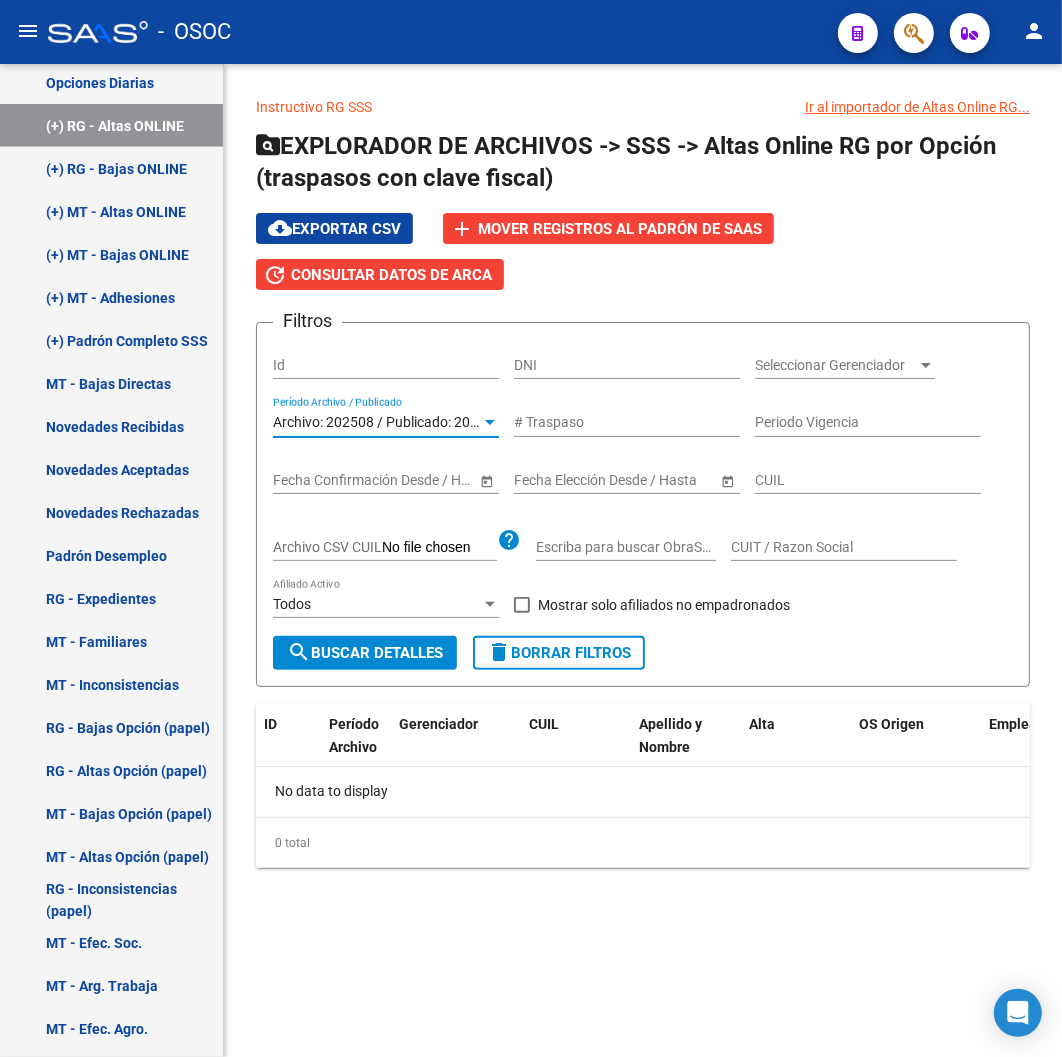 click on "Archivo: 202508 / Publicado: 202507" at bounding box center [387, 422] 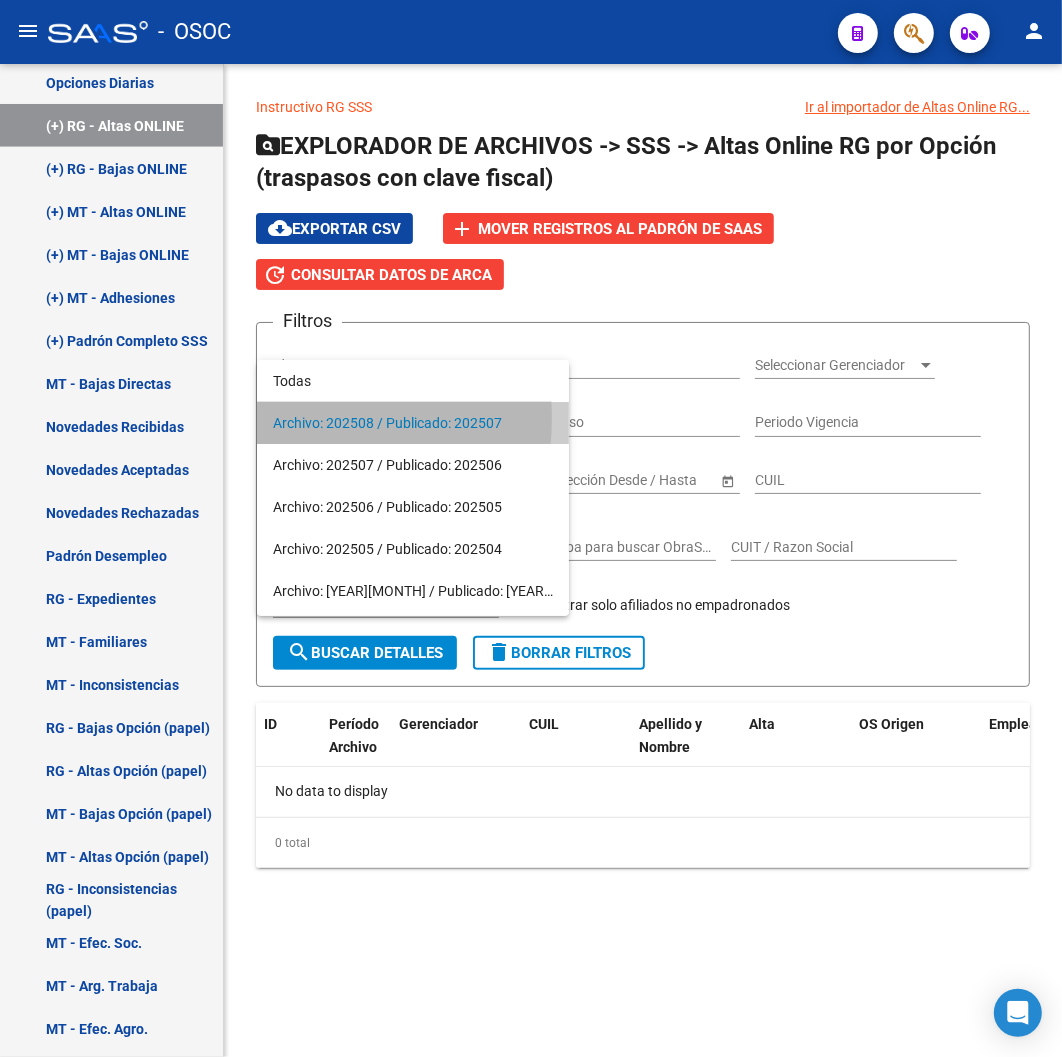 drag, startPoint x: 275, startPoint y: 418, endPoint x: 522, endPoint y: 418, distance: 247 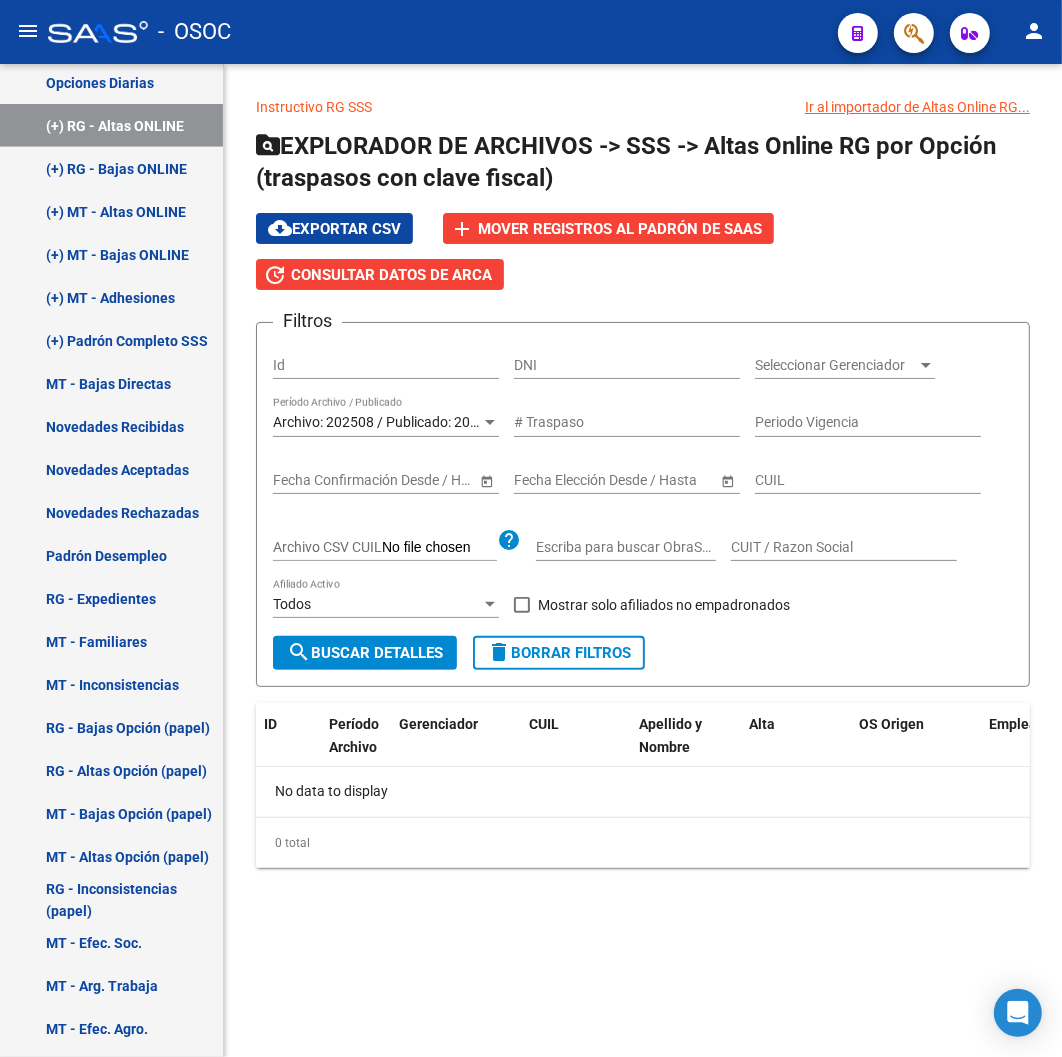 drag, startPoint x: 263, startPoint y: 423, endPoint x: 484, endPoint y: 421, distance: 221.00905 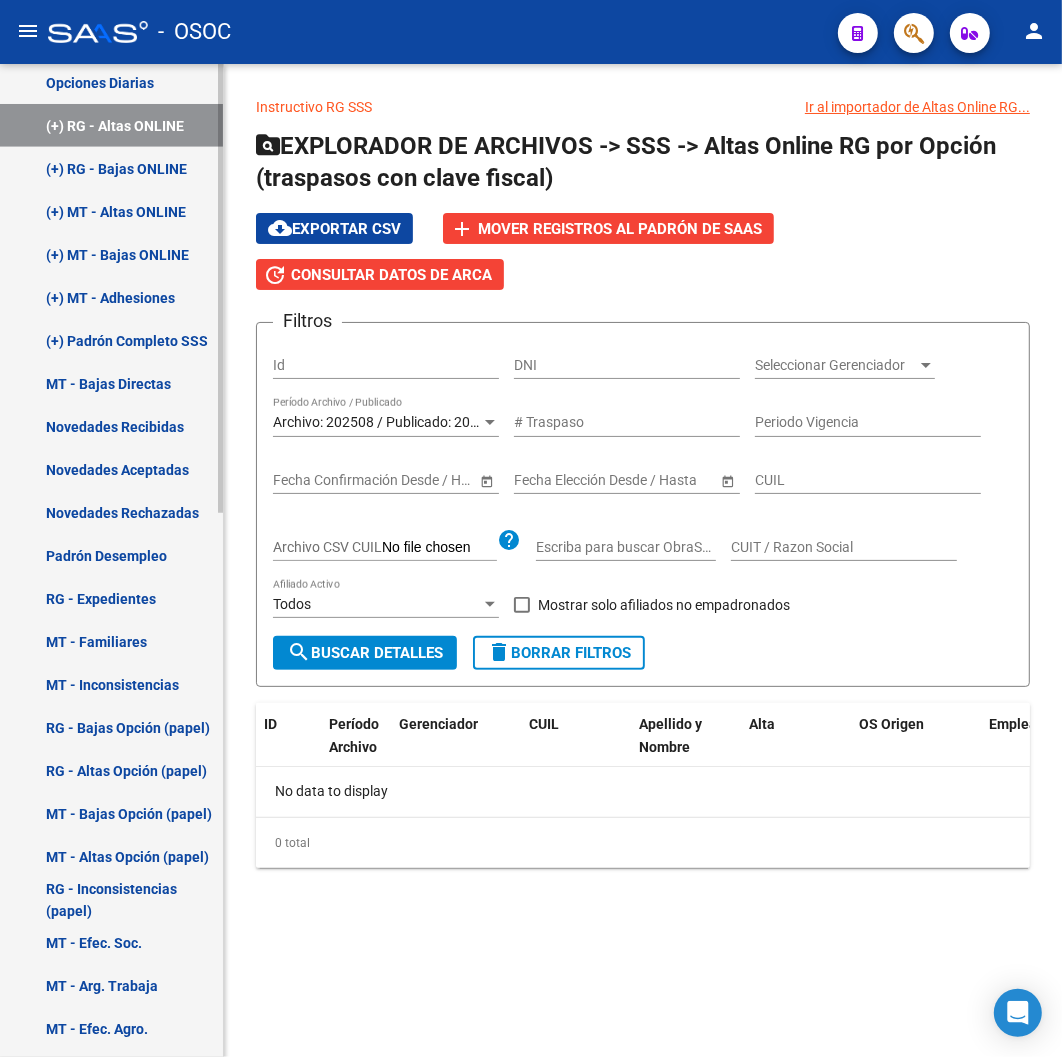 click on "(+) MT - Bajas ONLINE" at bounding box center [111, 254] 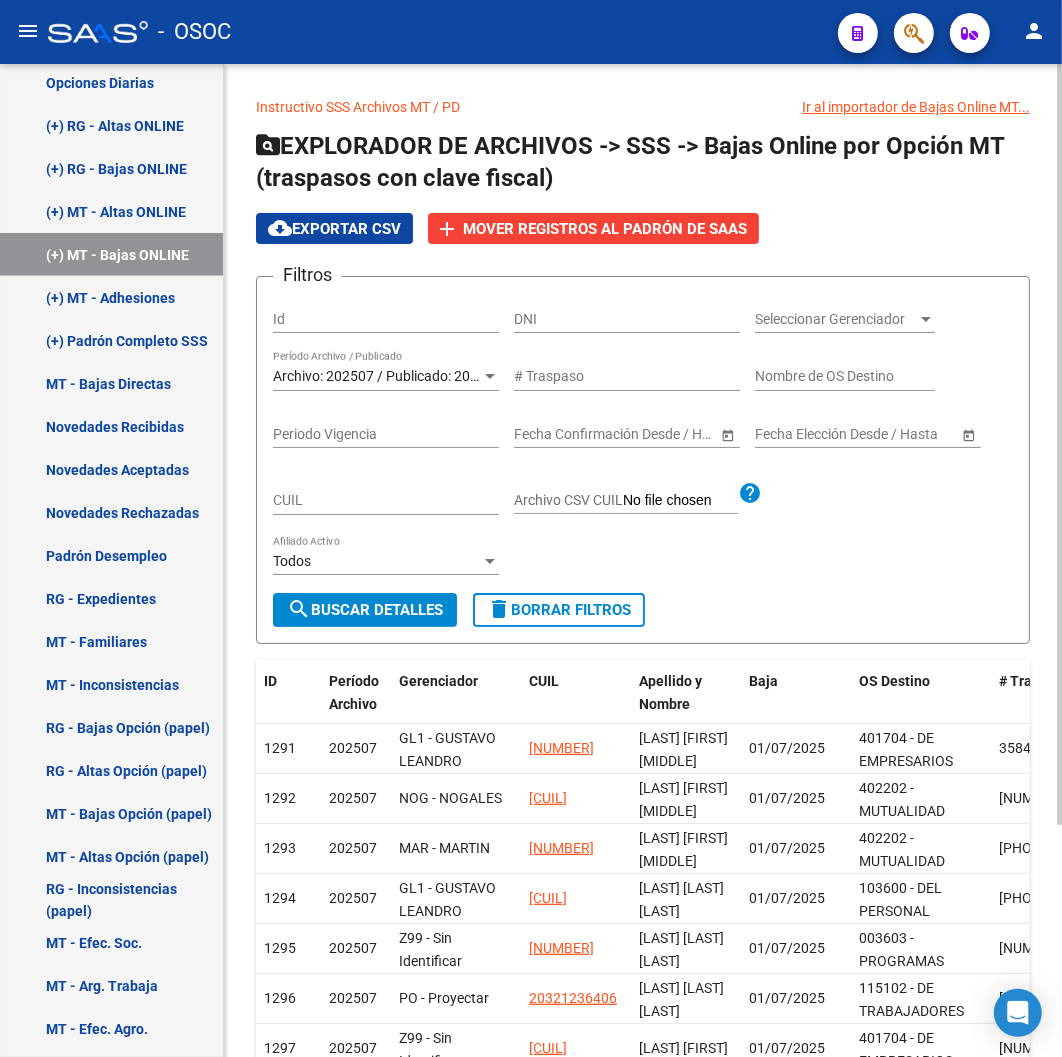 click on "Archivo: 202507 / Publicado: 202506 Período Archivo / Publicado" 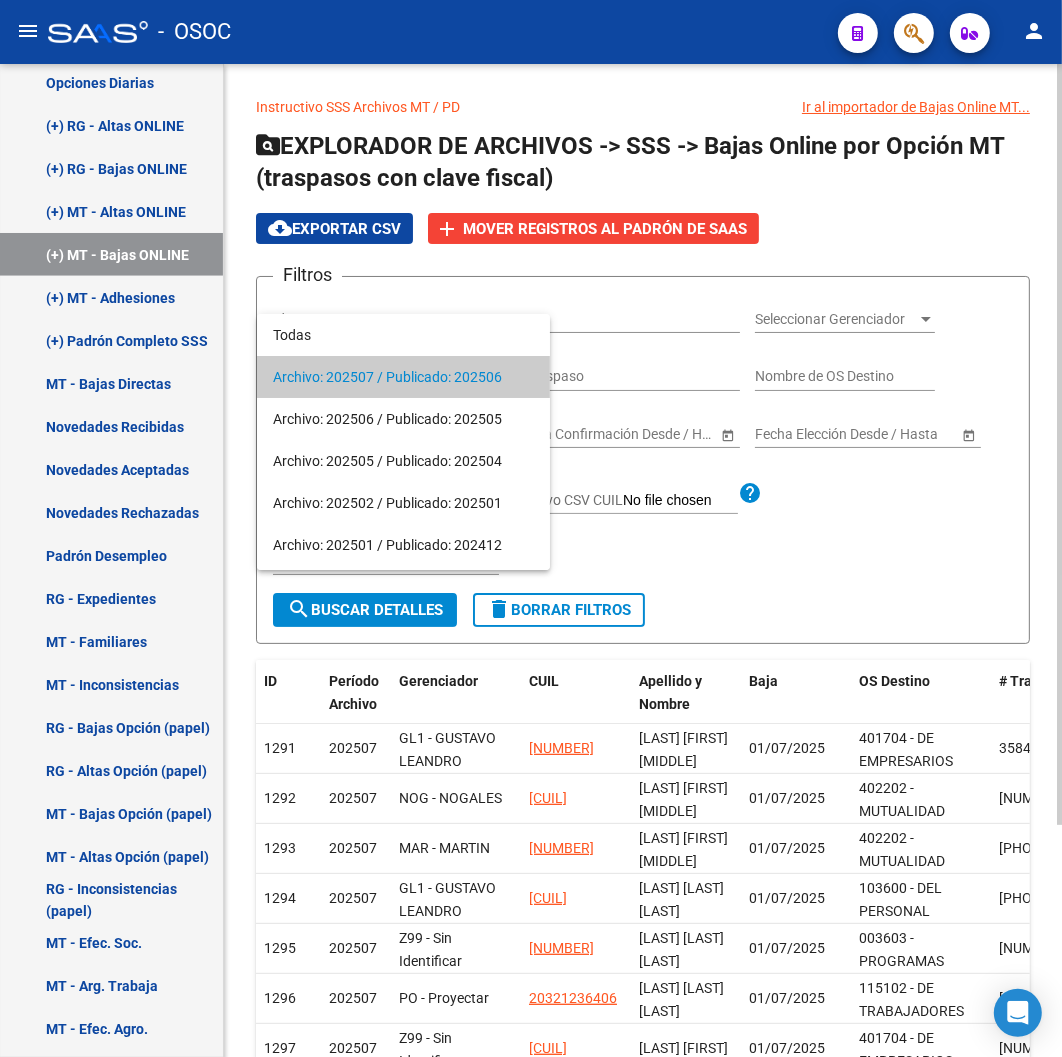 click on "Archivo: 202507 / Publicado: 202506" at bounding box center (403, 377) 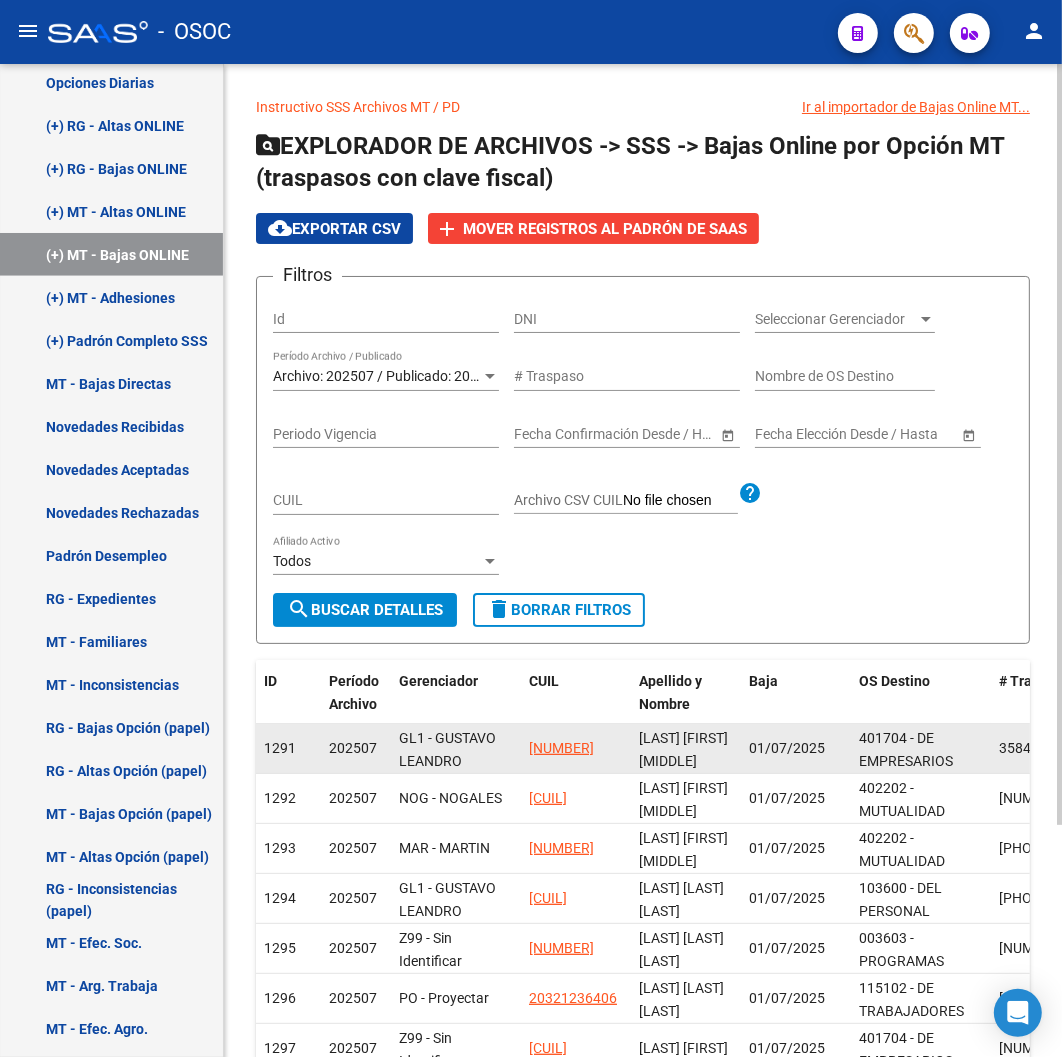 click on "[NUMBER]" 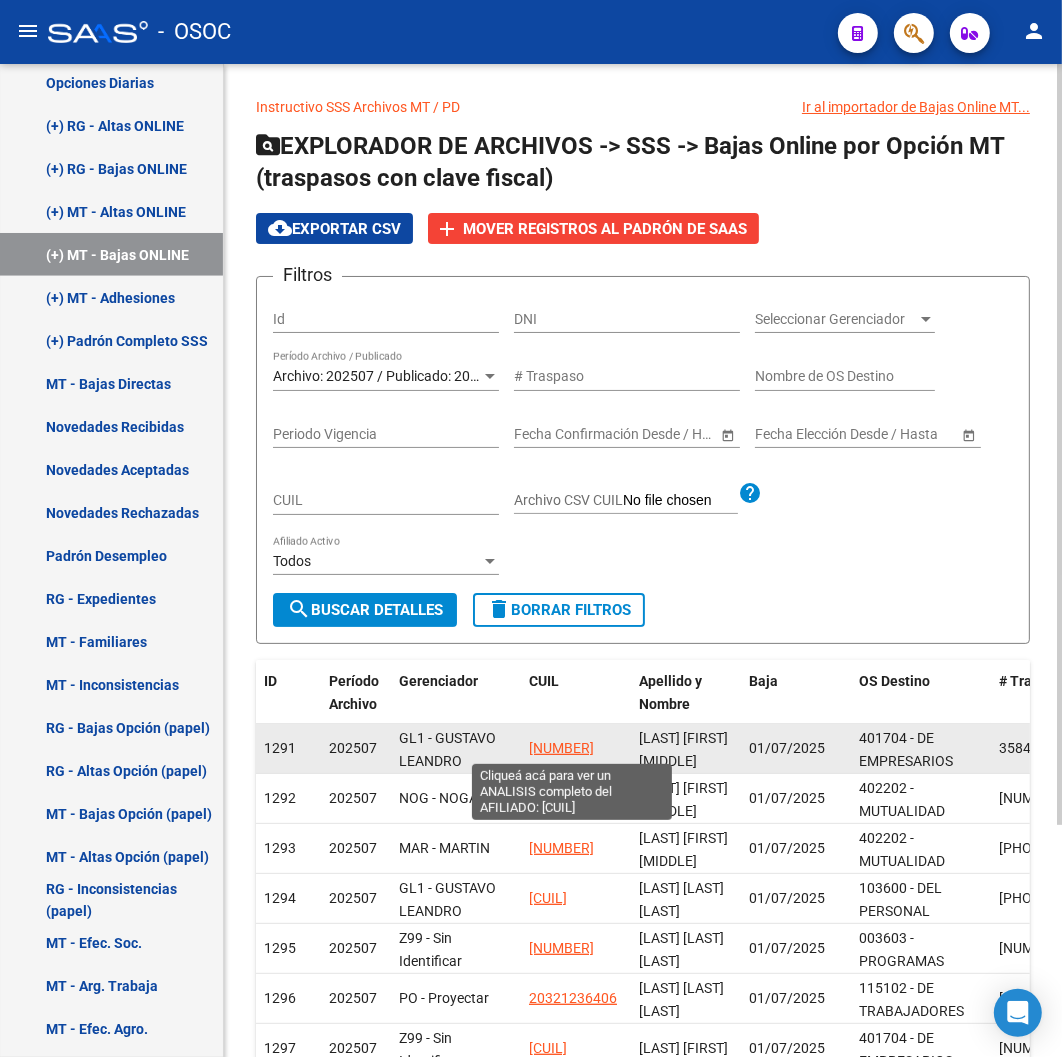 click on "[NUMBER]" 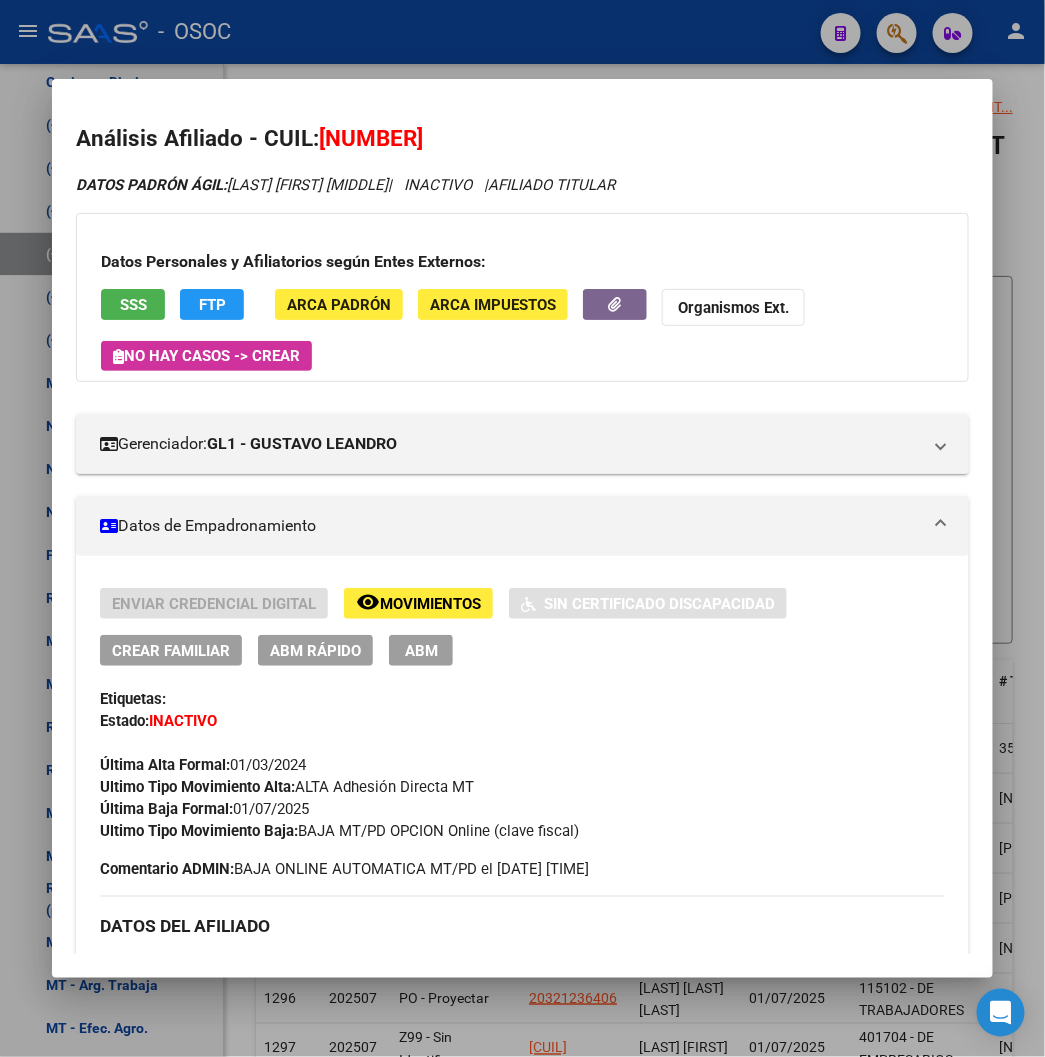 click at bounding box center [522, 528] 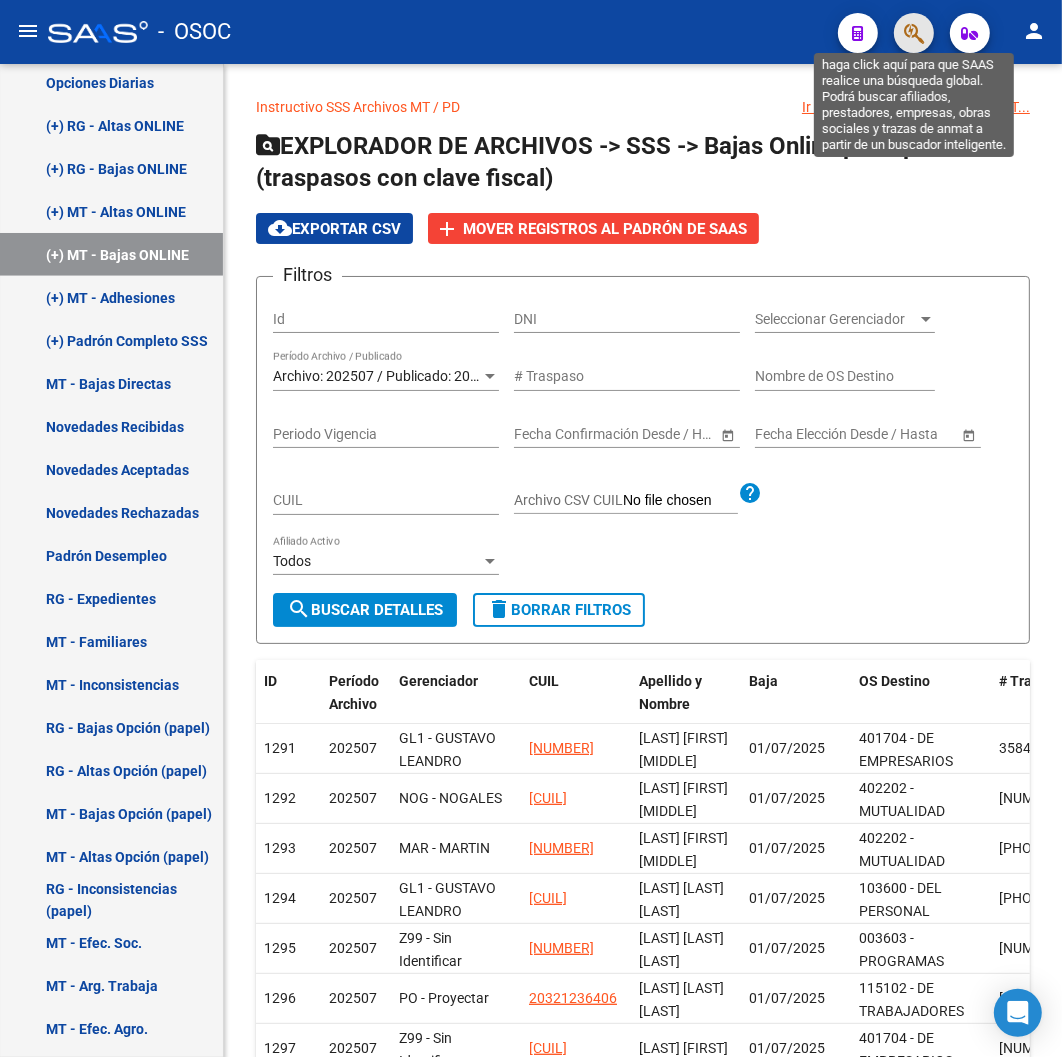 click 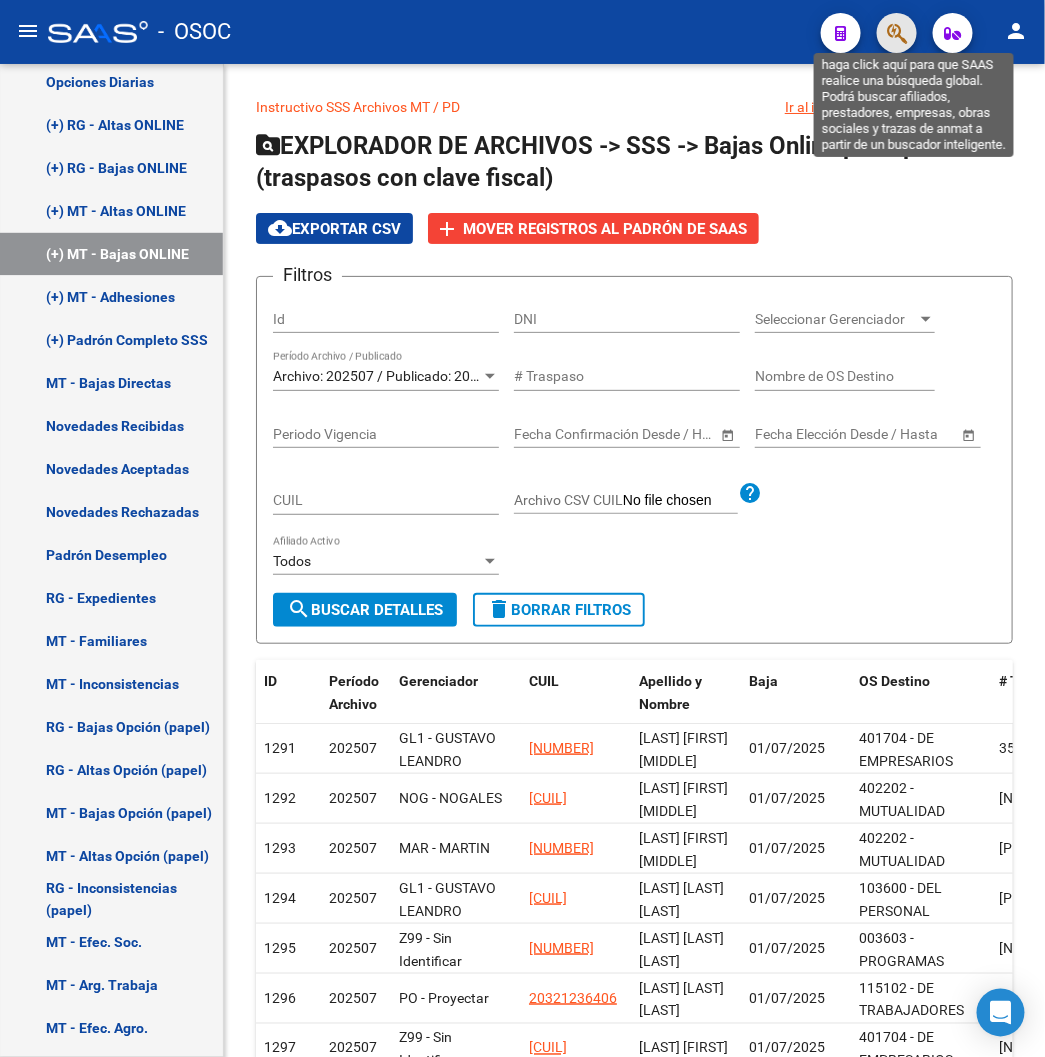 type 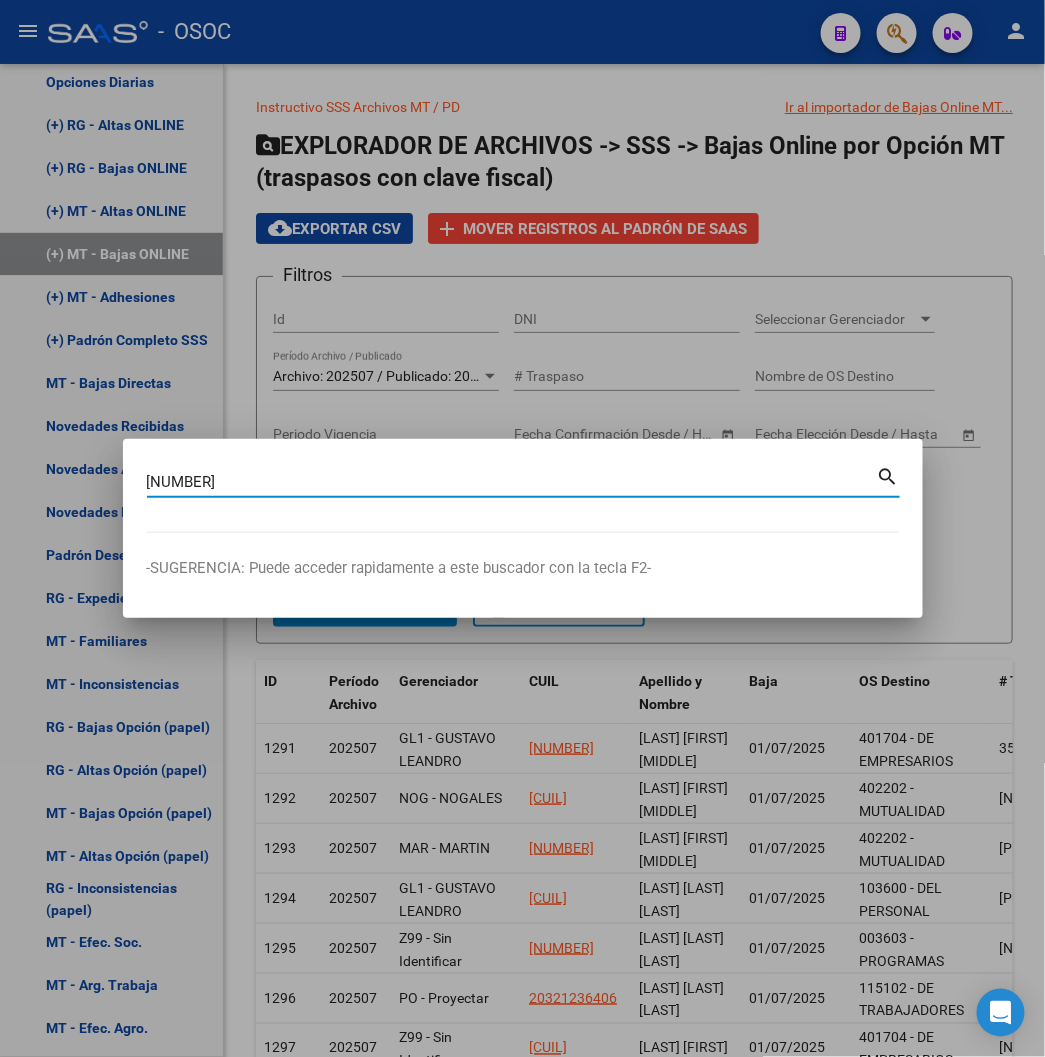 type on "[NUMBER]" 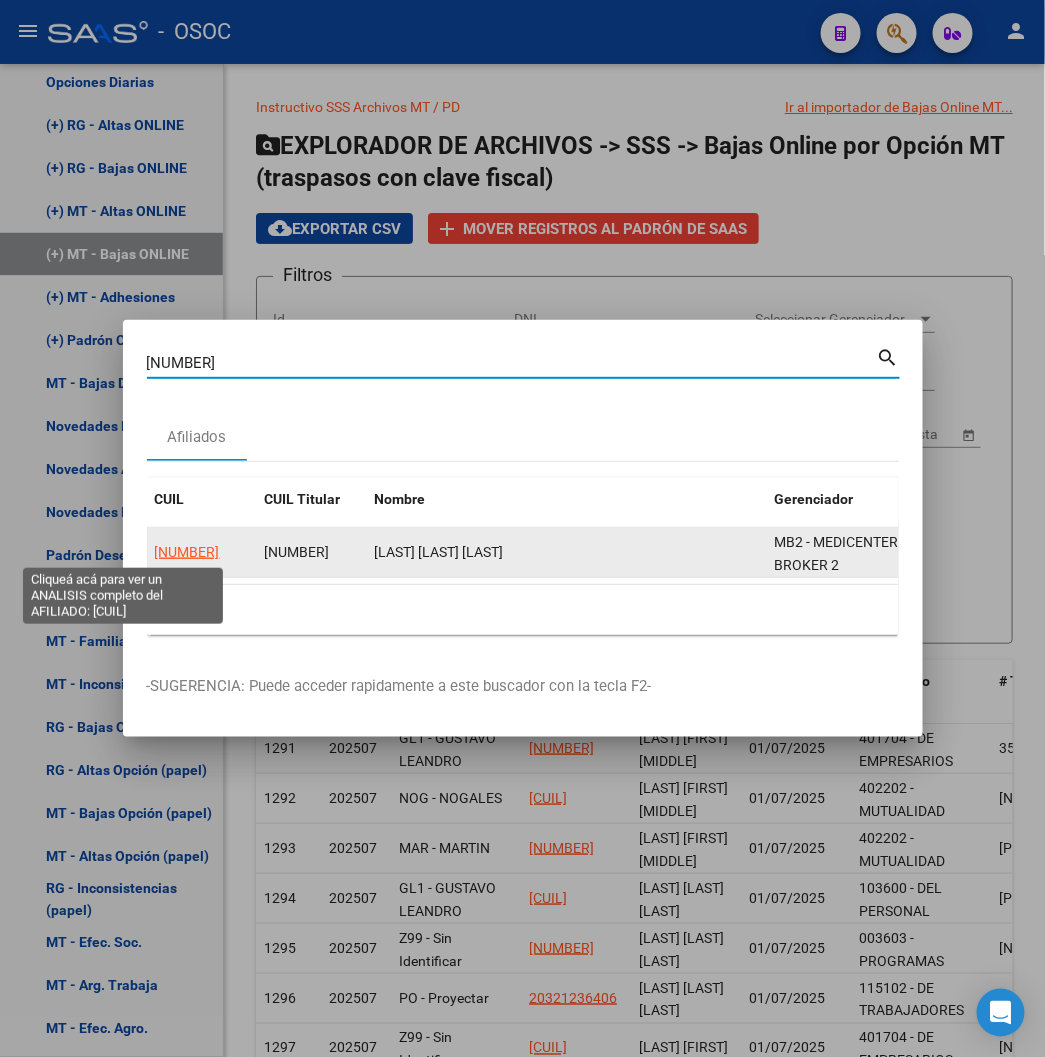 click on "[NUMBER]" 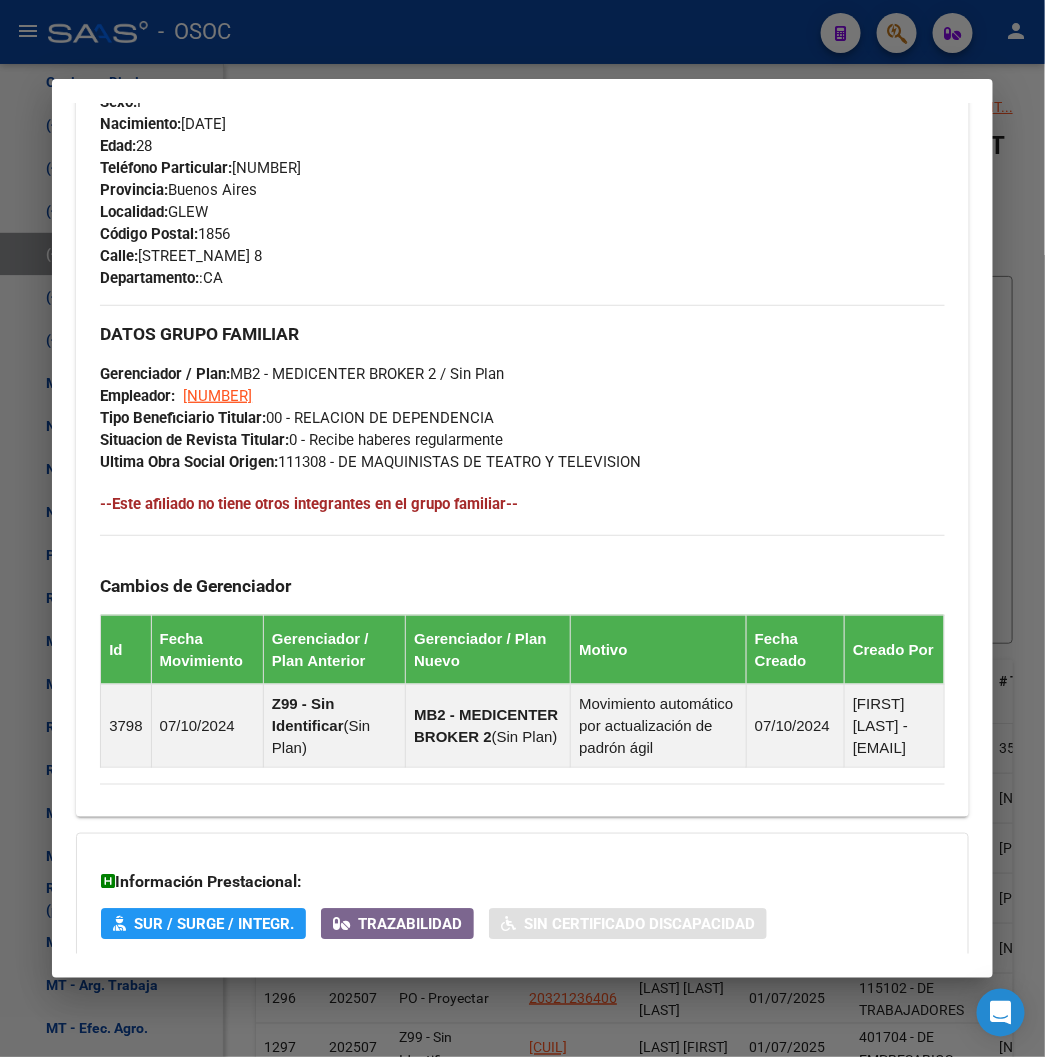 scroll, scrollTop: 1162, scrollLeft: 0, axis: vertical 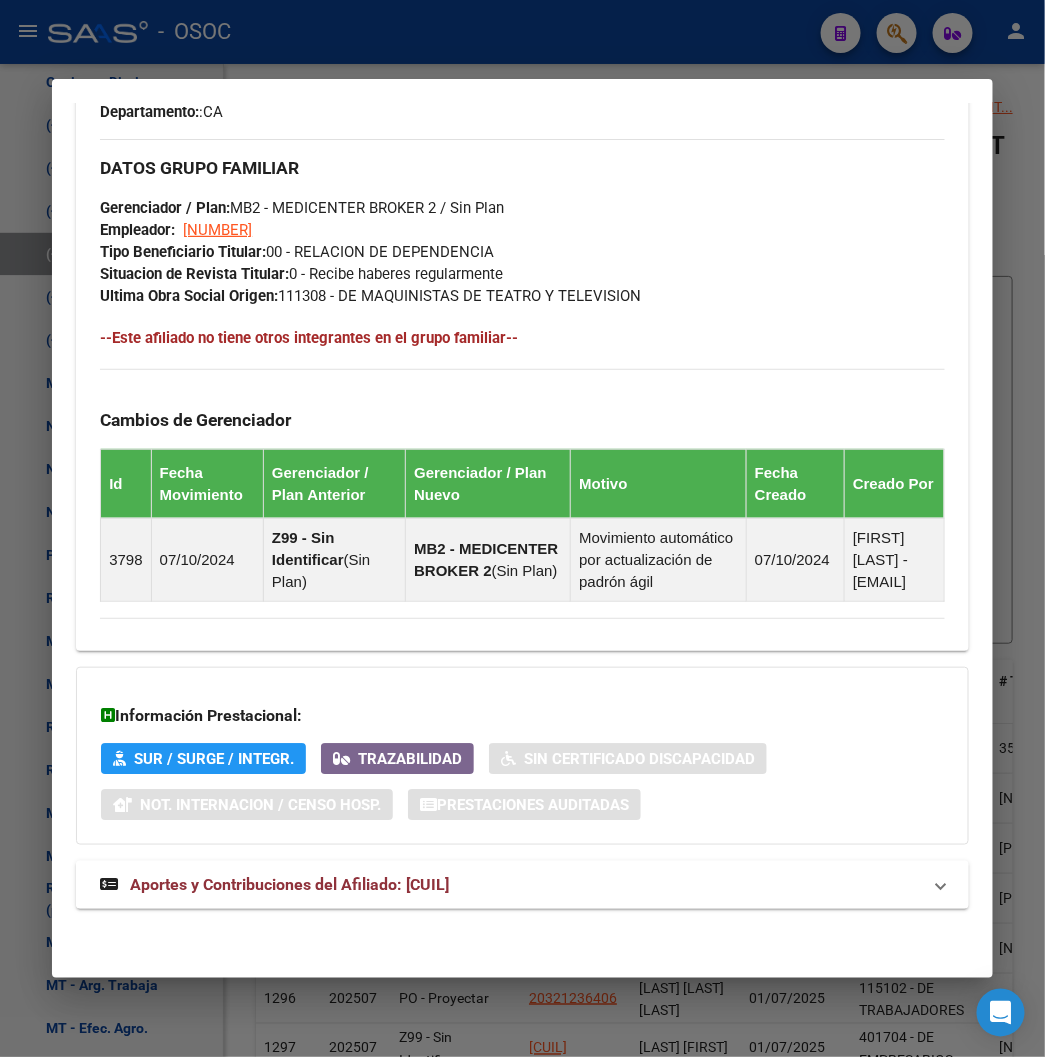 click on "Aportes y Contribuciones del Afiliado: [CUIL]" at bounding box center (522, 885) 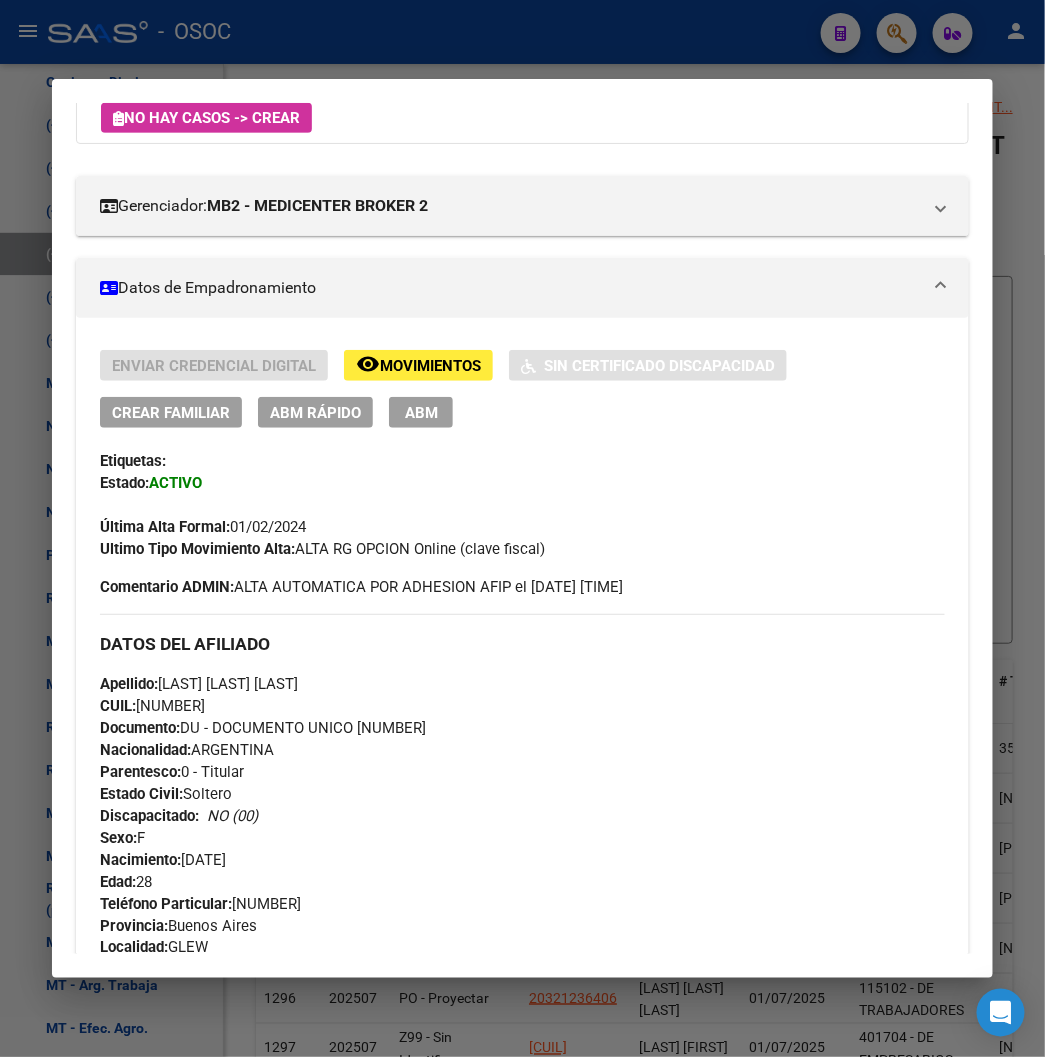 scroll, scrollTop: 38, scrollLeft: 0, axis: vertical 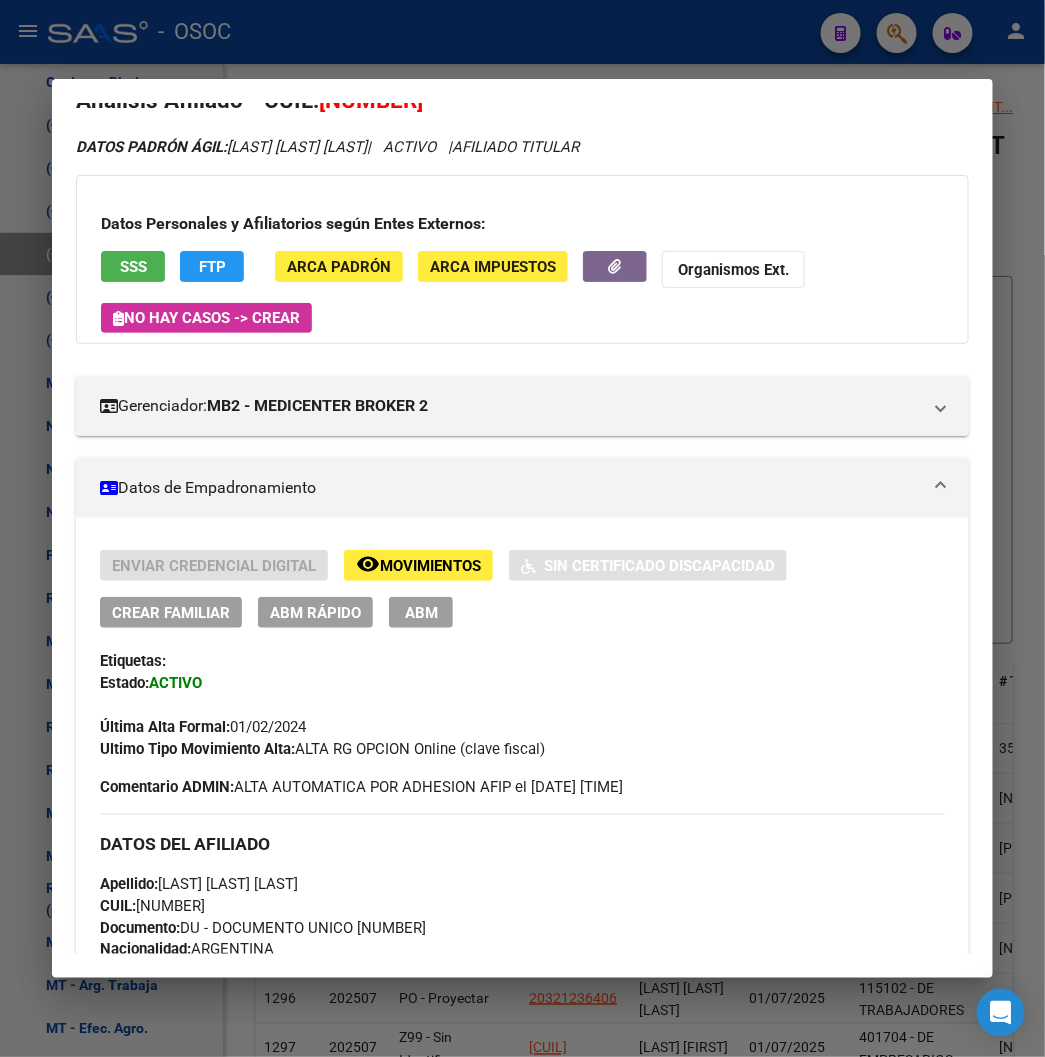 click on "FTP" 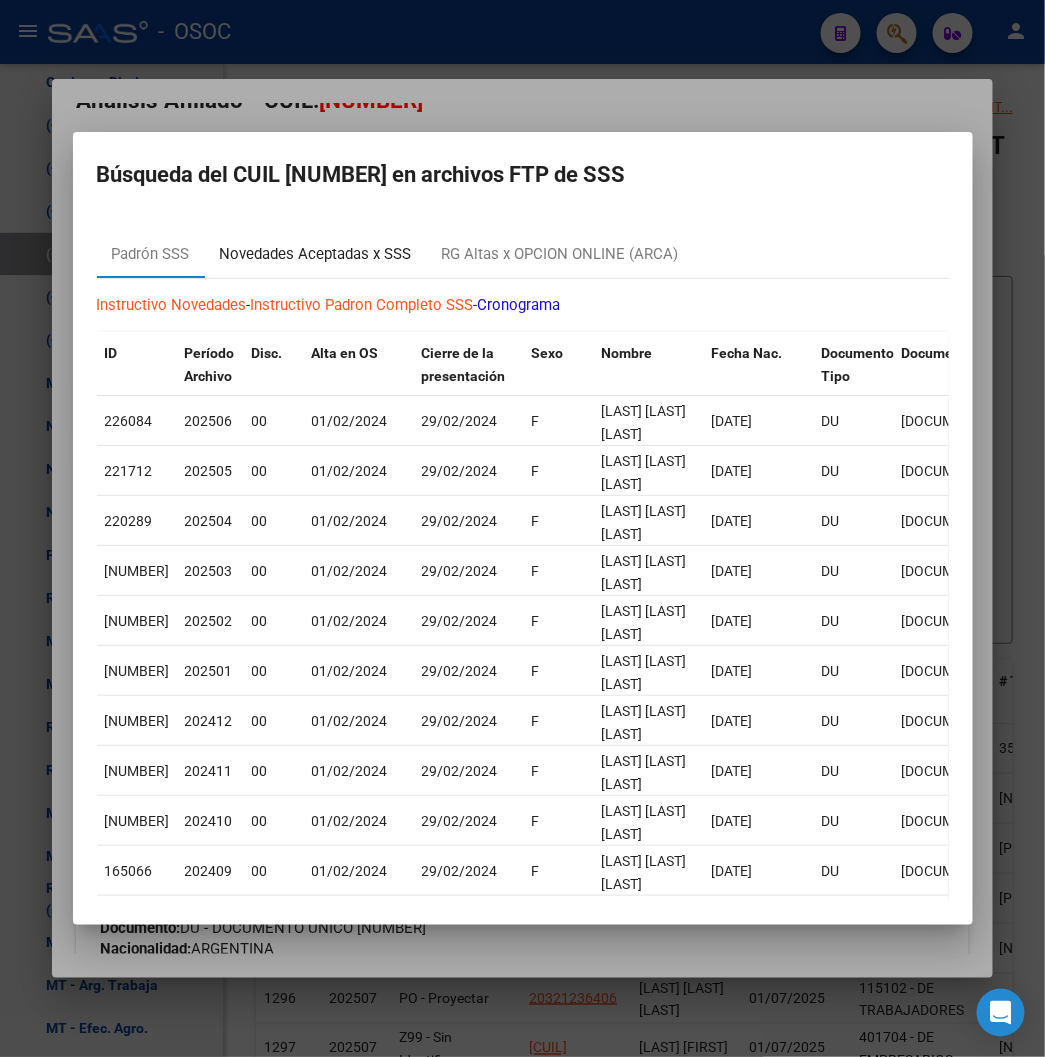 click on "Novedades Aceptadas x SSS" at bounding box center [316, 254] 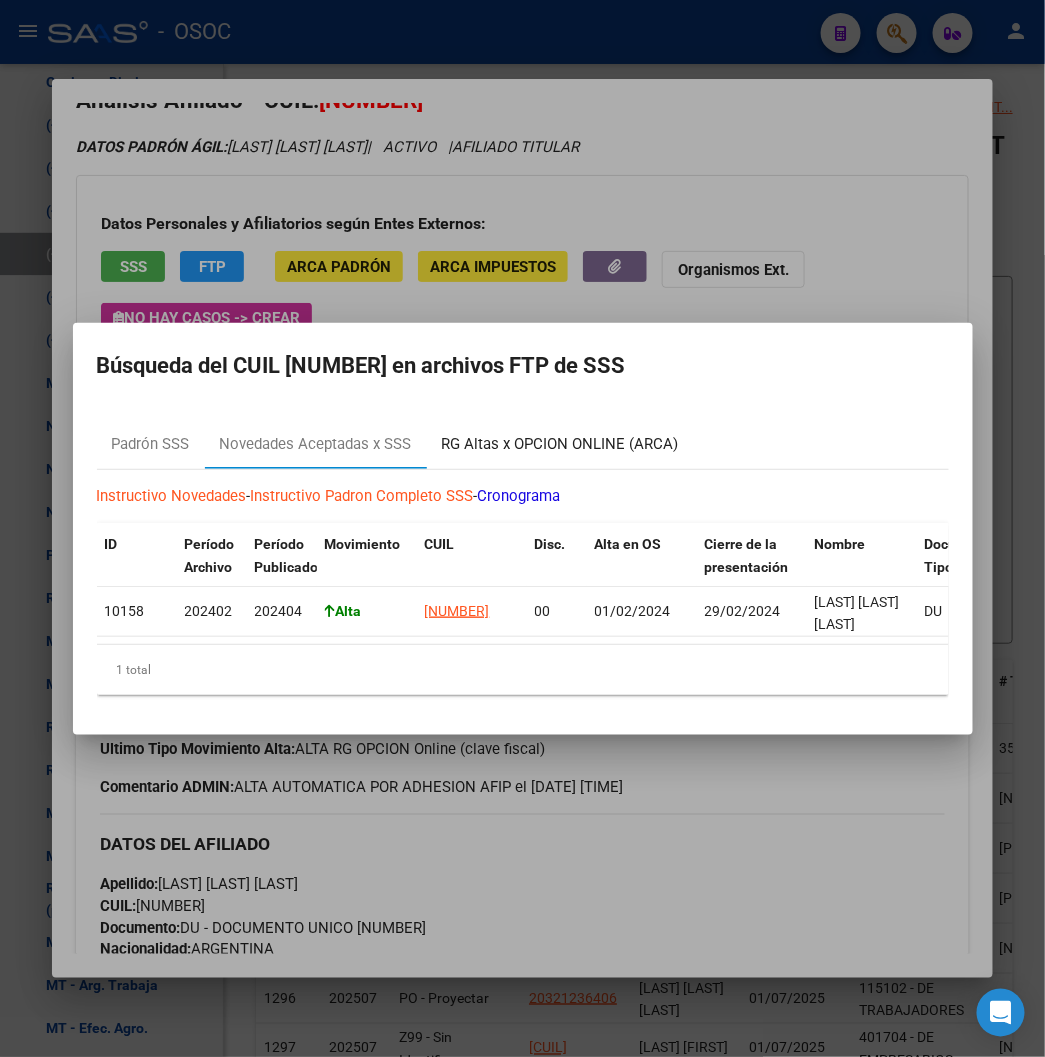 click on "RG Altas x OPCION ONLINE (ARCA)" at bounding box center (560, 445) 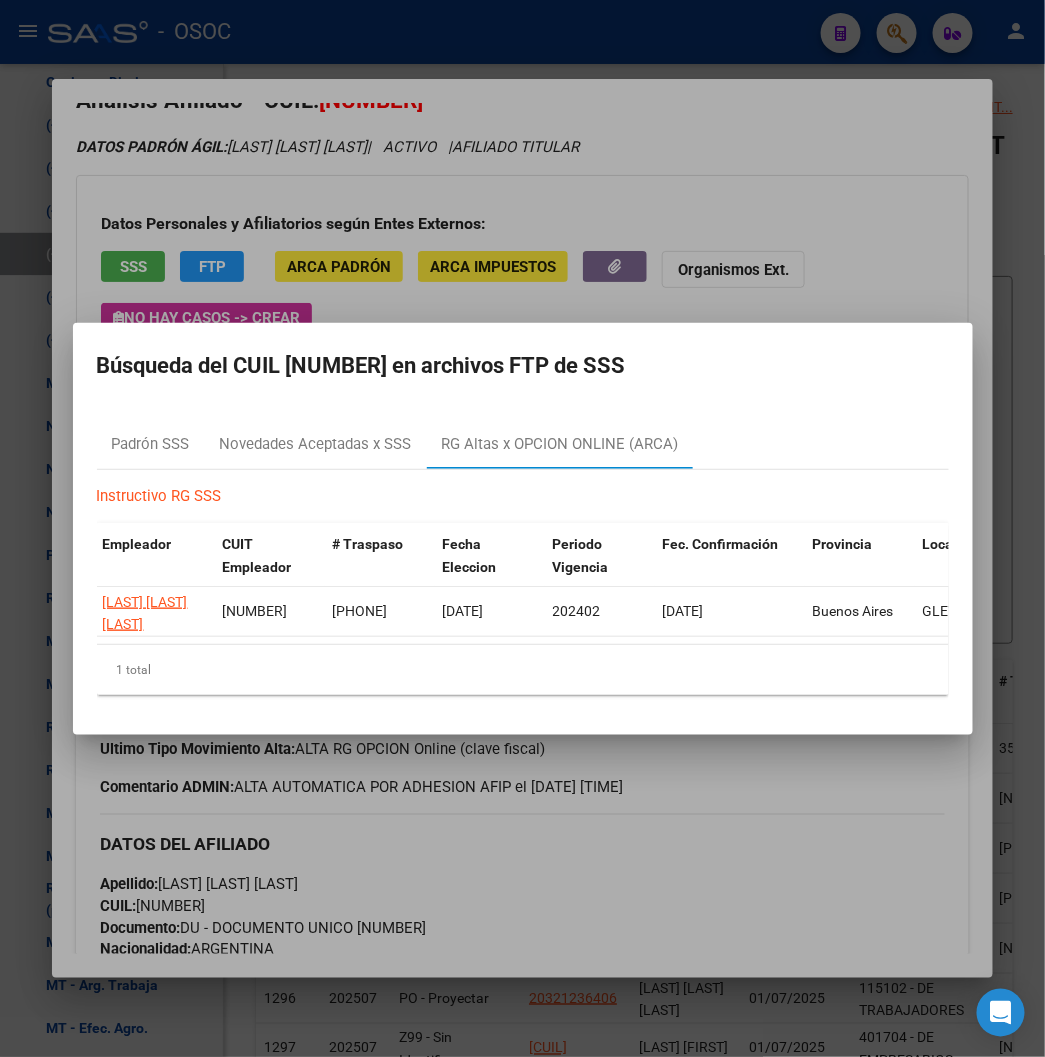 scroll, scrollTop: 0, scrollLeft: 567, axis: horizontal 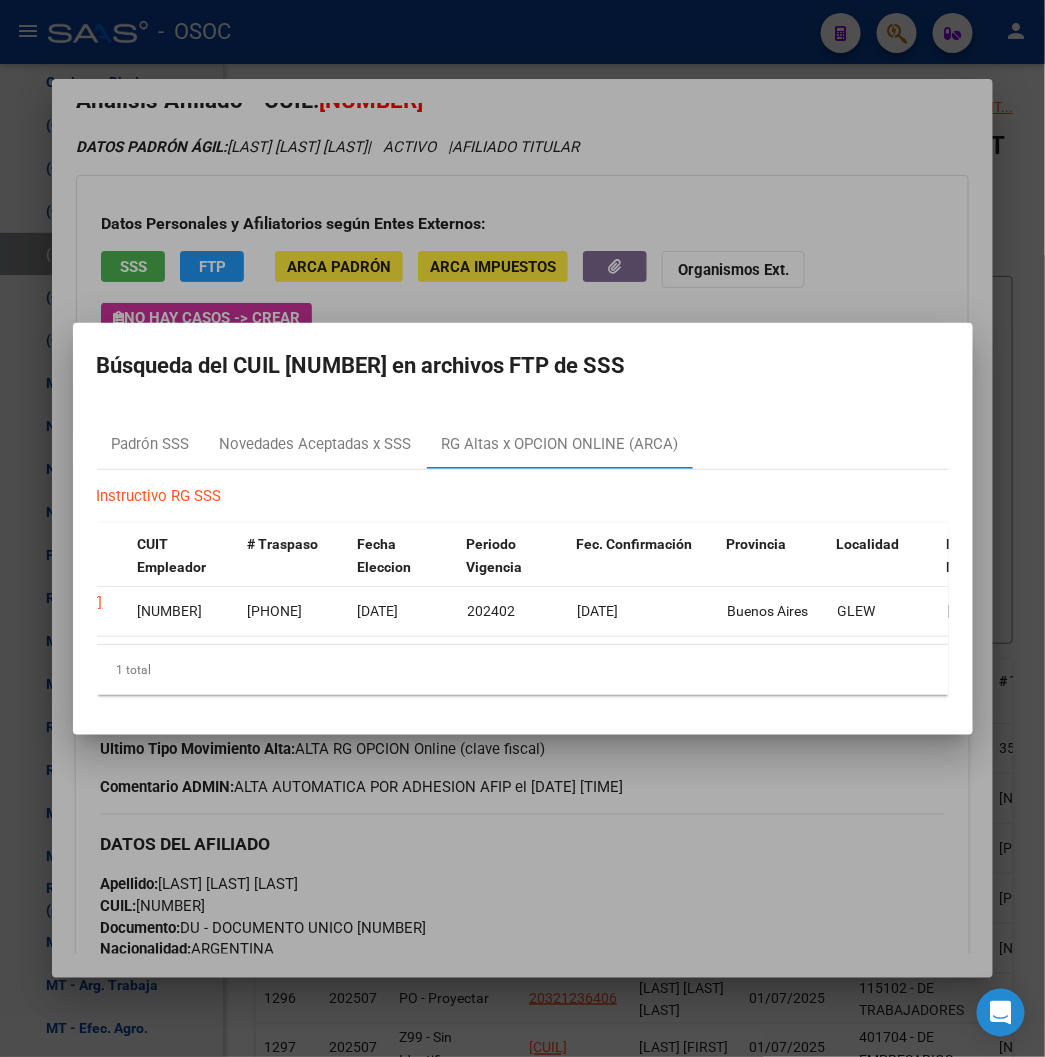 click at bounding box center [522, 528] 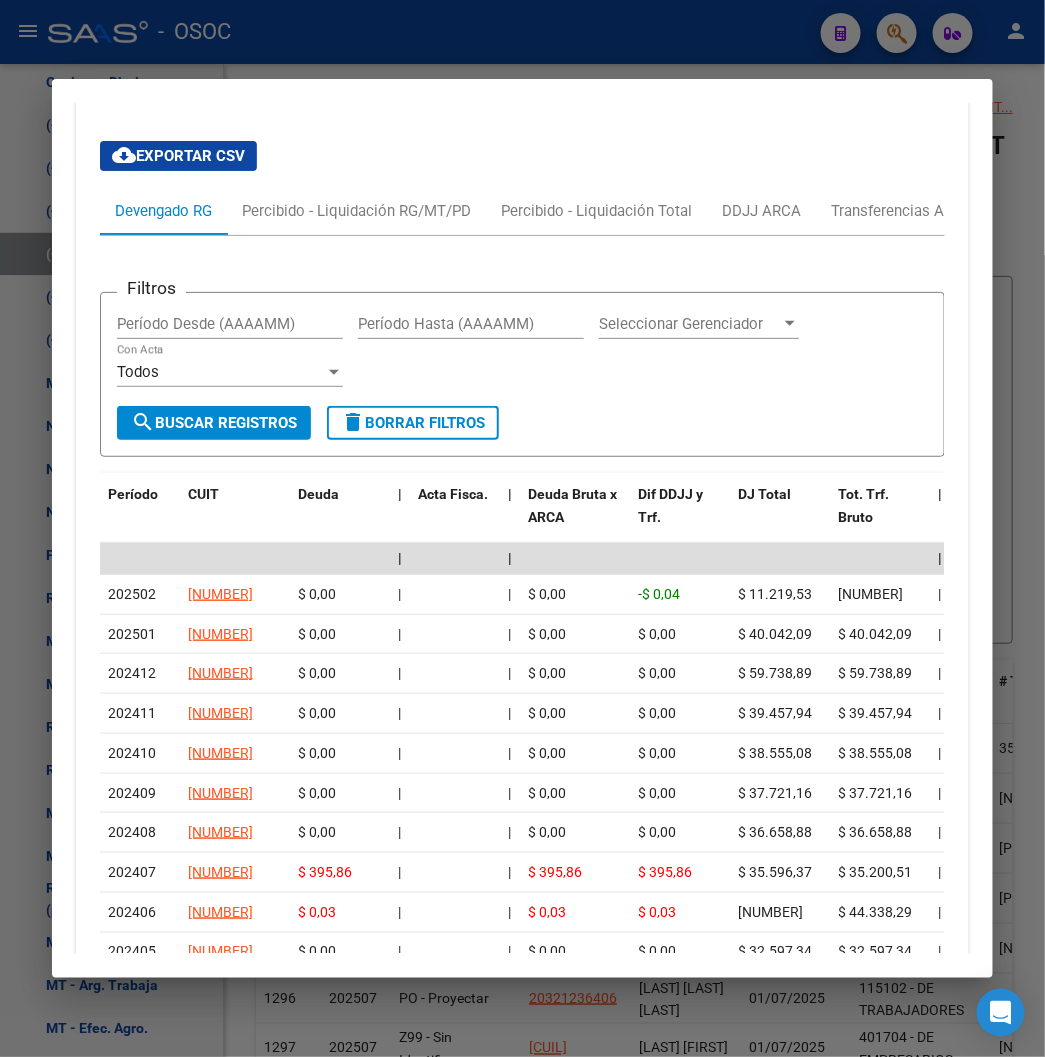 scroll, scrollTop: 2188, scrollLeft: 0, axis: vertical 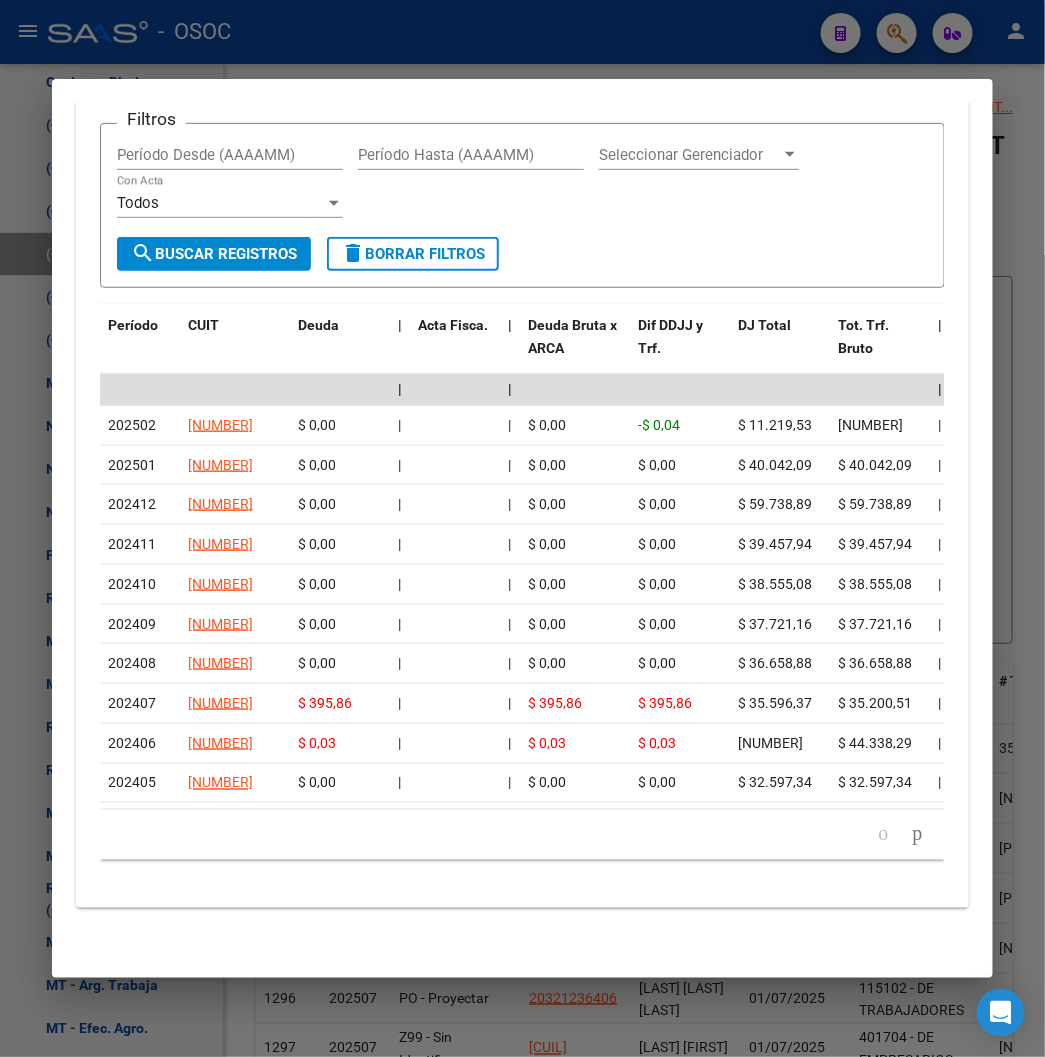 type 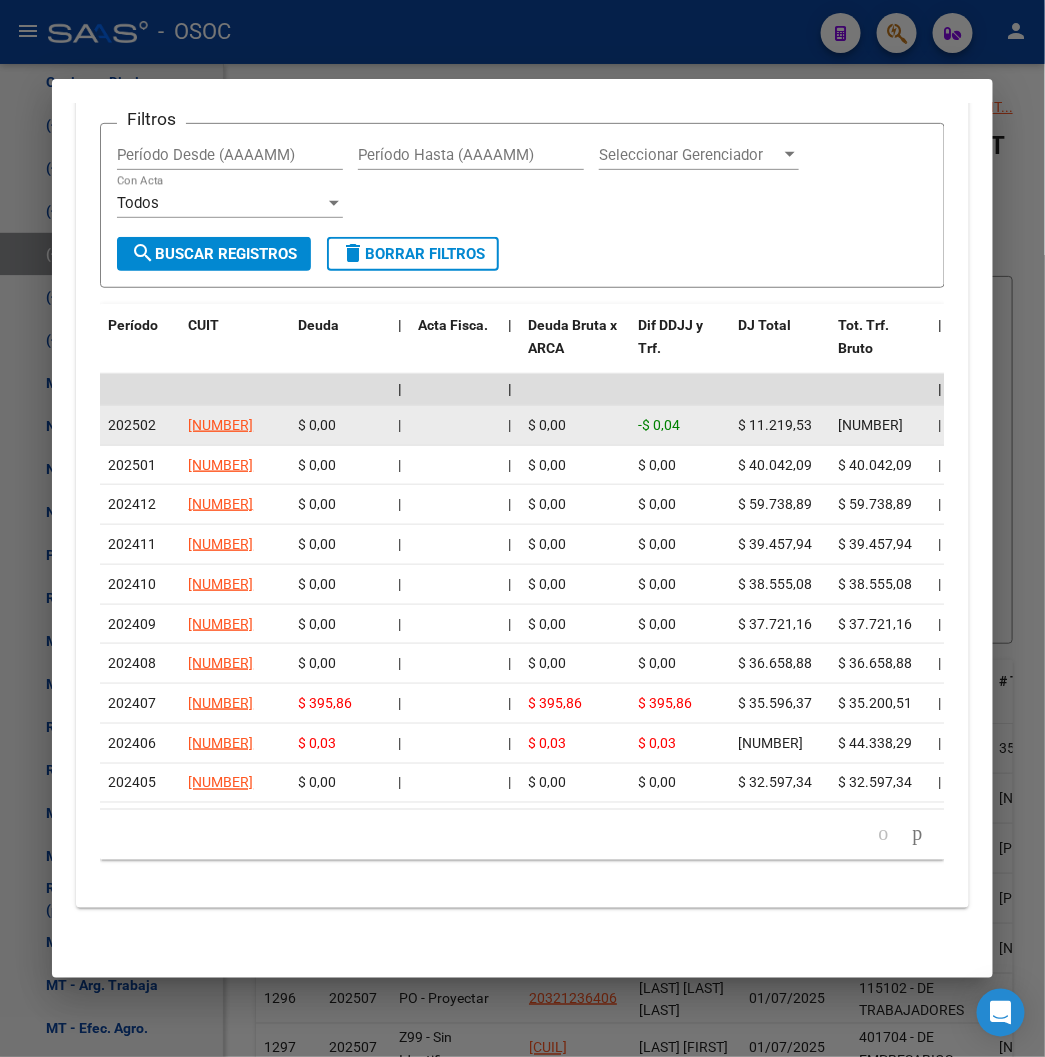 click on "202502" 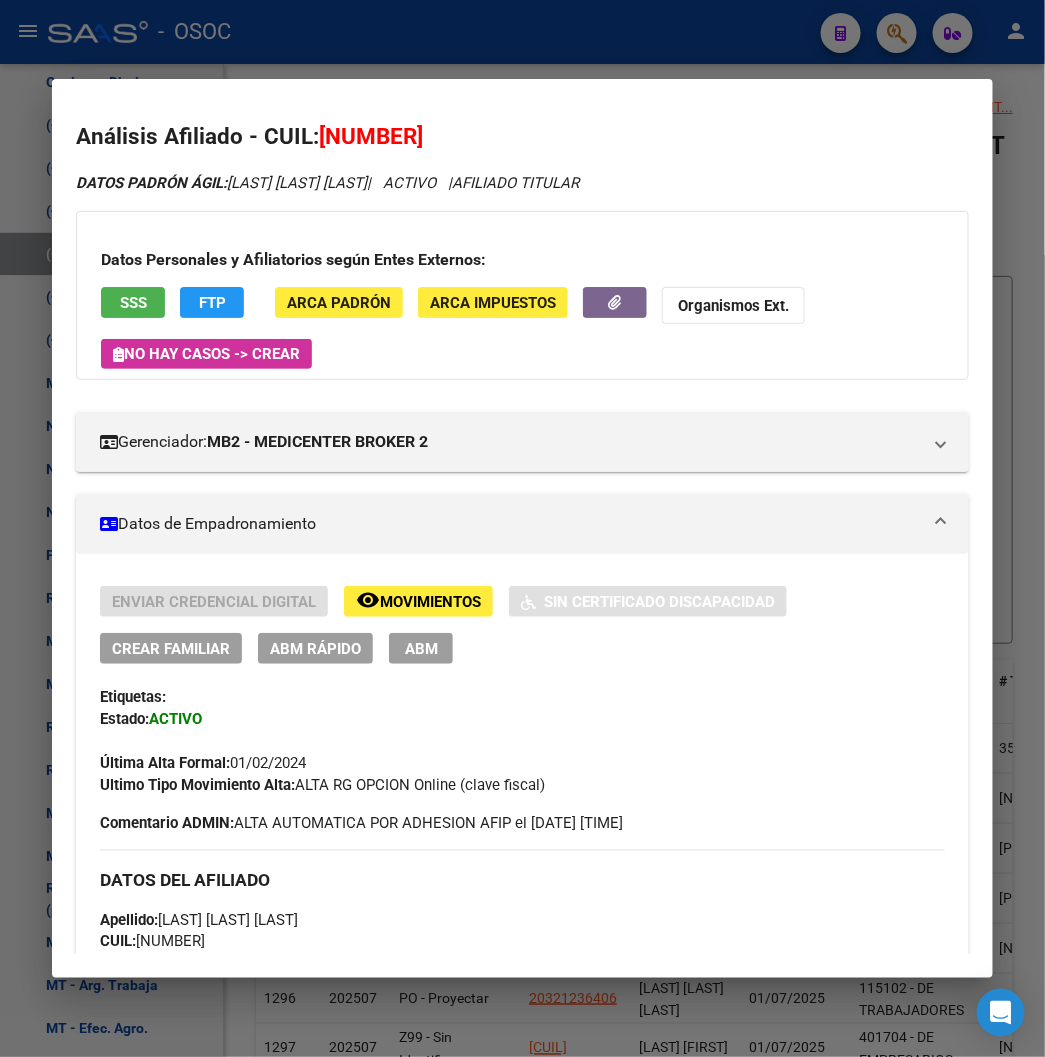 scroll, scrollTop: 0, scrollLeft: 0, axis: both 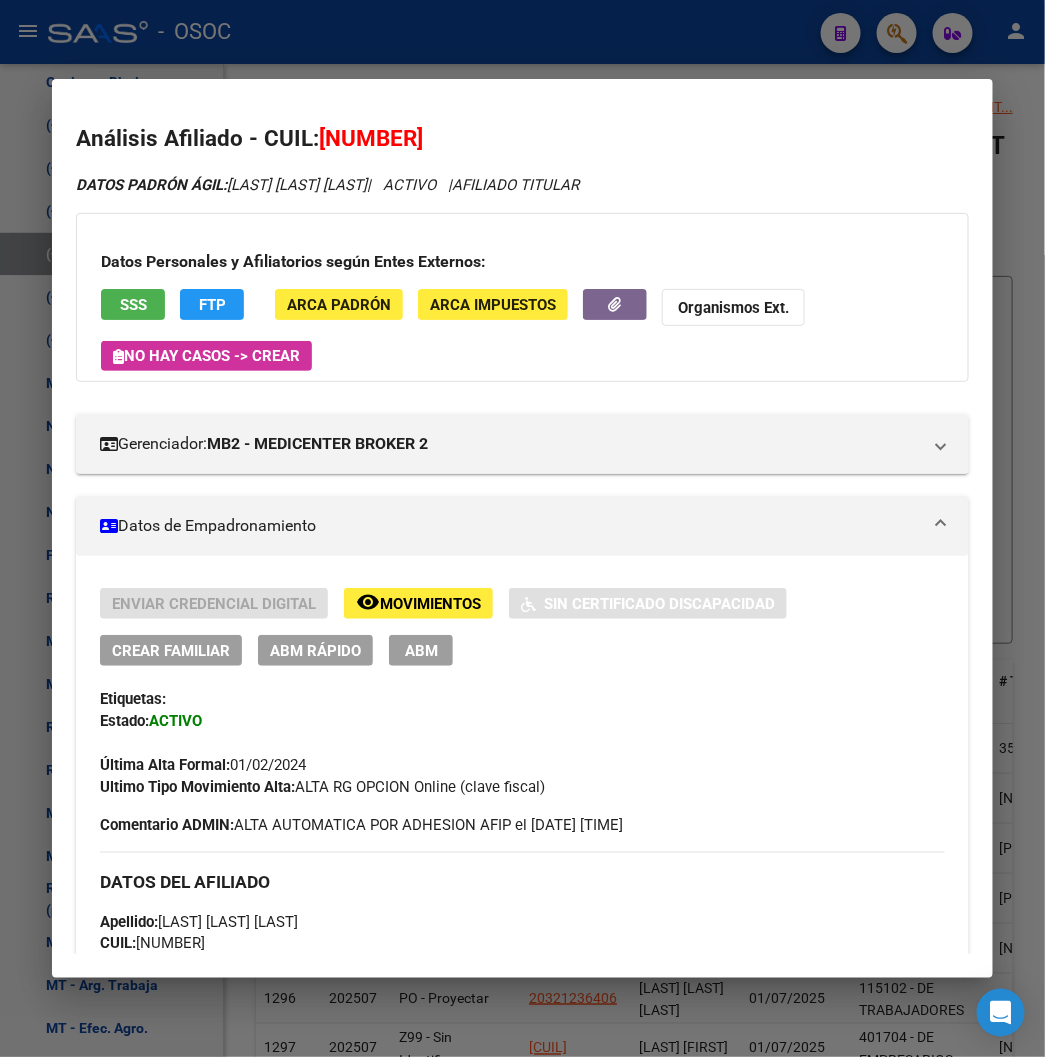 click on "SSS" at bounding box center (133, 305) 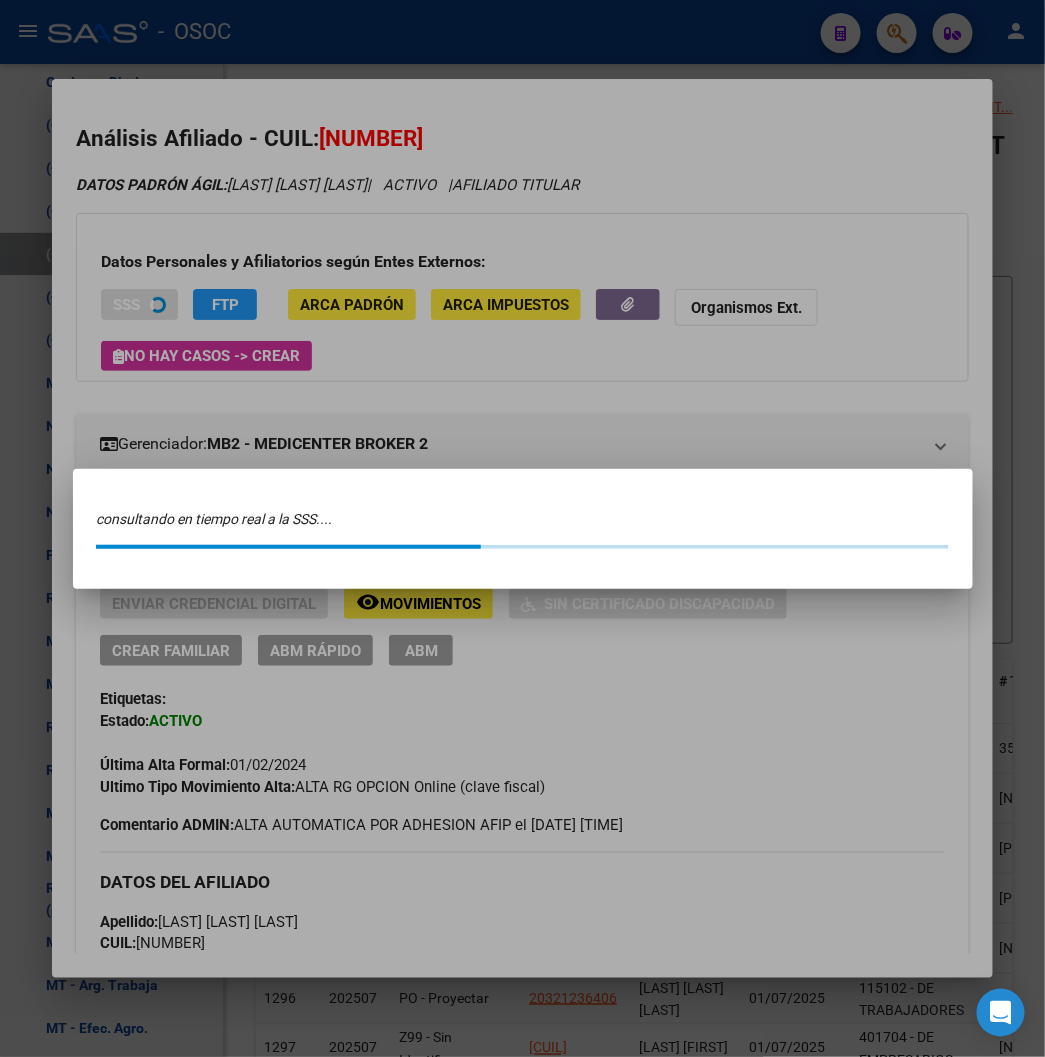 click at bounding box center [522, 528] 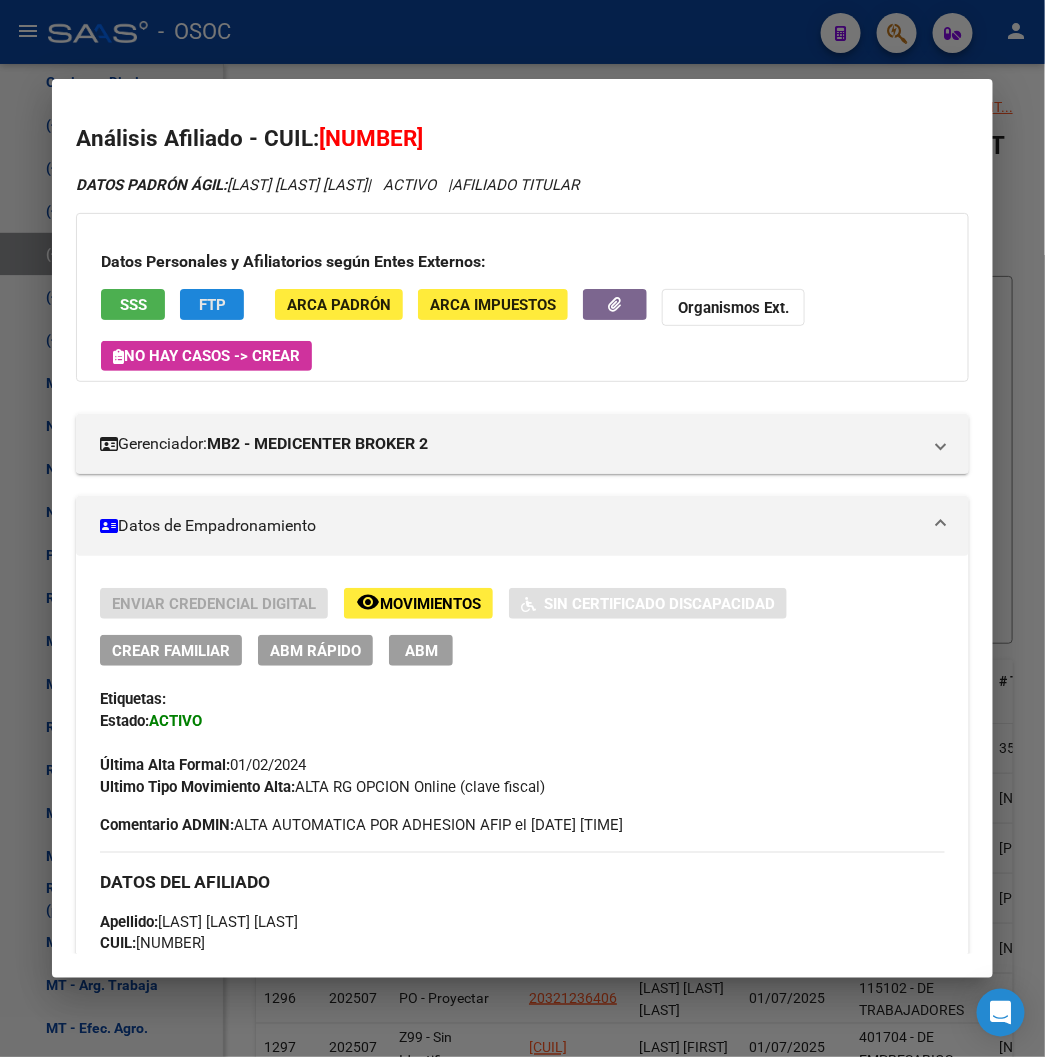 click on "FTP" 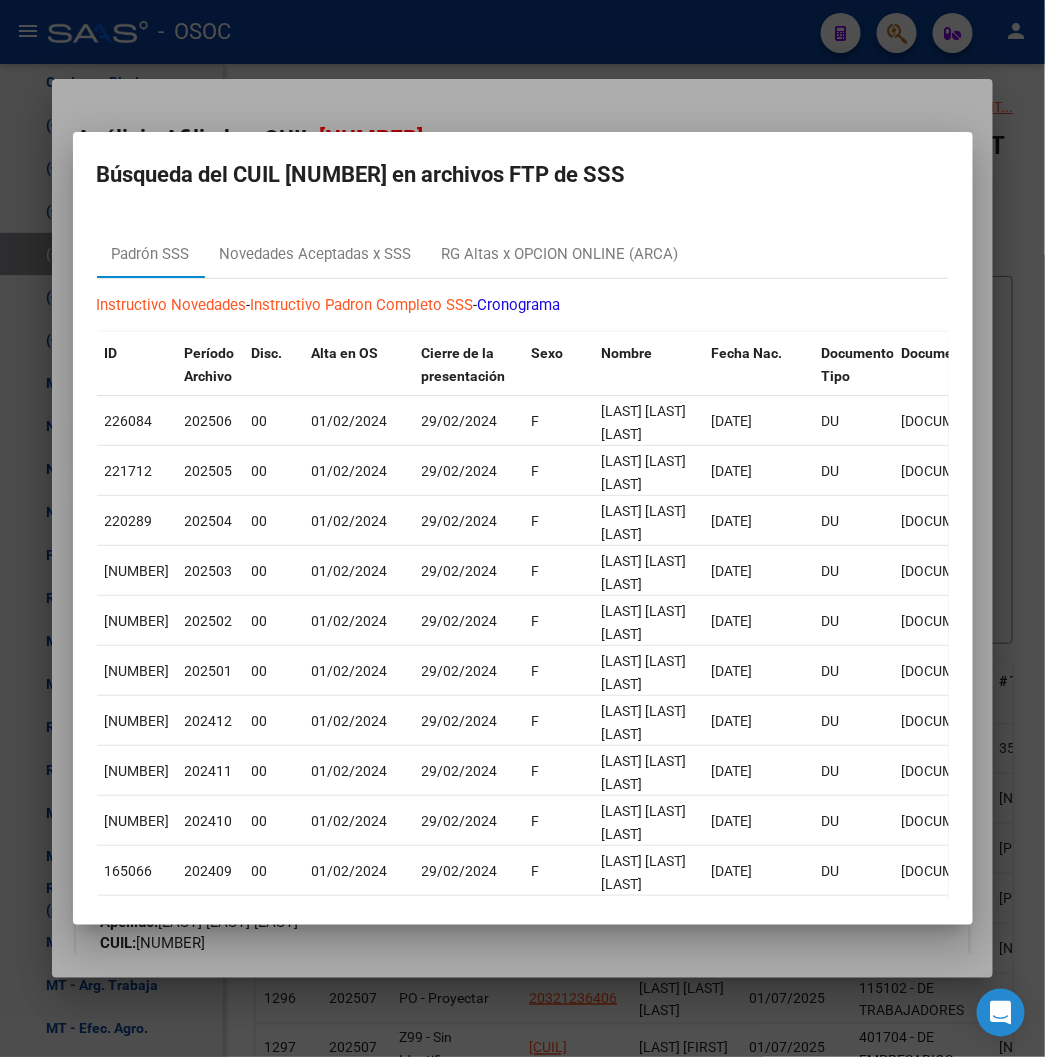 click at bounding box center (522, 528) 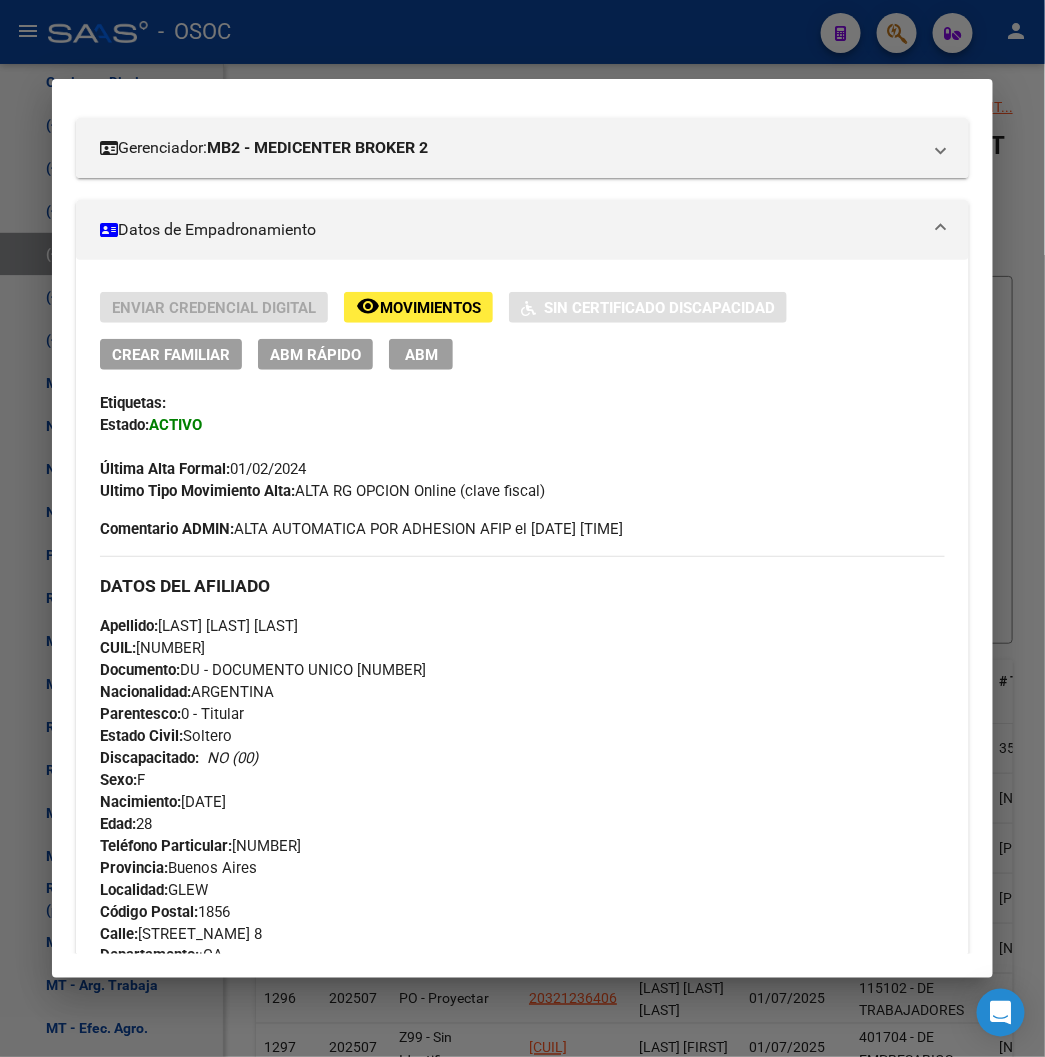 scroll, scrollTop: 0, scrollLeft: 0, axis: both 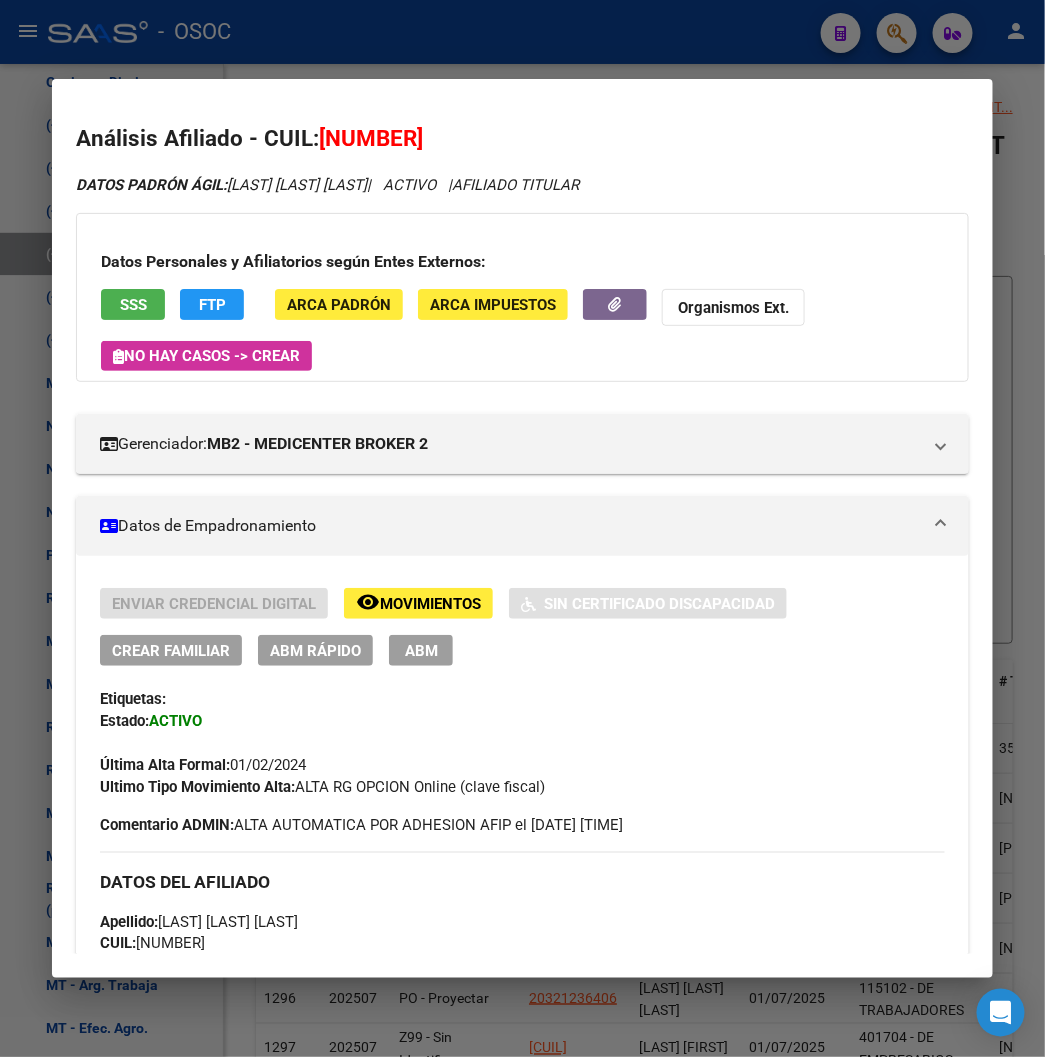 click on "FTP" 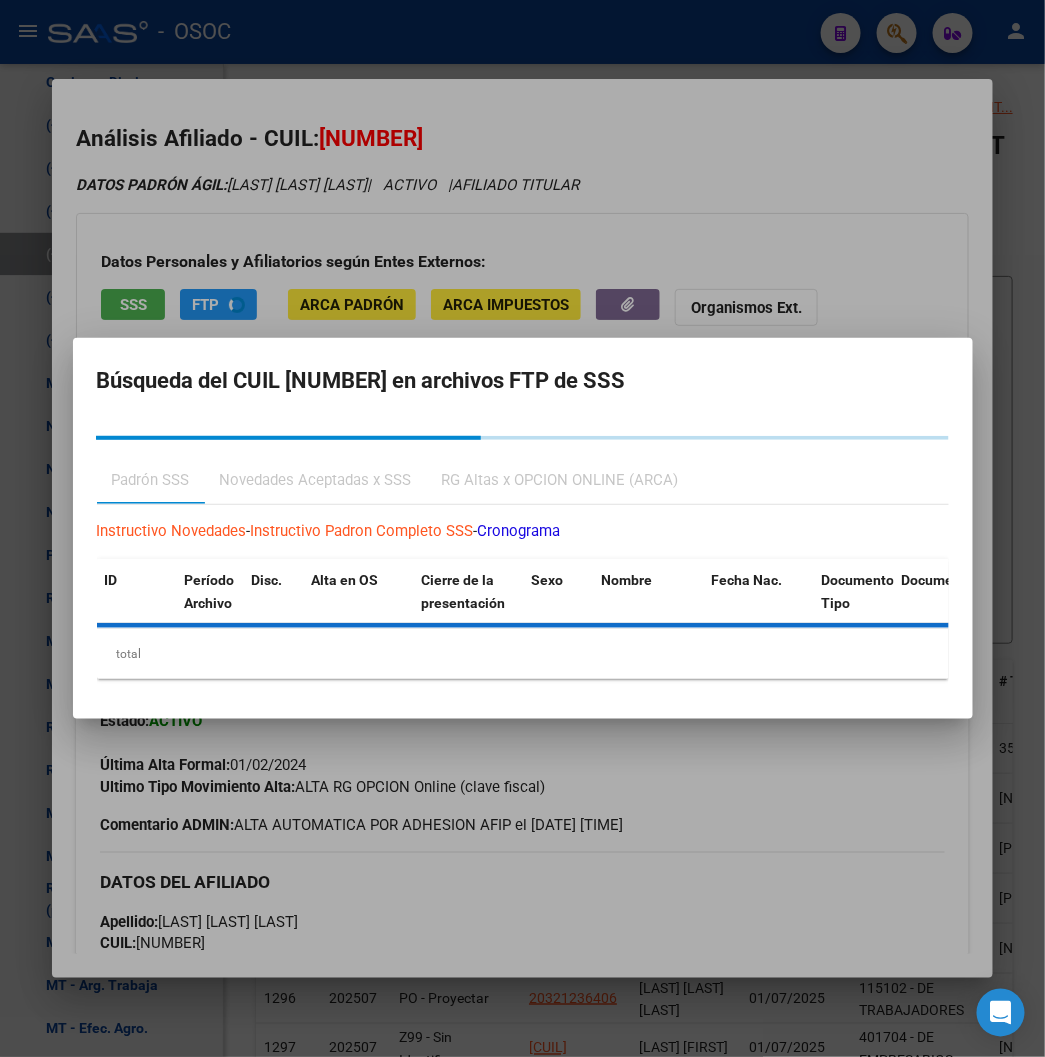 click at bounding box center (522, 528) 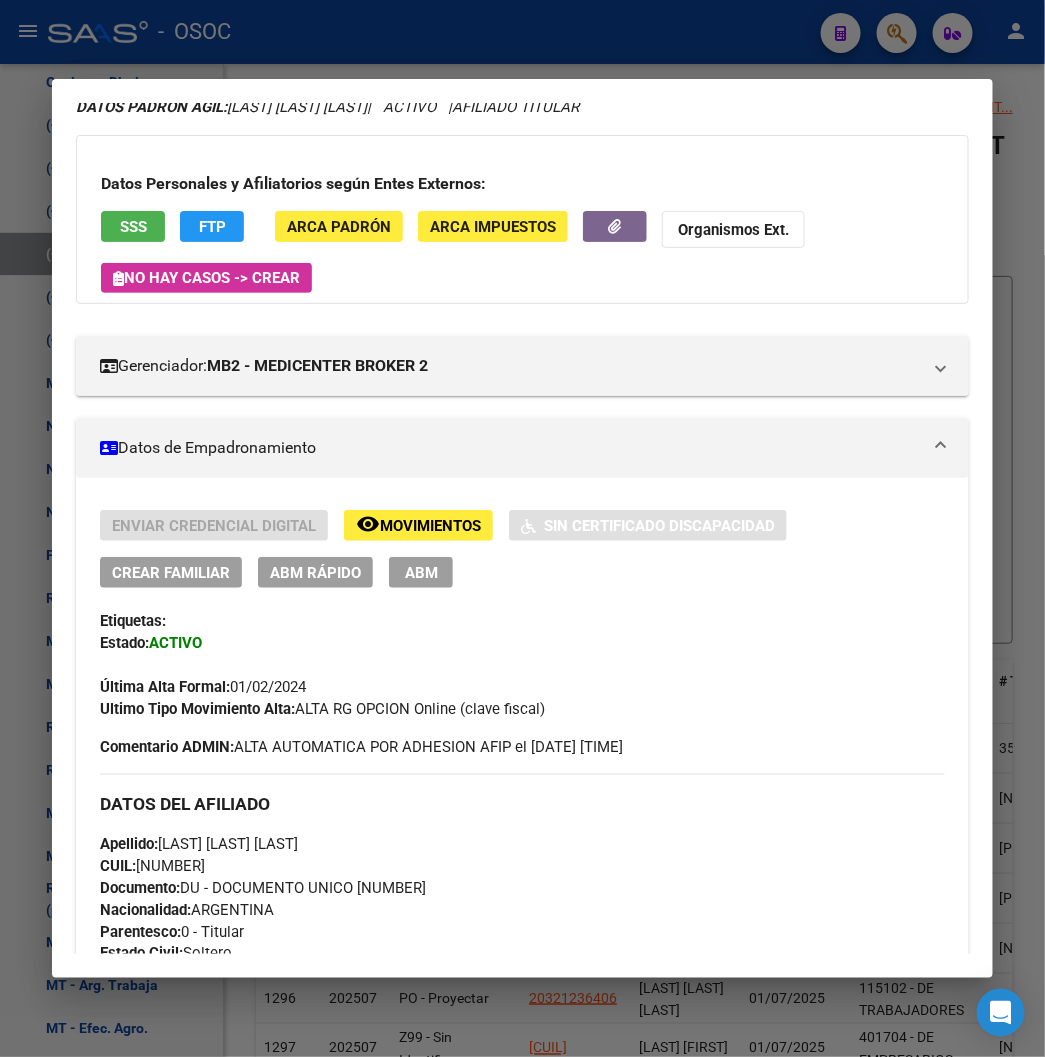 scroll, scrollTop: 77, scrollLeft: 0, axis: vertical 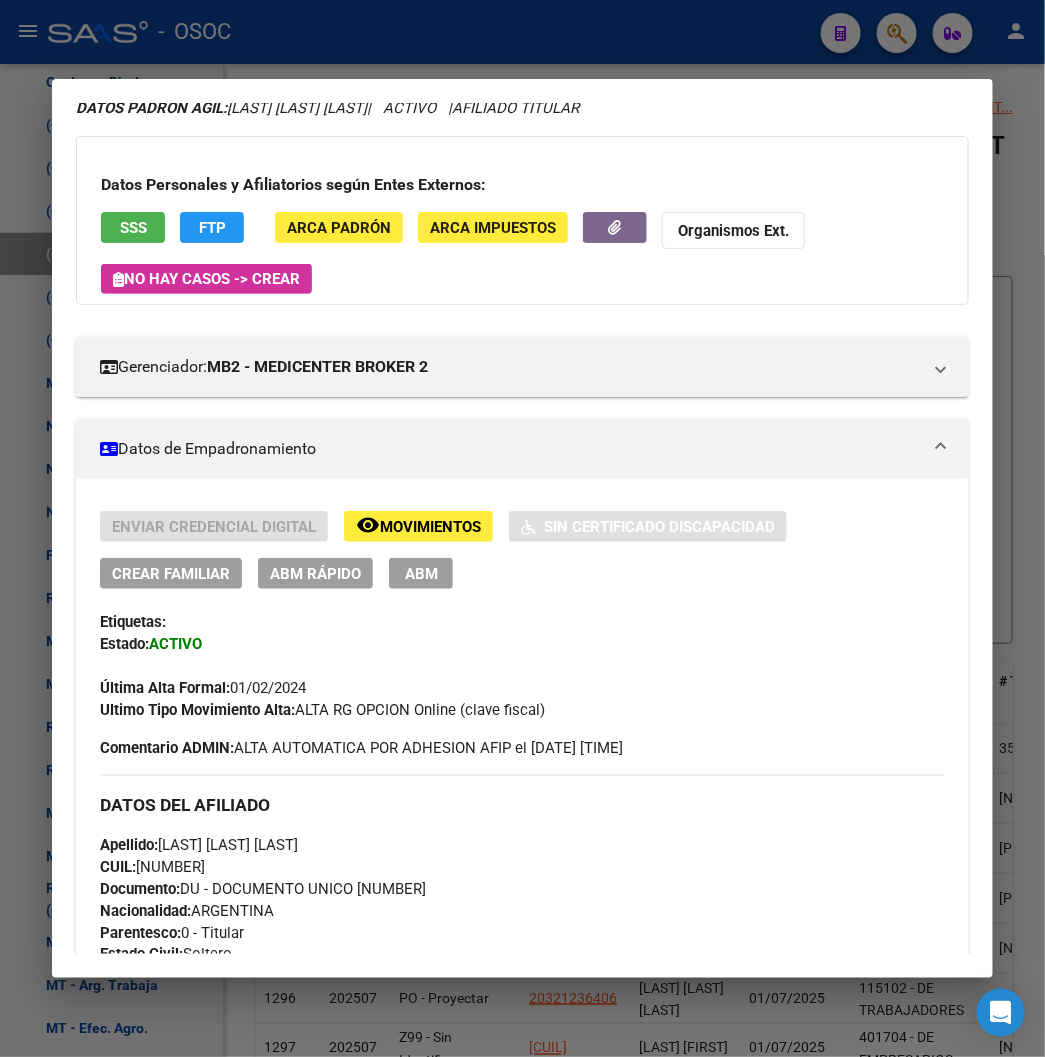 click on "FTP" 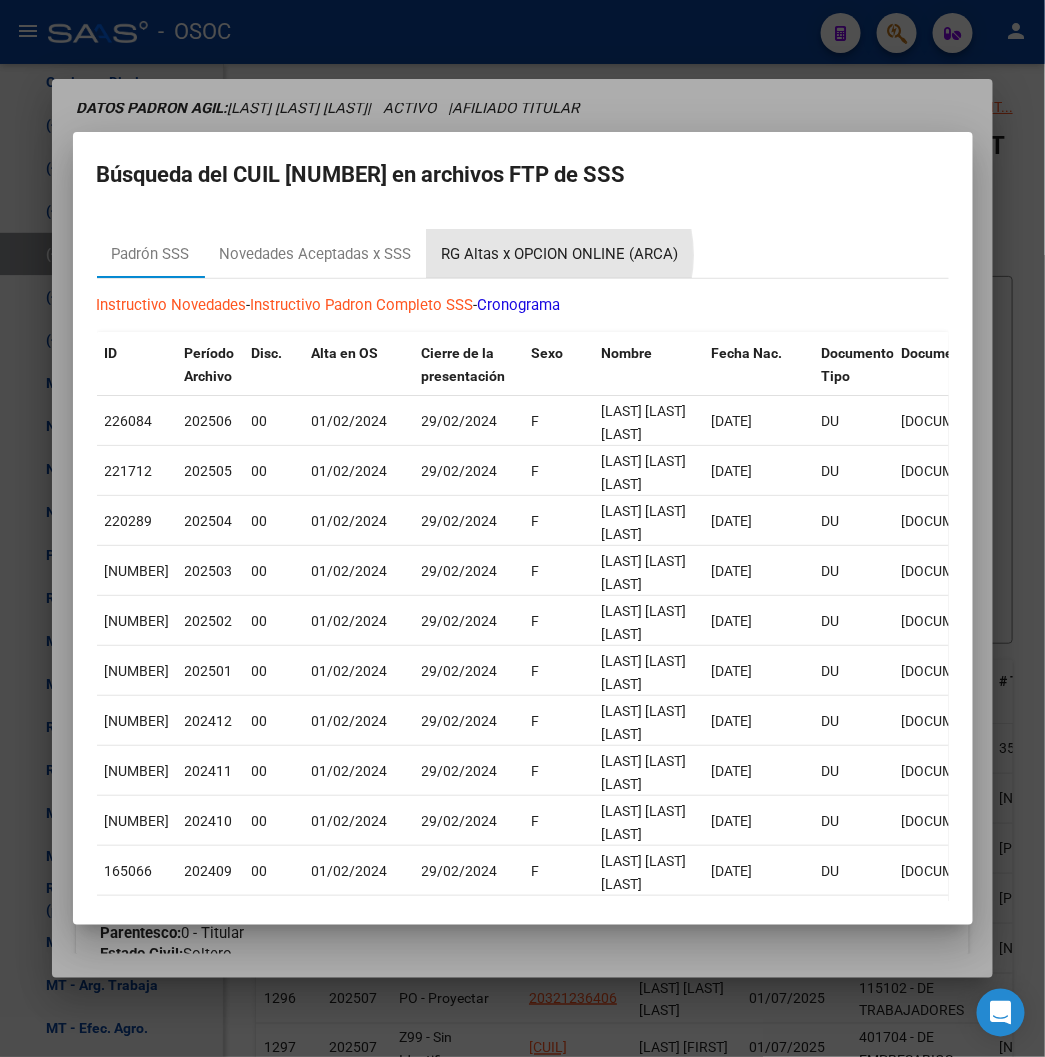 click on "RG Altas x OPCION ONLINE (ARCA)" at bounding box center (560, 254) 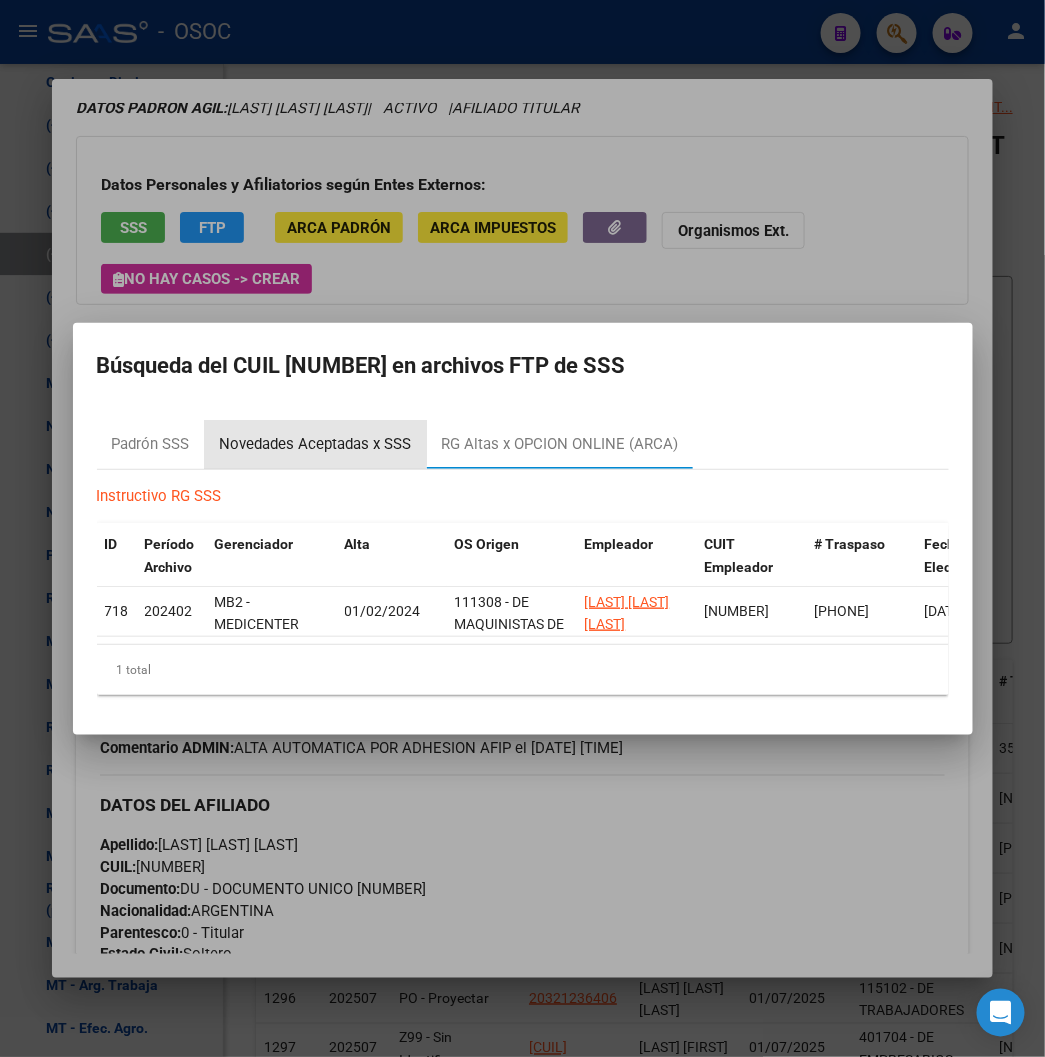 click on "Novedades Aceptadas x SSS" at bounding box center (316, 444) 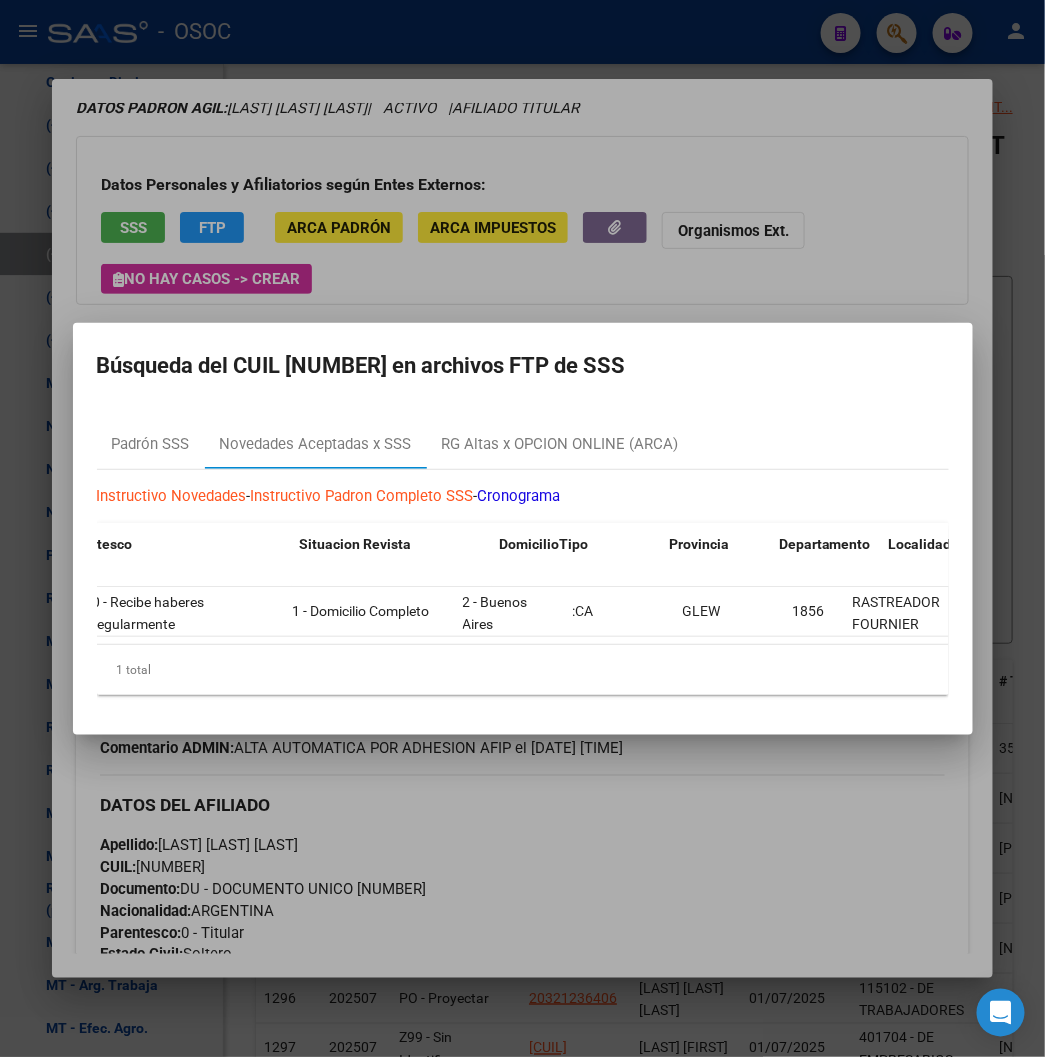 drag, startPoint x: 274, startPoint y: 651, endPoint x: 693, endPoint y: 646, distance: 419.02985 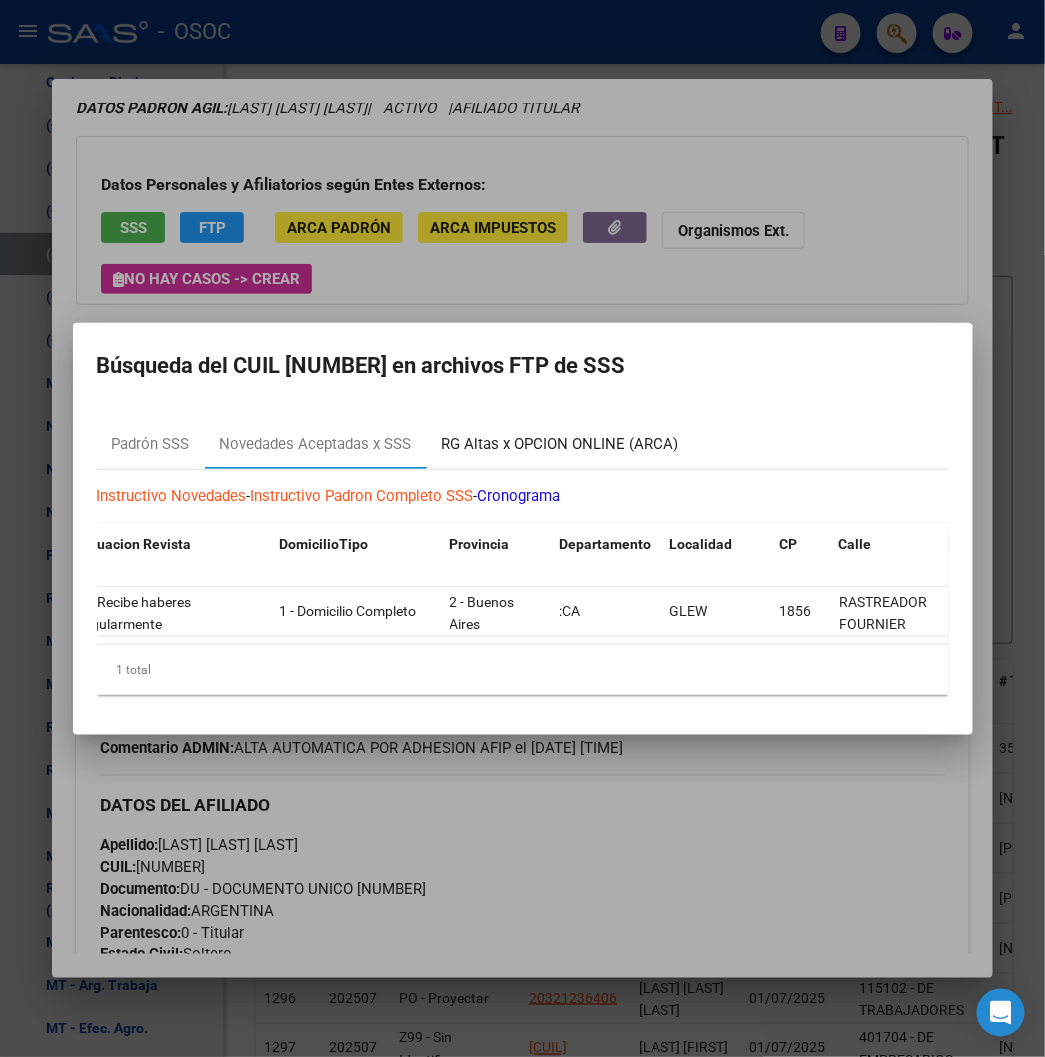 click on "RG Altas x OPCION ONLINE (ARCA)" at bounding box center (560, 444) 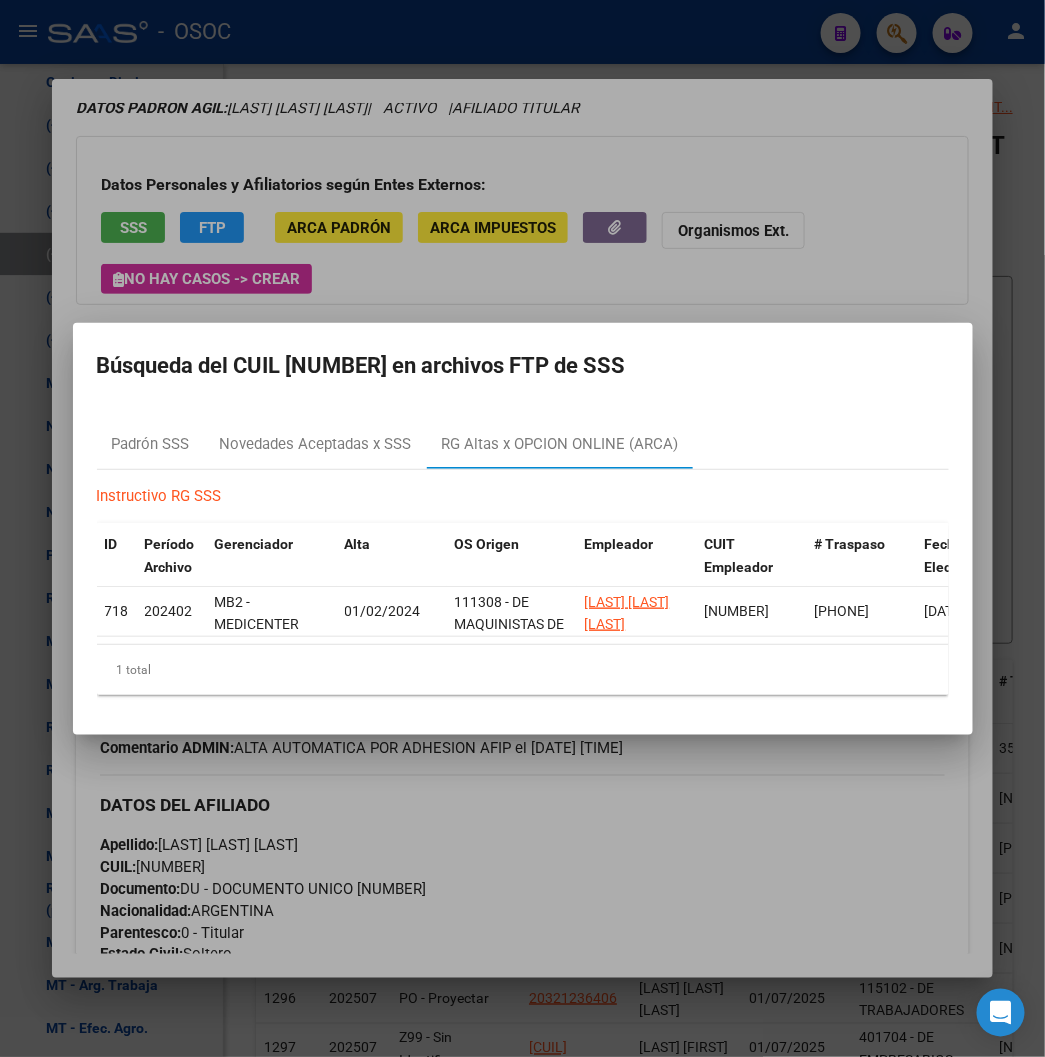 click at bounding box center [522, 528] 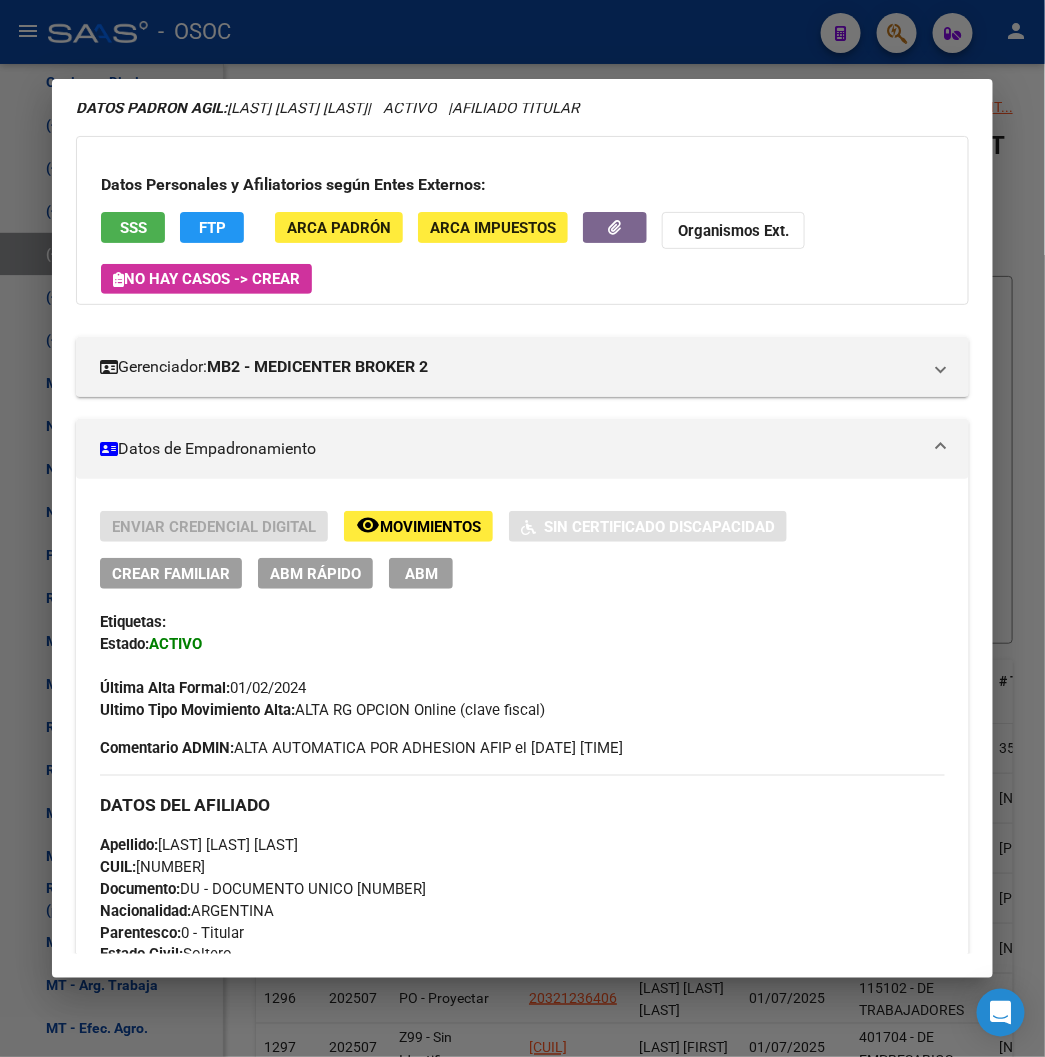 scroll, scrollTop: 0, scrollLeft: 0, axis: both 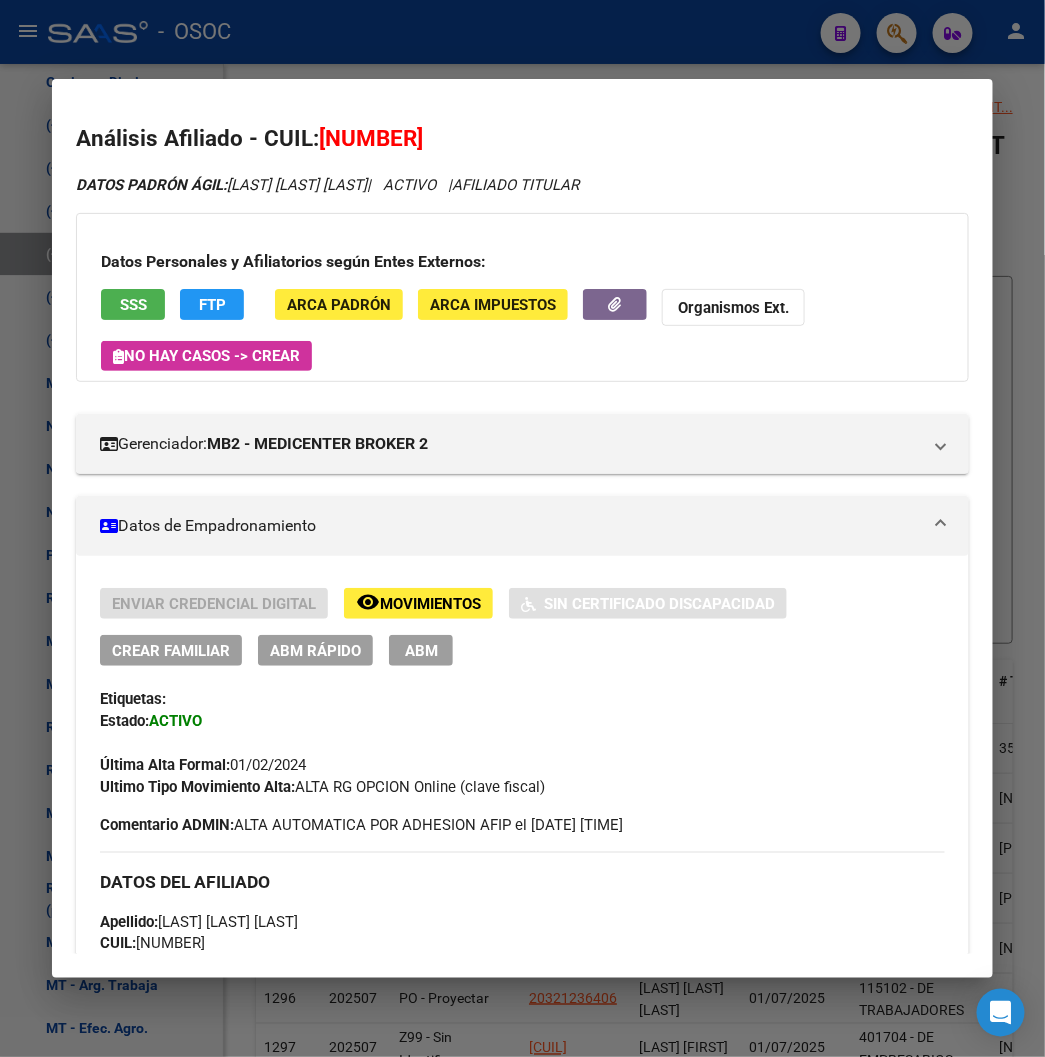 click on "ABM Rápido" 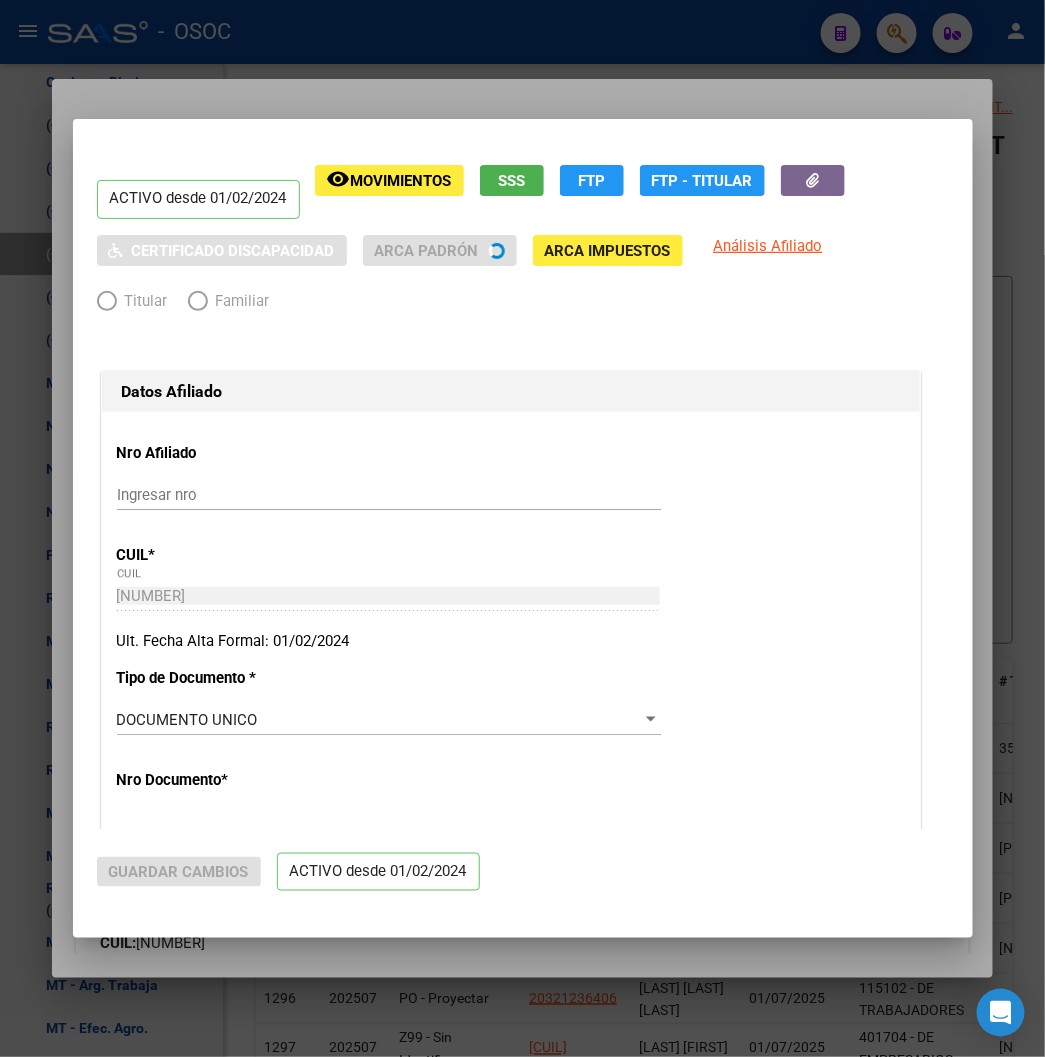 radio on "true" 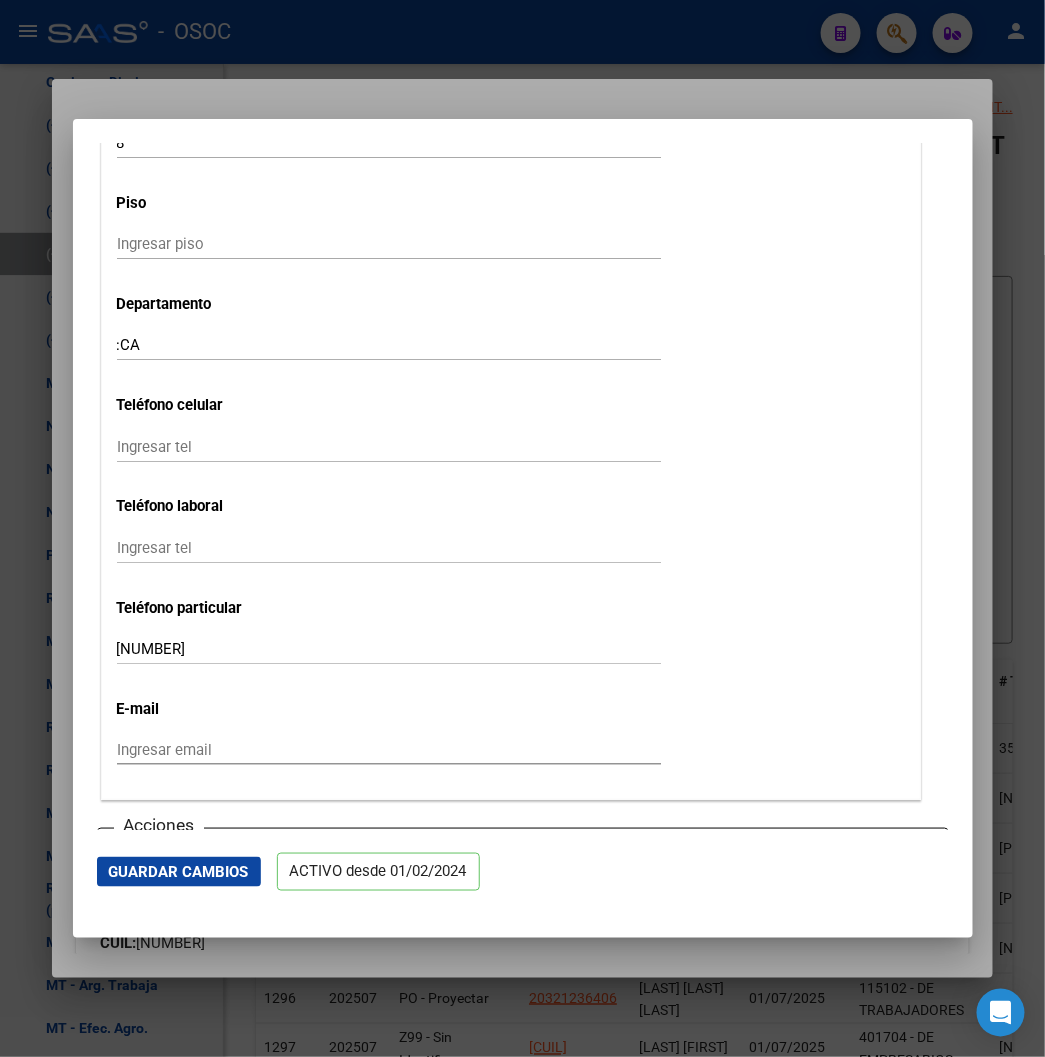 scroll, scrollTop: 2888, scrollLeft: 0, axis: vertical 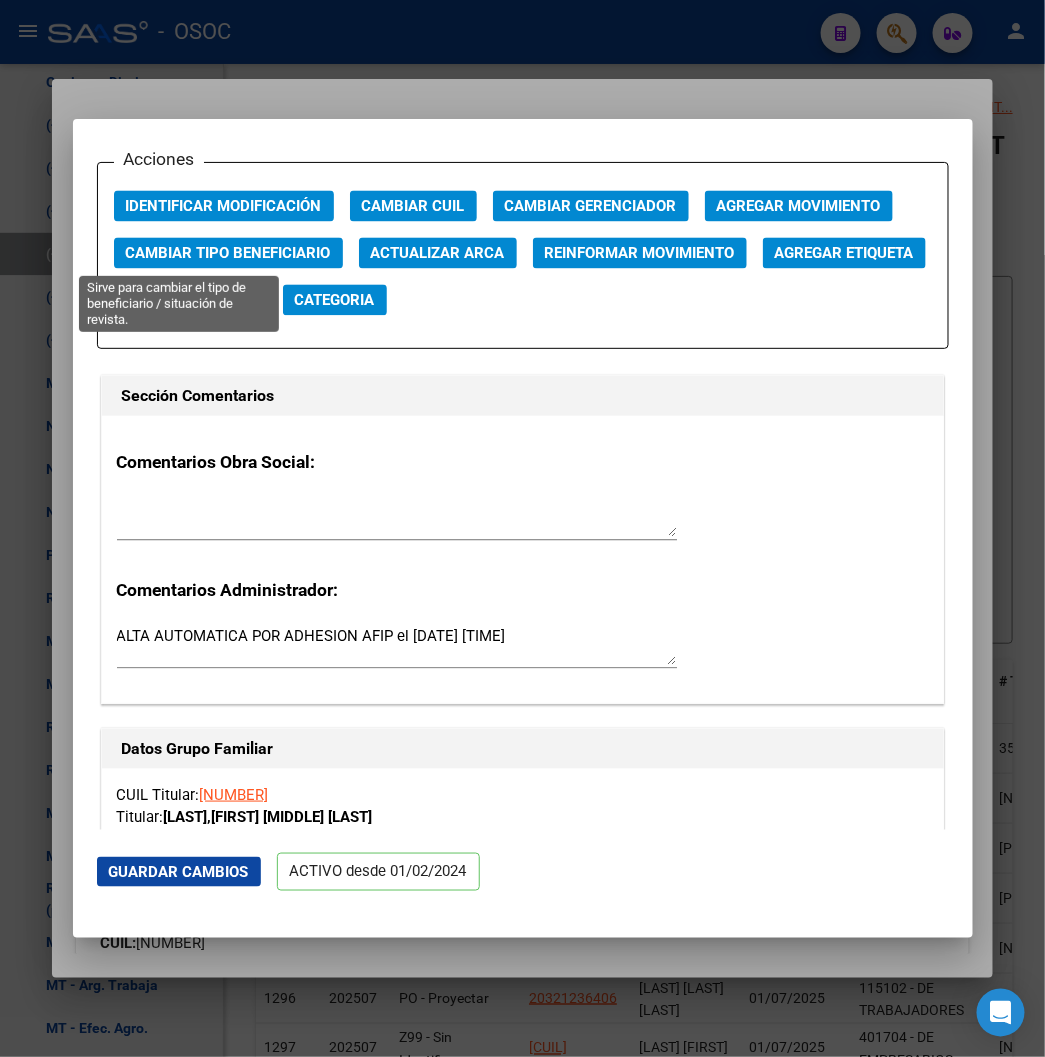 click on "Cambiar Tipo Beneficiario" 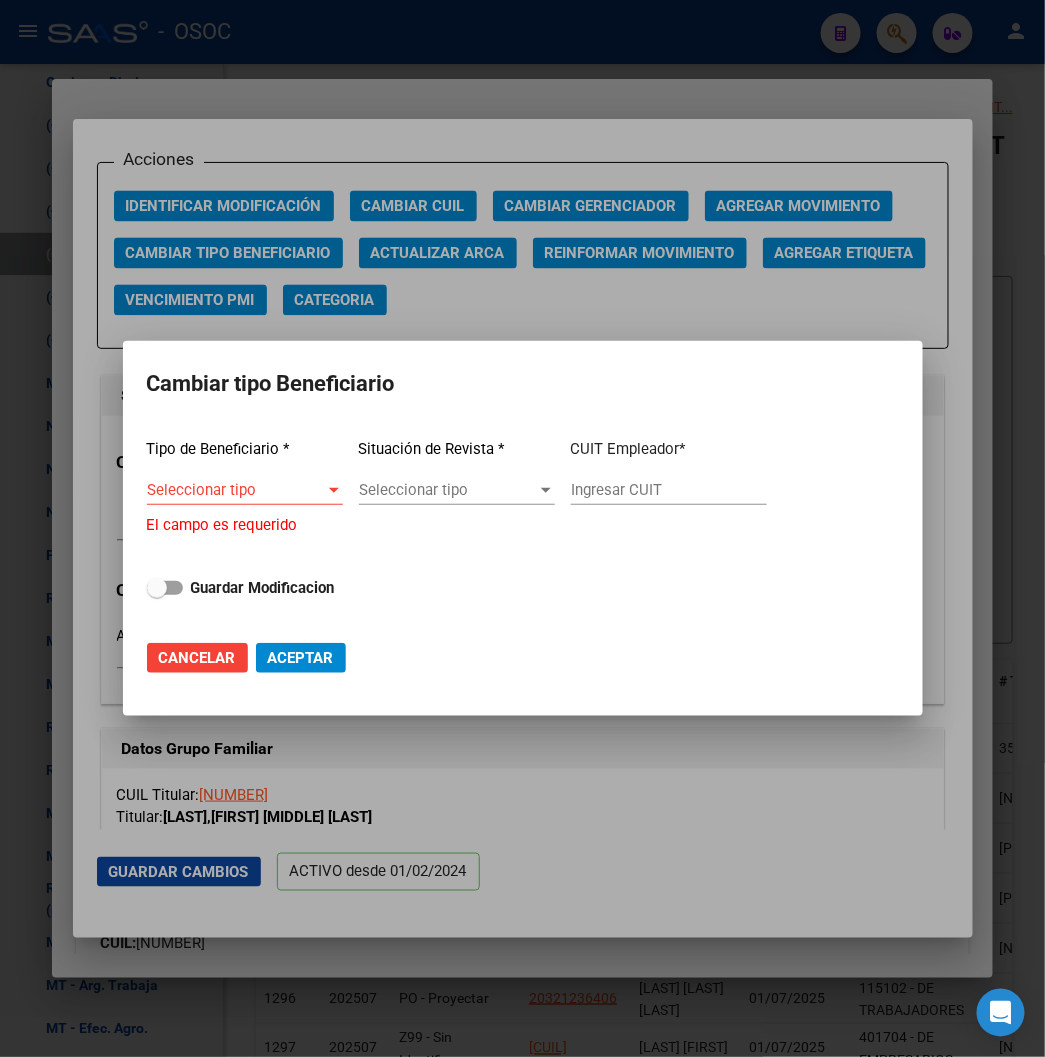 click at bounding box center [522, 528] 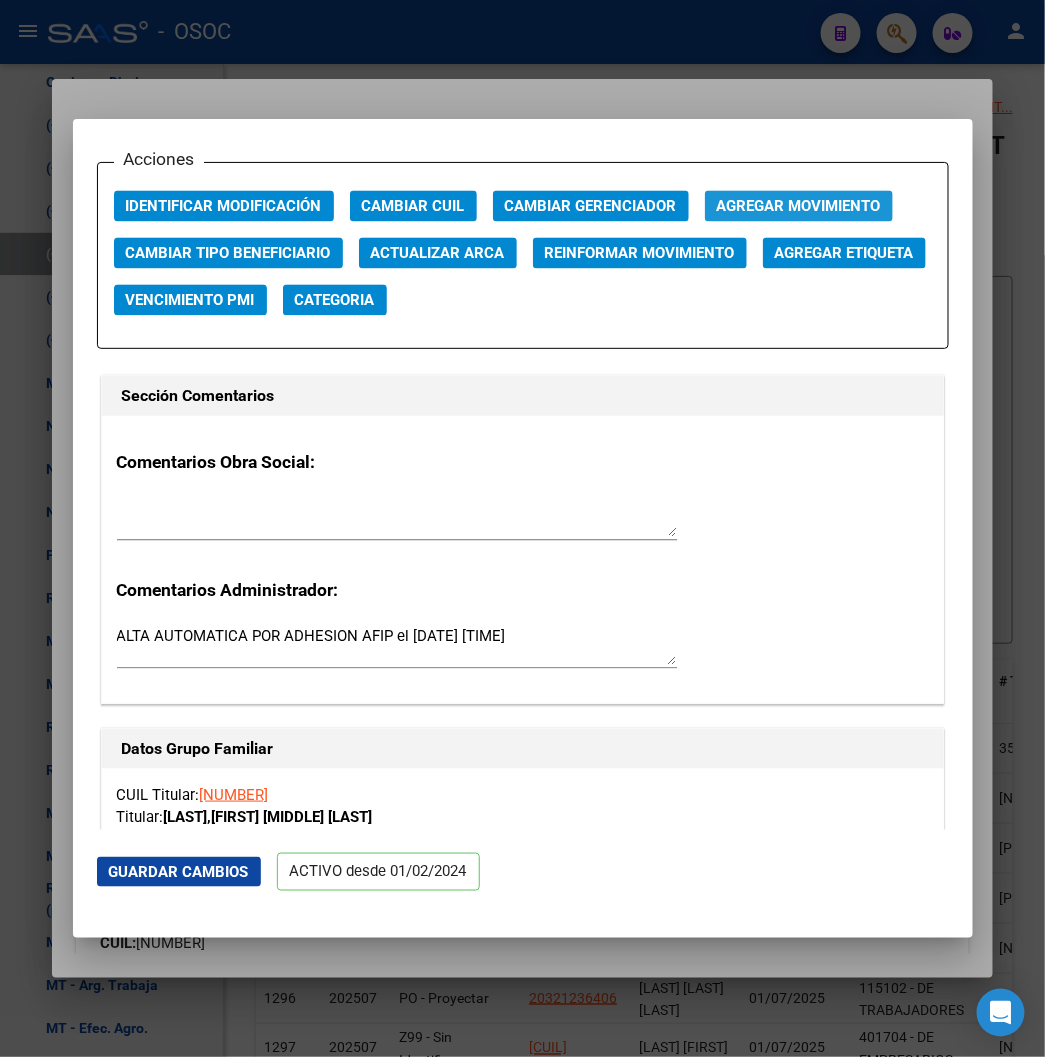 click on "Agregar Movimiento" 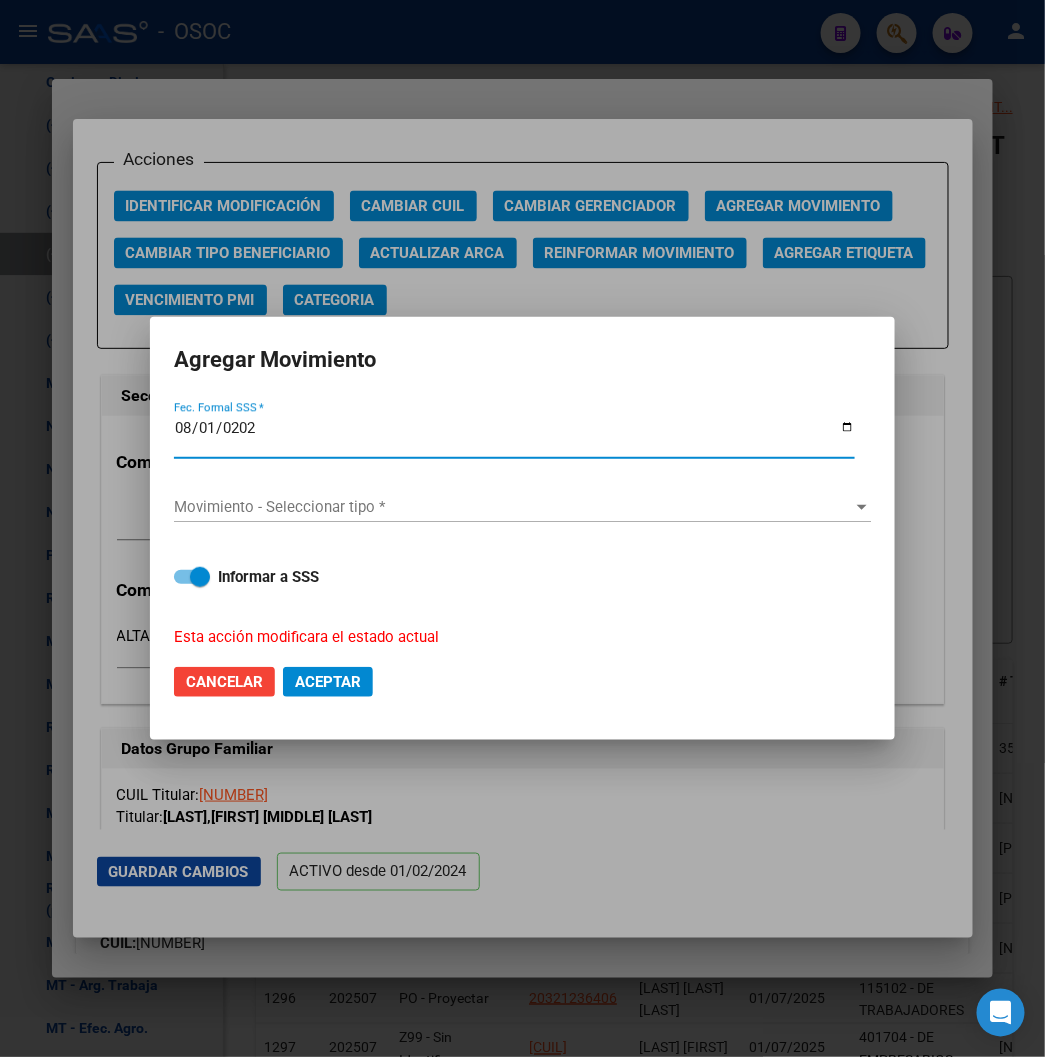type on "2025-08-01" 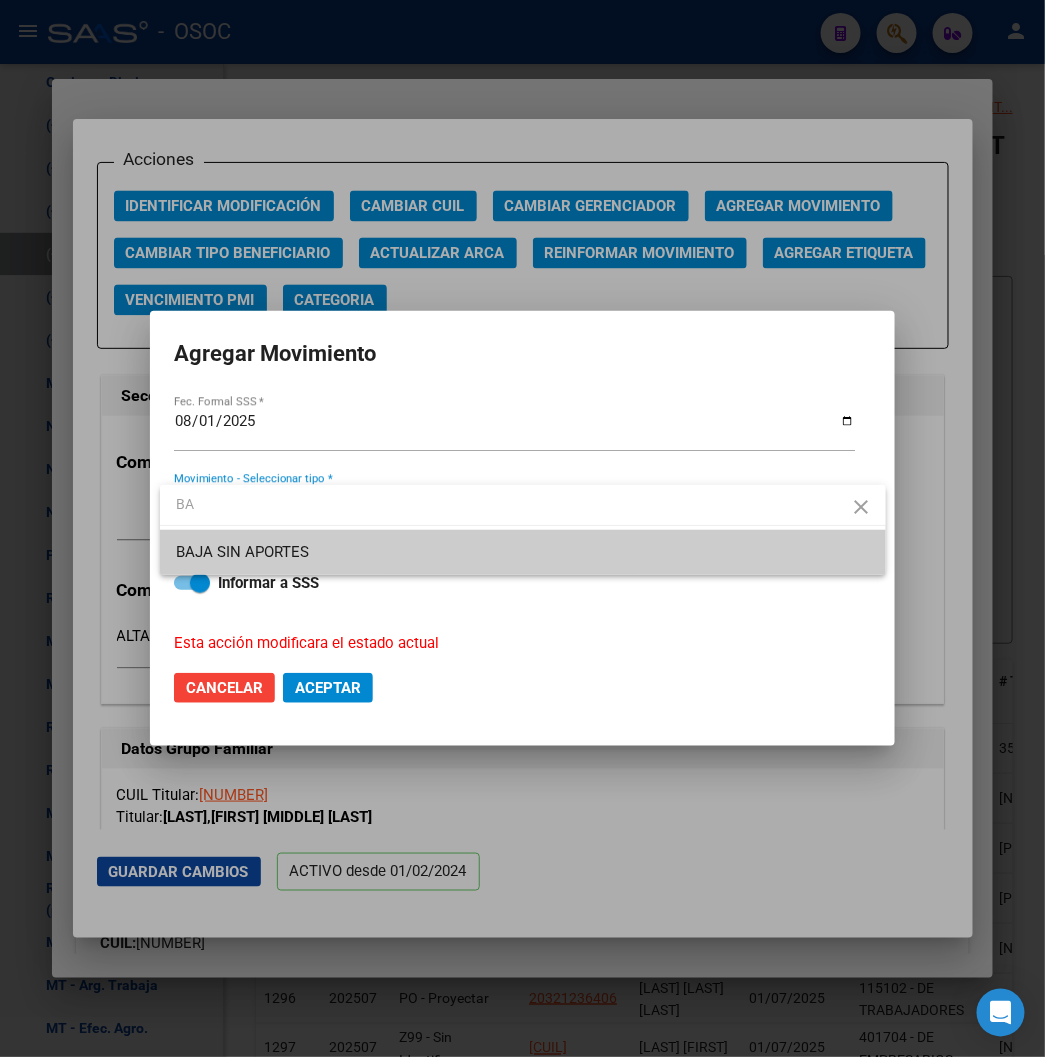 type on "B" 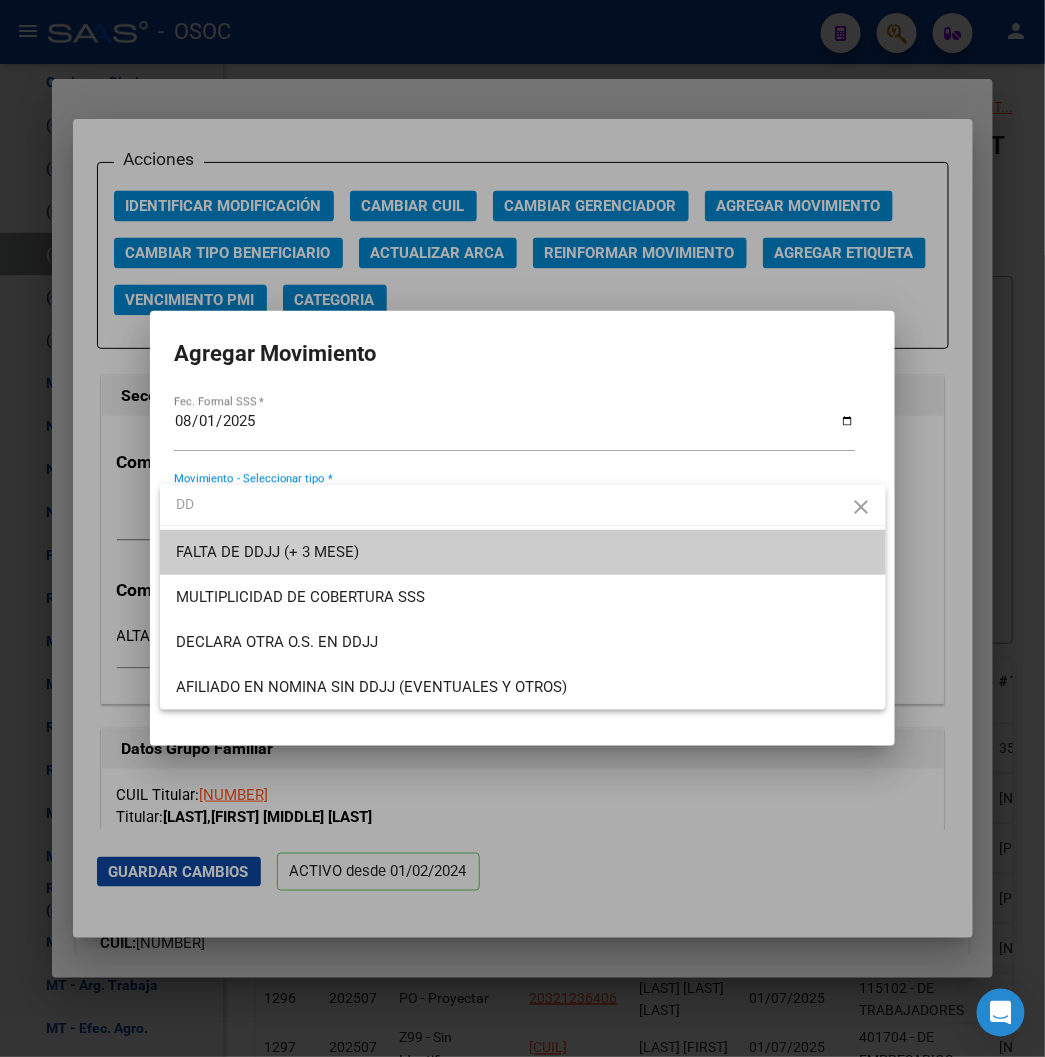 type on "DD" 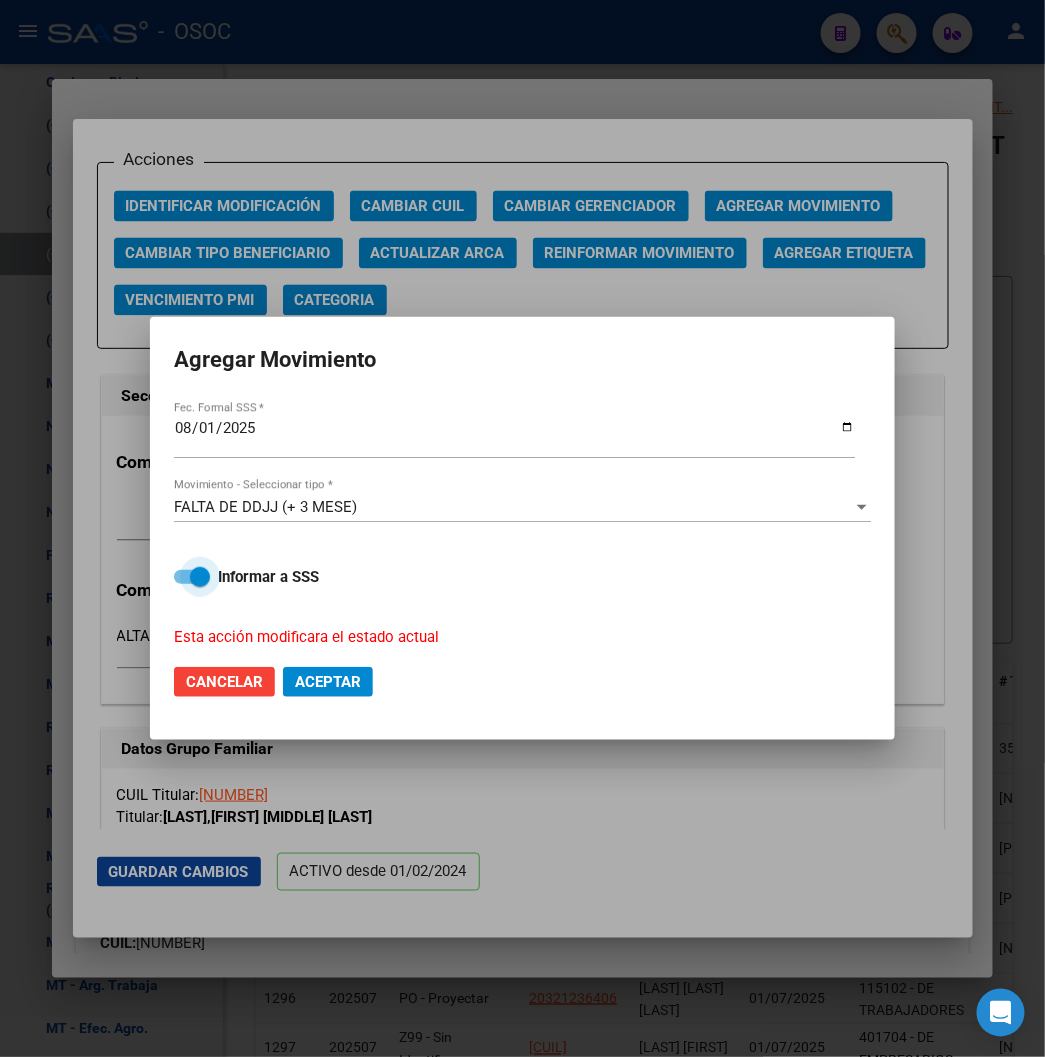 click on "Aceptar" 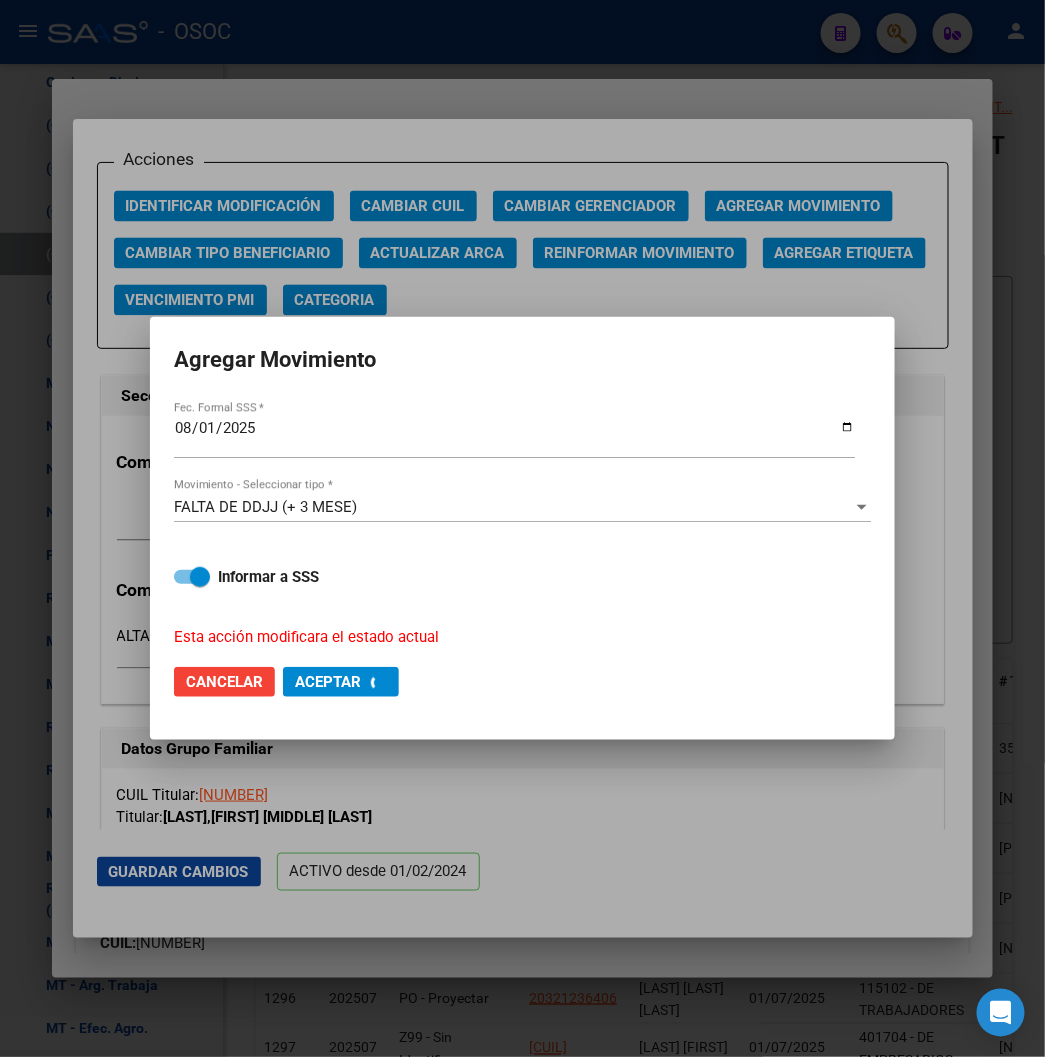 checkbox on "false" 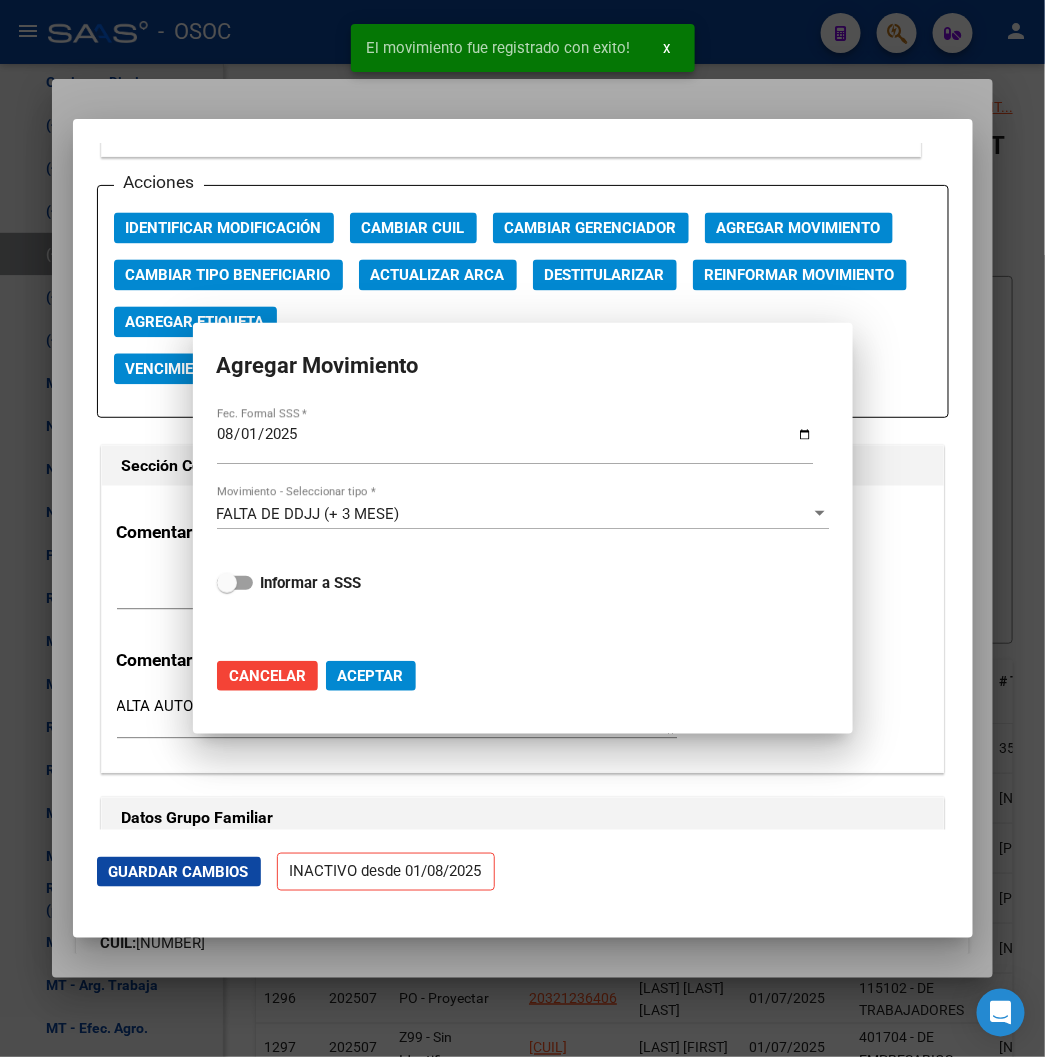 scroll, scrollTop: 2911, scrollLeft: 0, axis: vertical 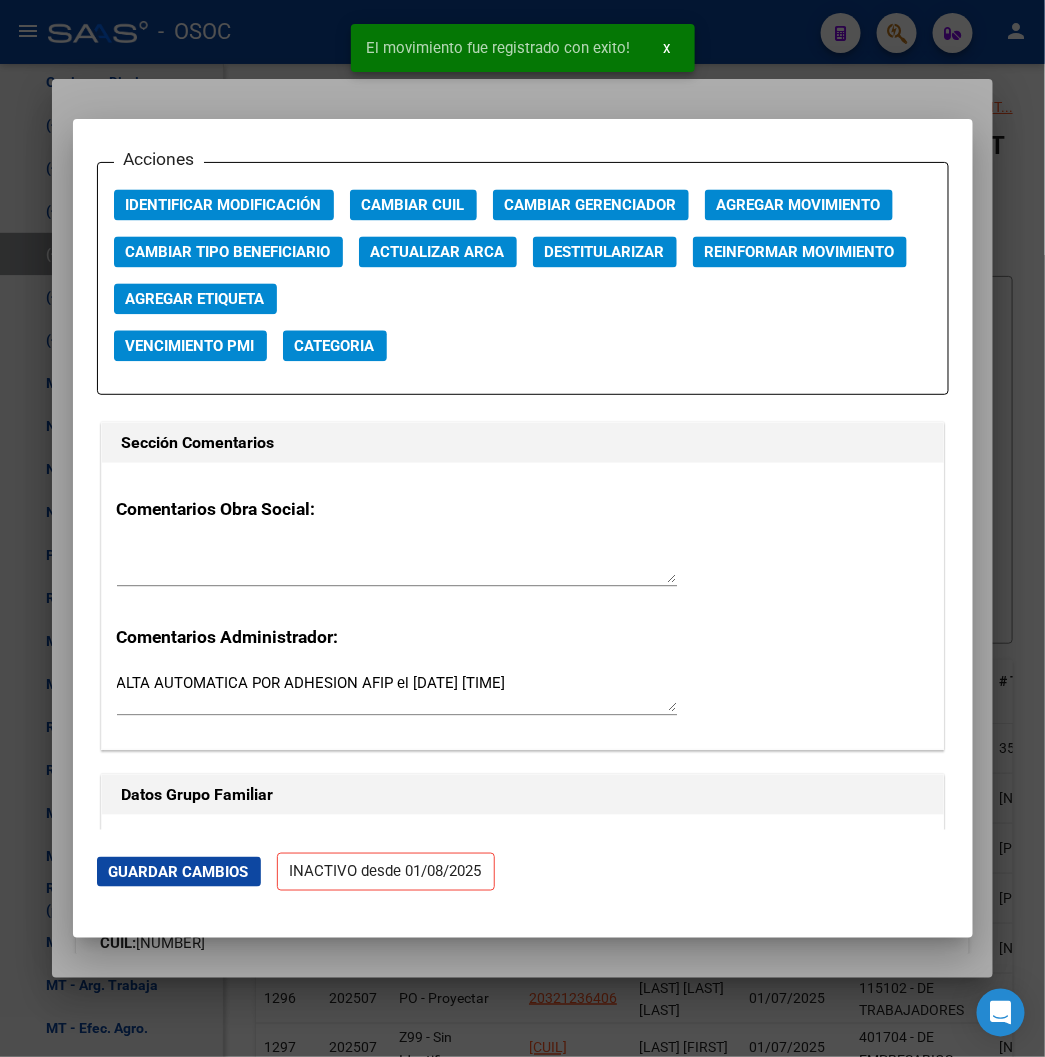 click at bounding box center (522, 528) 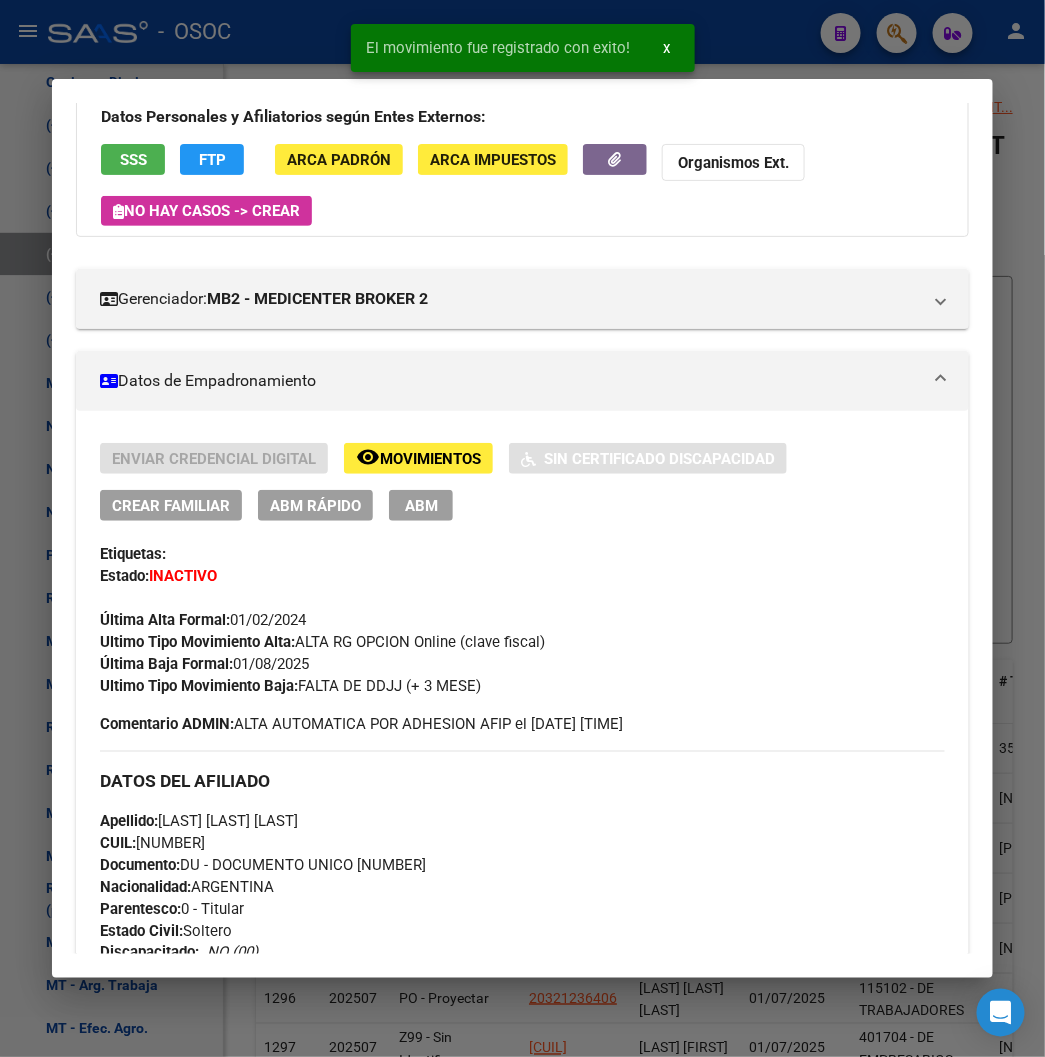 scroll, scrollTop: 0, scrollLeft: 0, axis: both 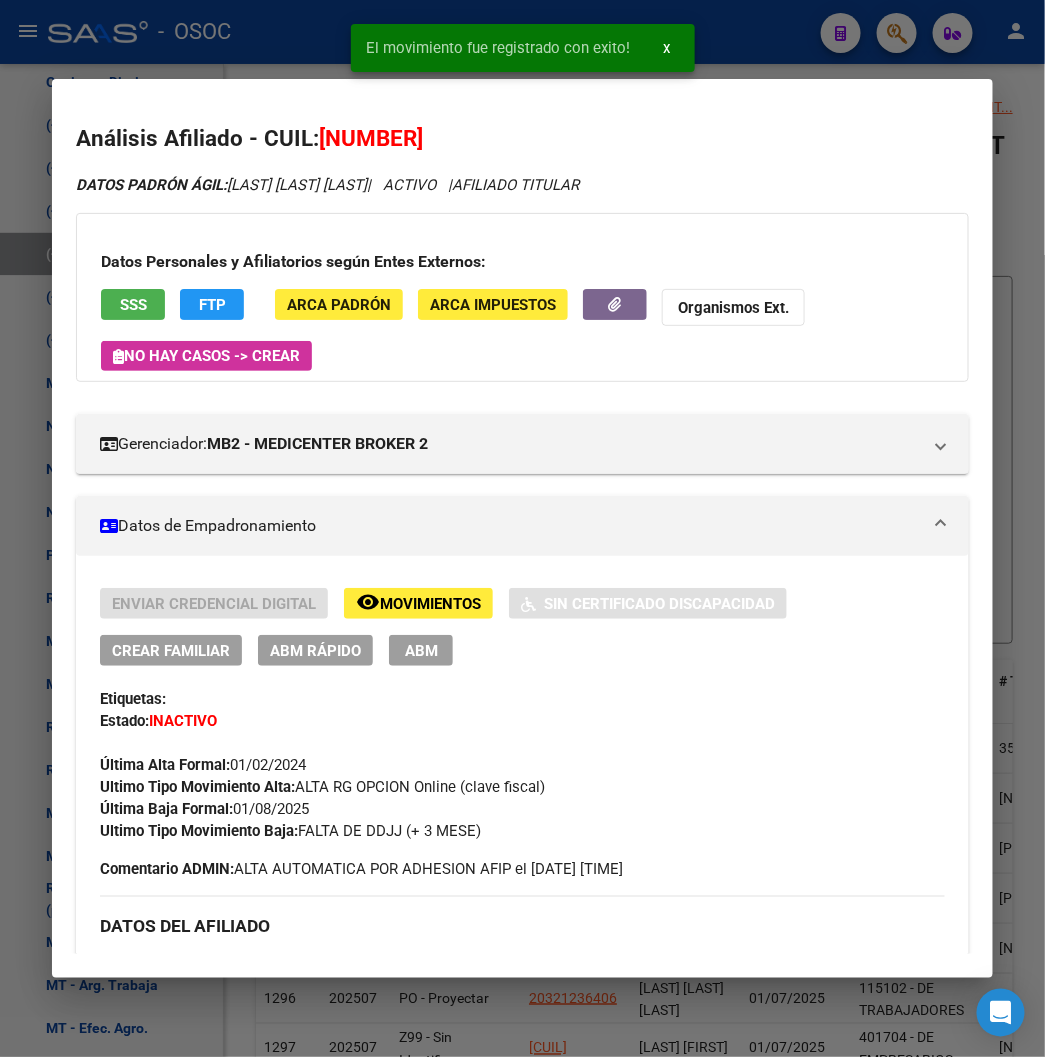 click on "[NUMBER]" at bounding box center (371, 138) 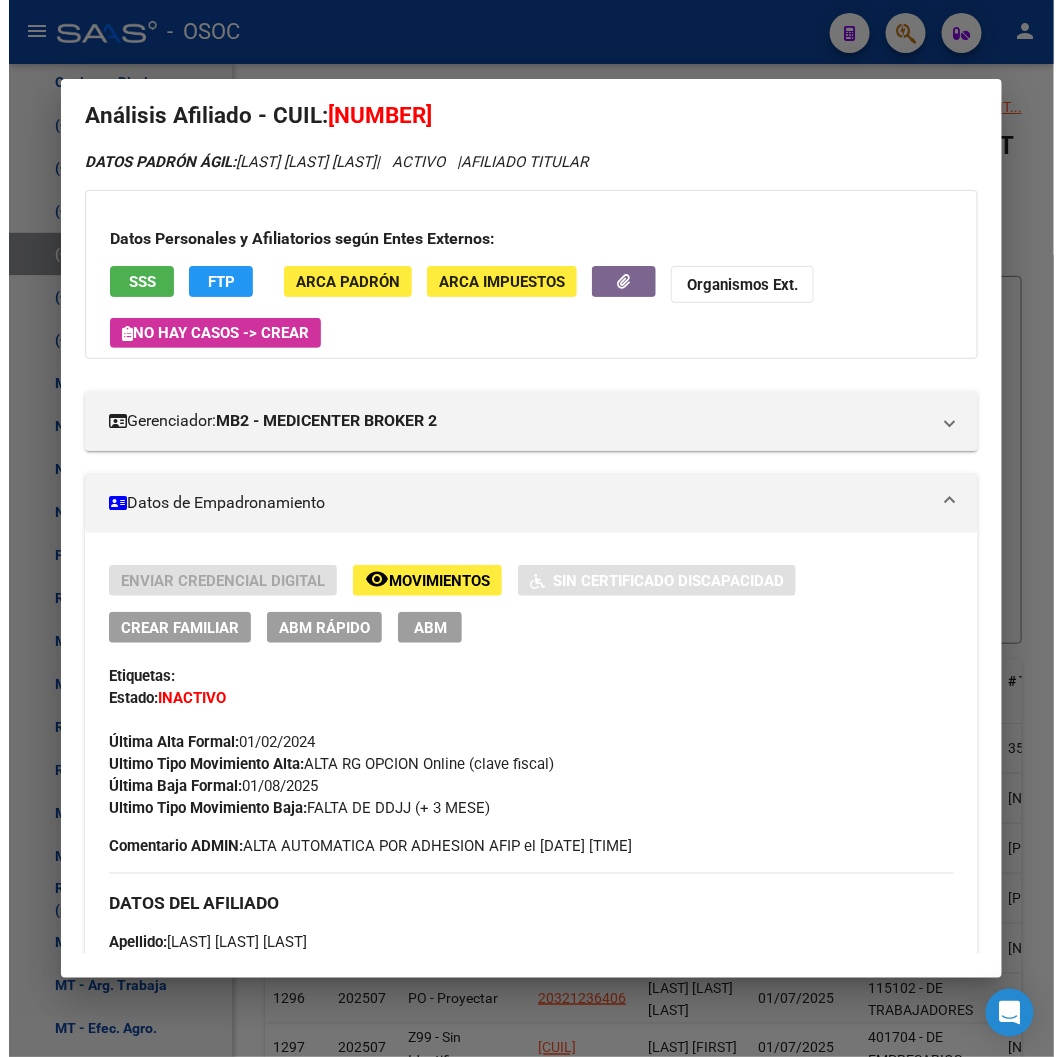 scroll, scrollTop: 0, scrollLeft: 0, axis: both 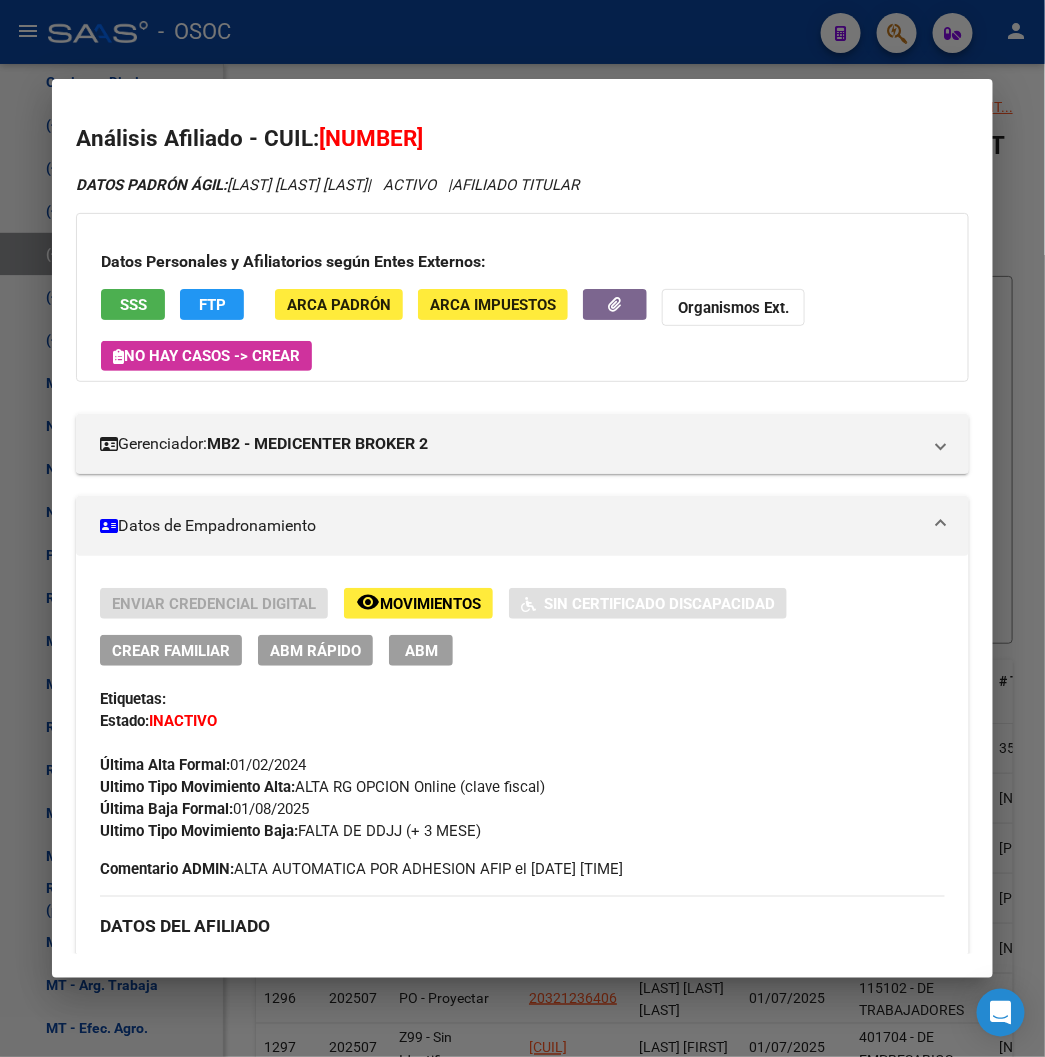 click on "Datos Personales y Afiliatorios según Entes Externos: SSS FTP ARCA Padrón ARCA Impuestos Organismos Ext.   No hay casos -> Crear" at bounding box center [522, 297] 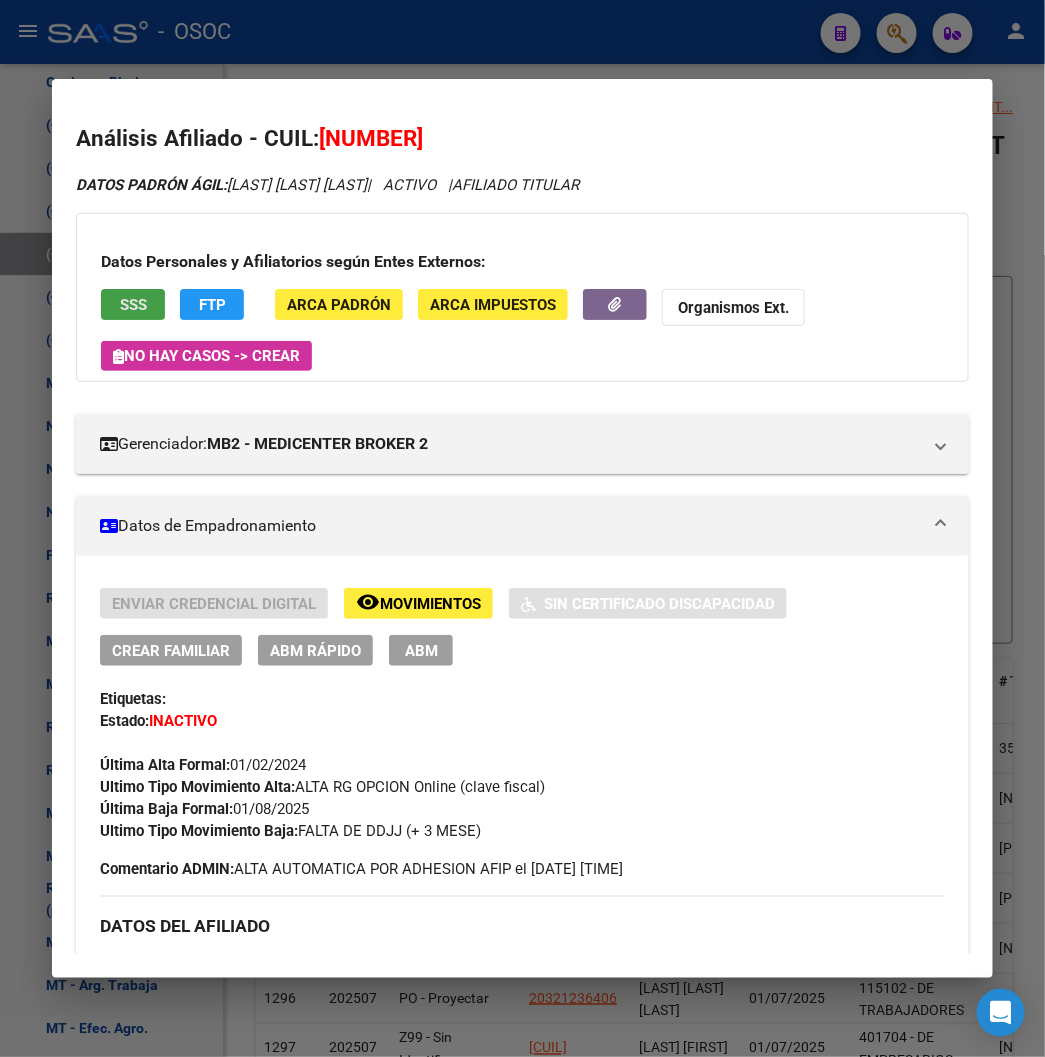 click on "SSS" at bounding box center (133, 305) 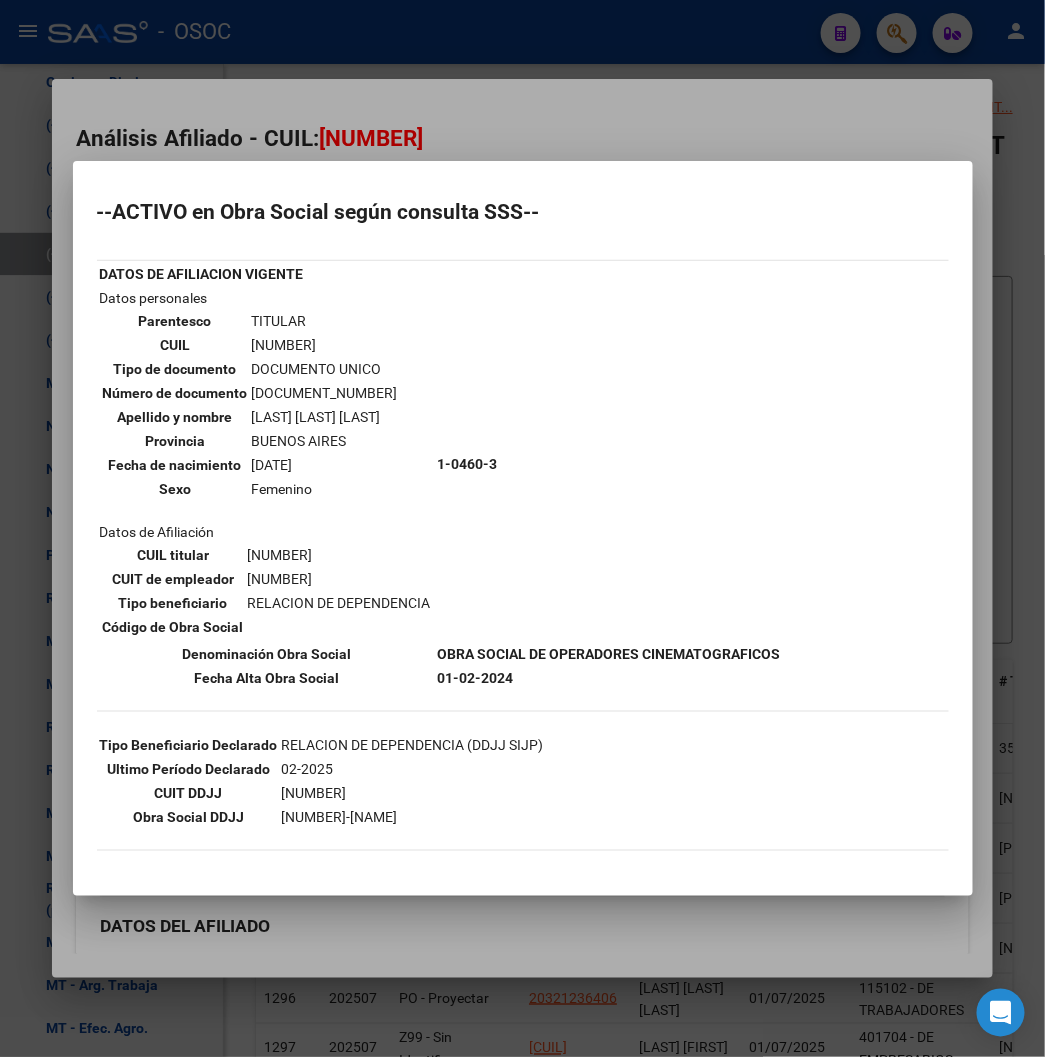 click at bounding box center [522, 528] 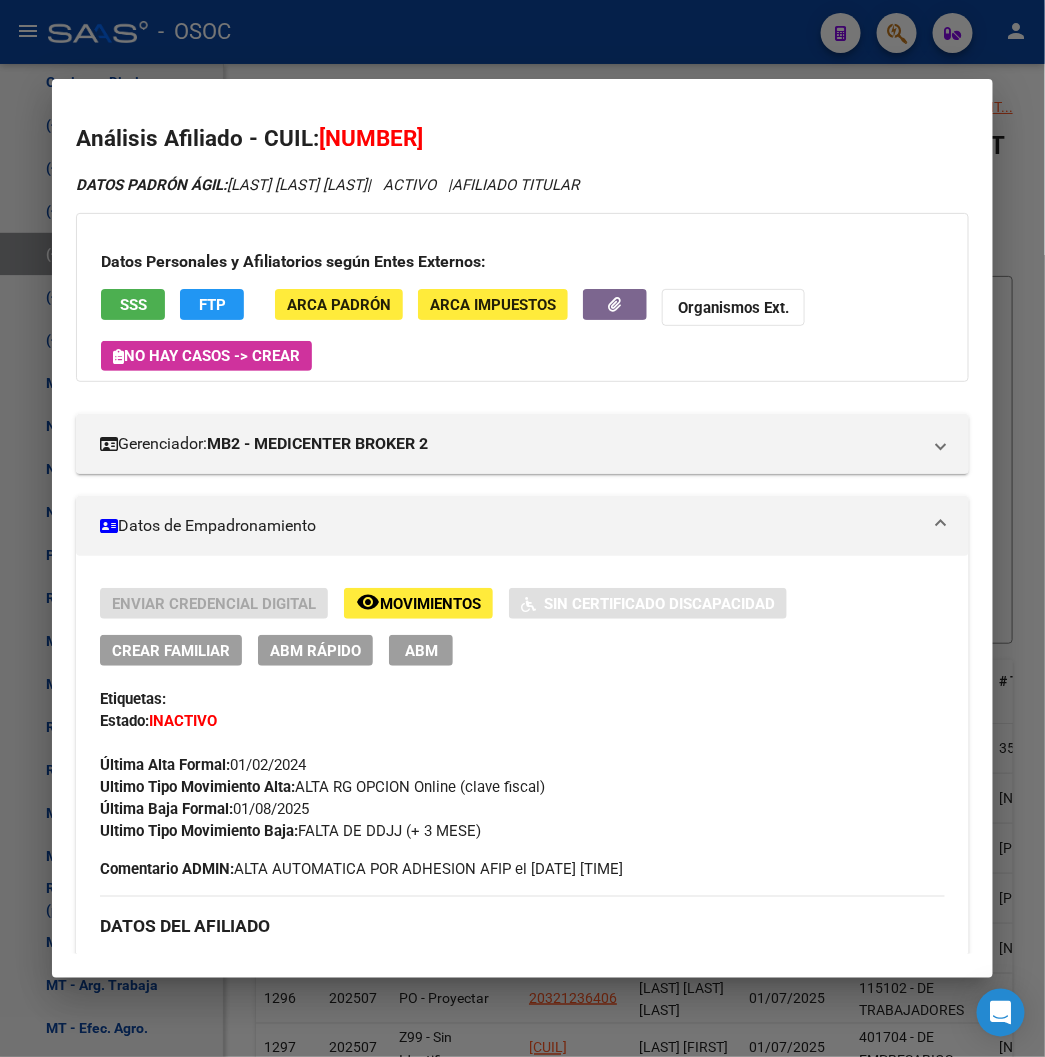 drag, startPoint x: 457, startPoint y: 830, endPoint x: 273, endPoint y: 840, distance: 184.27155 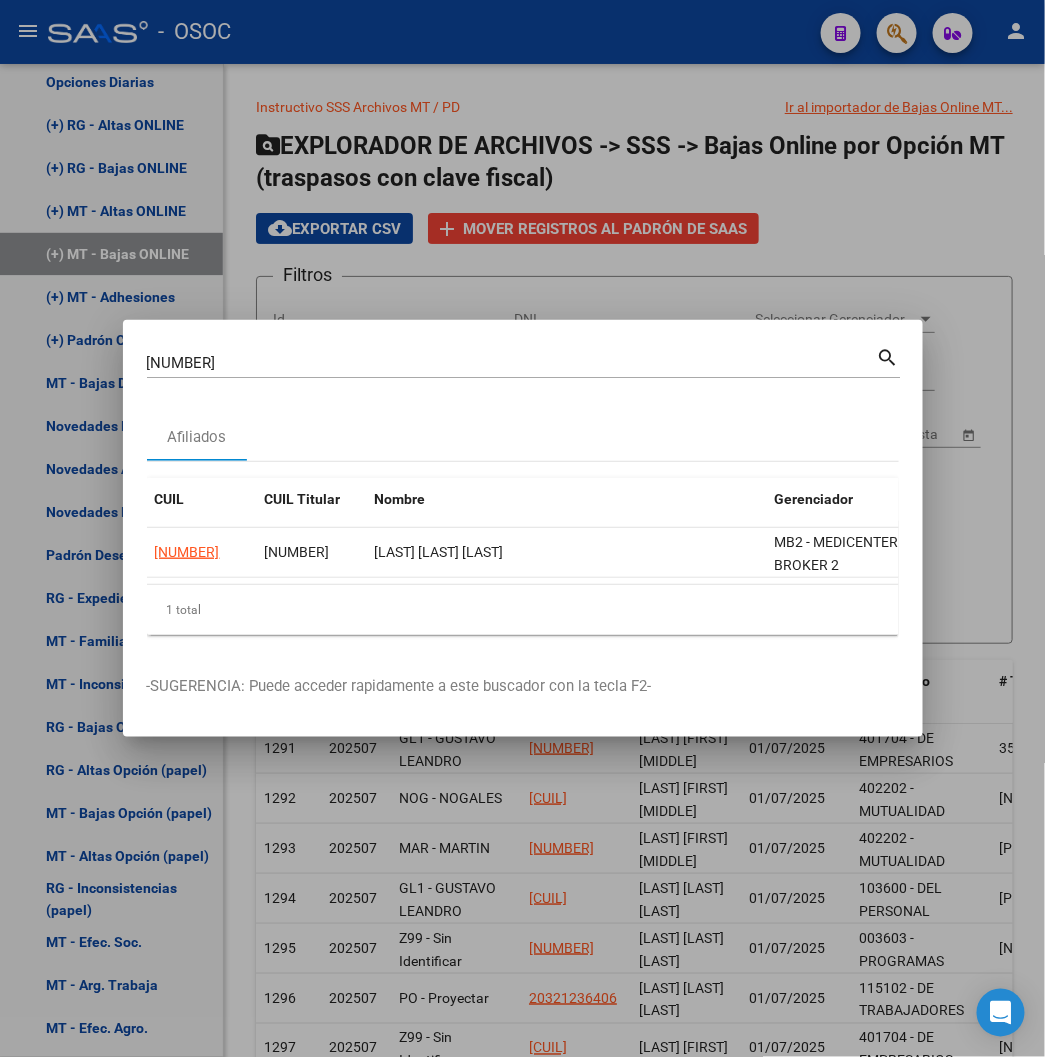 click at bounding box center (522, 528) 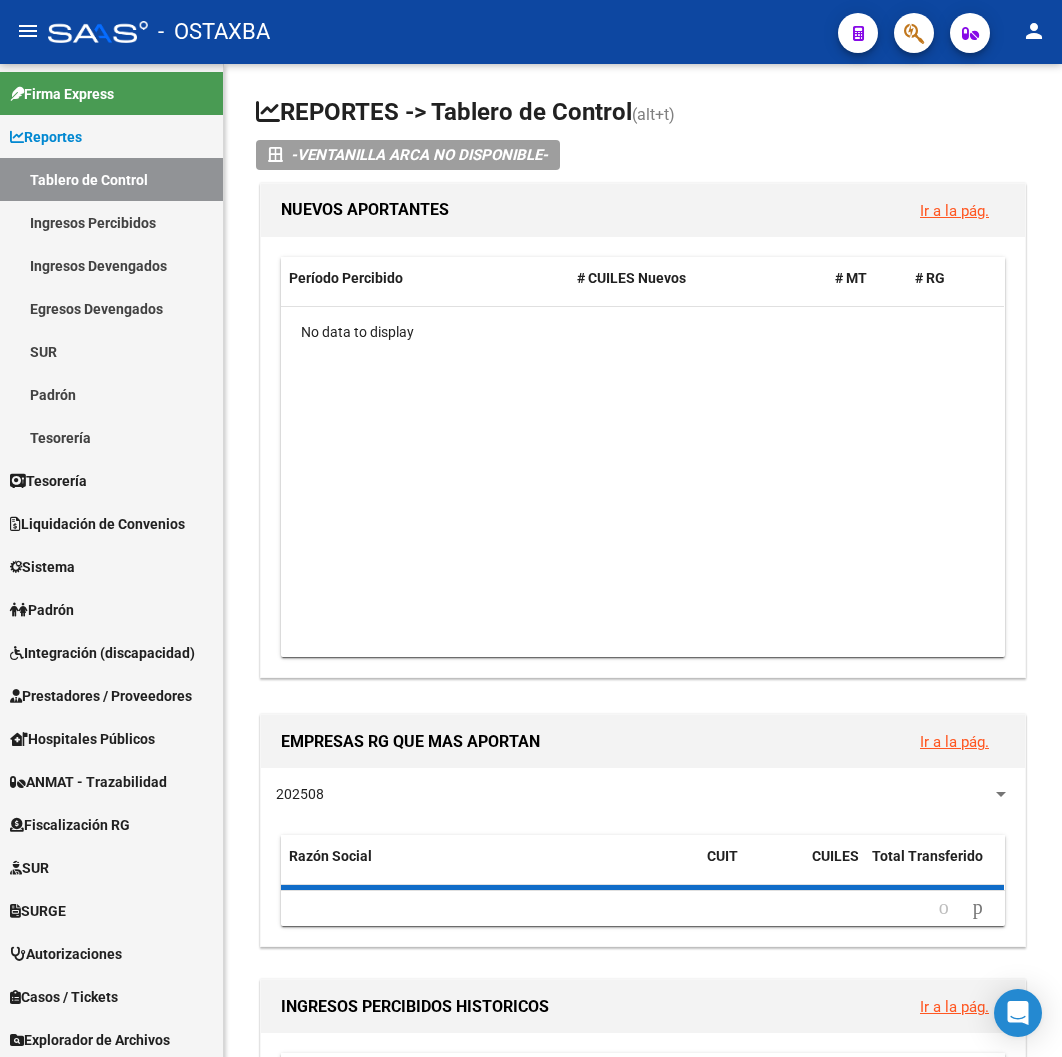 scroll, scrollTop: 0, scrollLeft: 0, axis: both 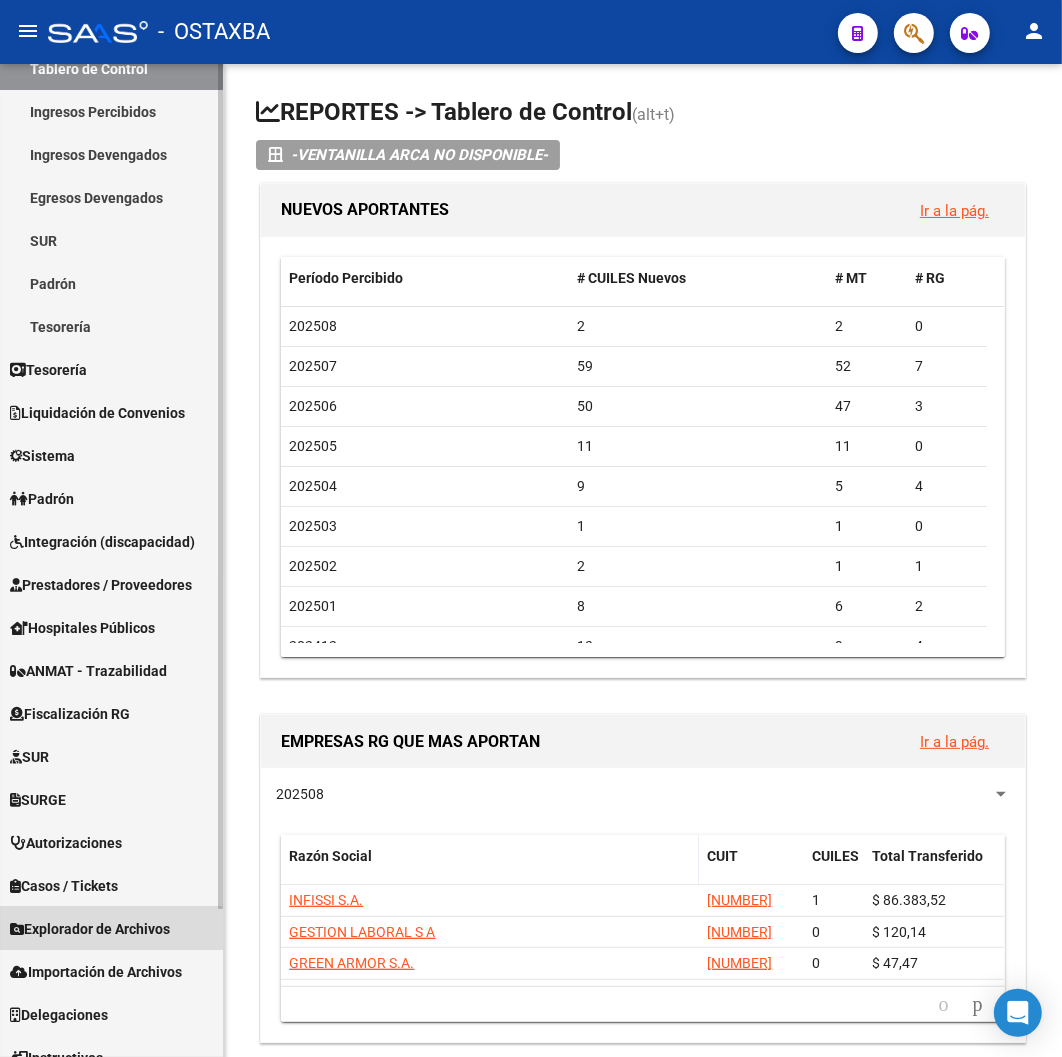 click on "Explorador de Archivos" at bounding box center (111, 928) 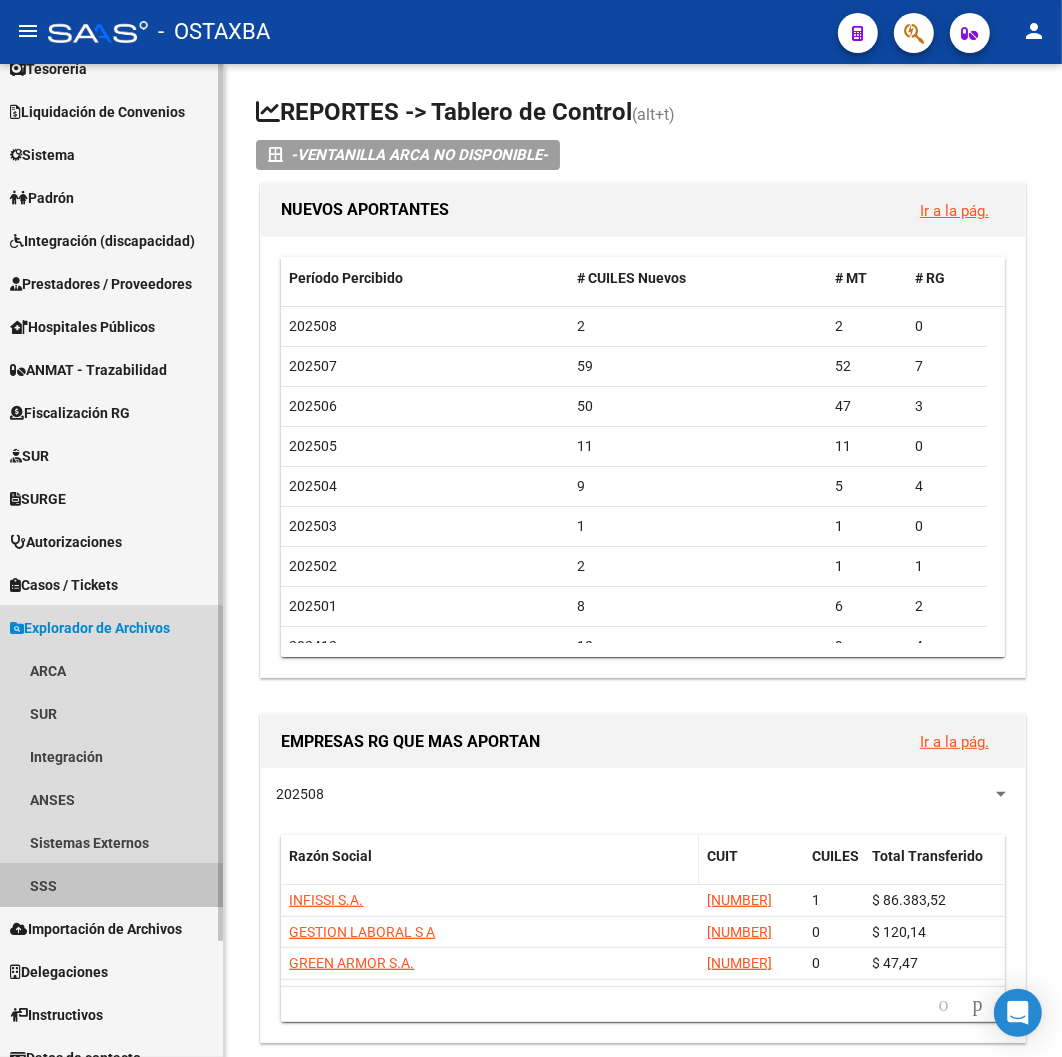 click on "SSS" at bounding box center (111, 885) 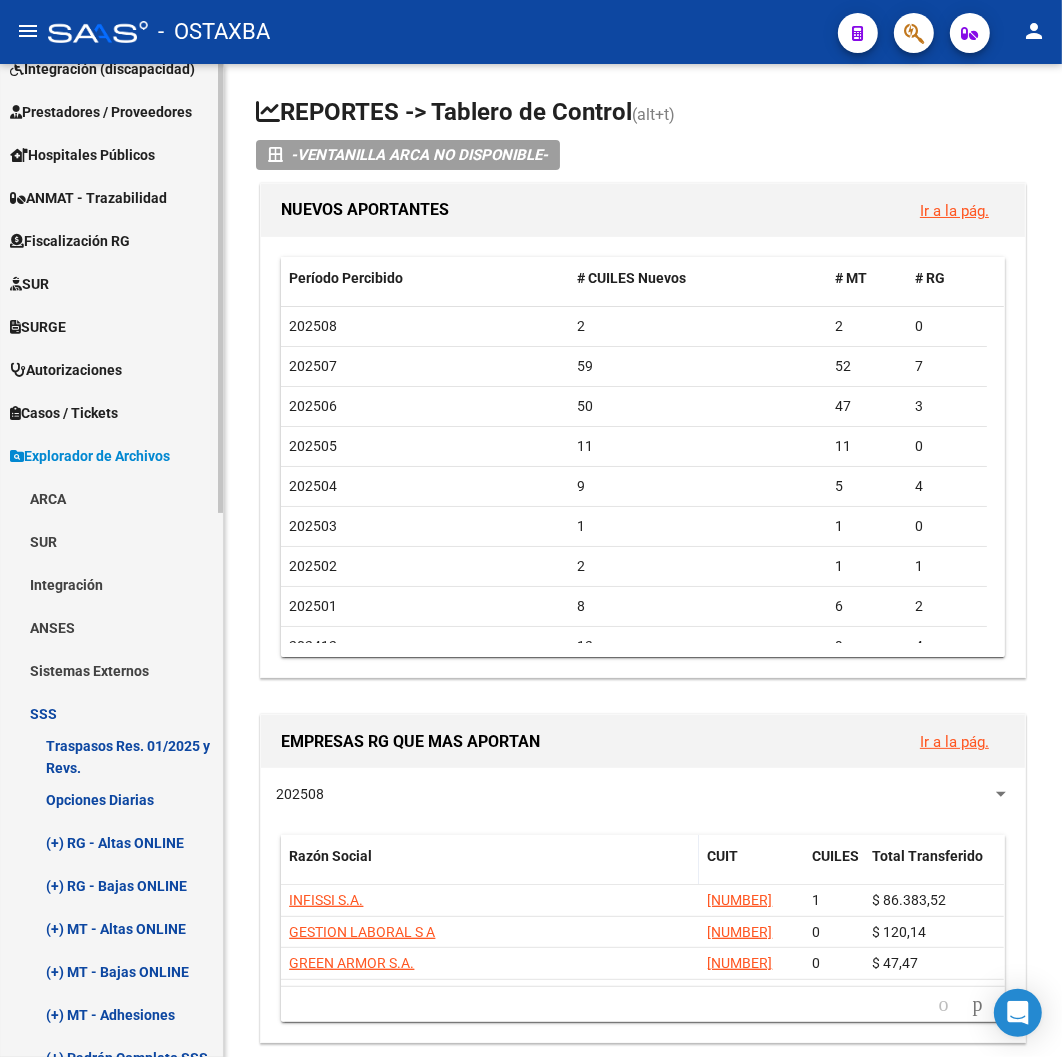 scroll, scrollTop: 333, scrollLeft: 0, axis: vertical 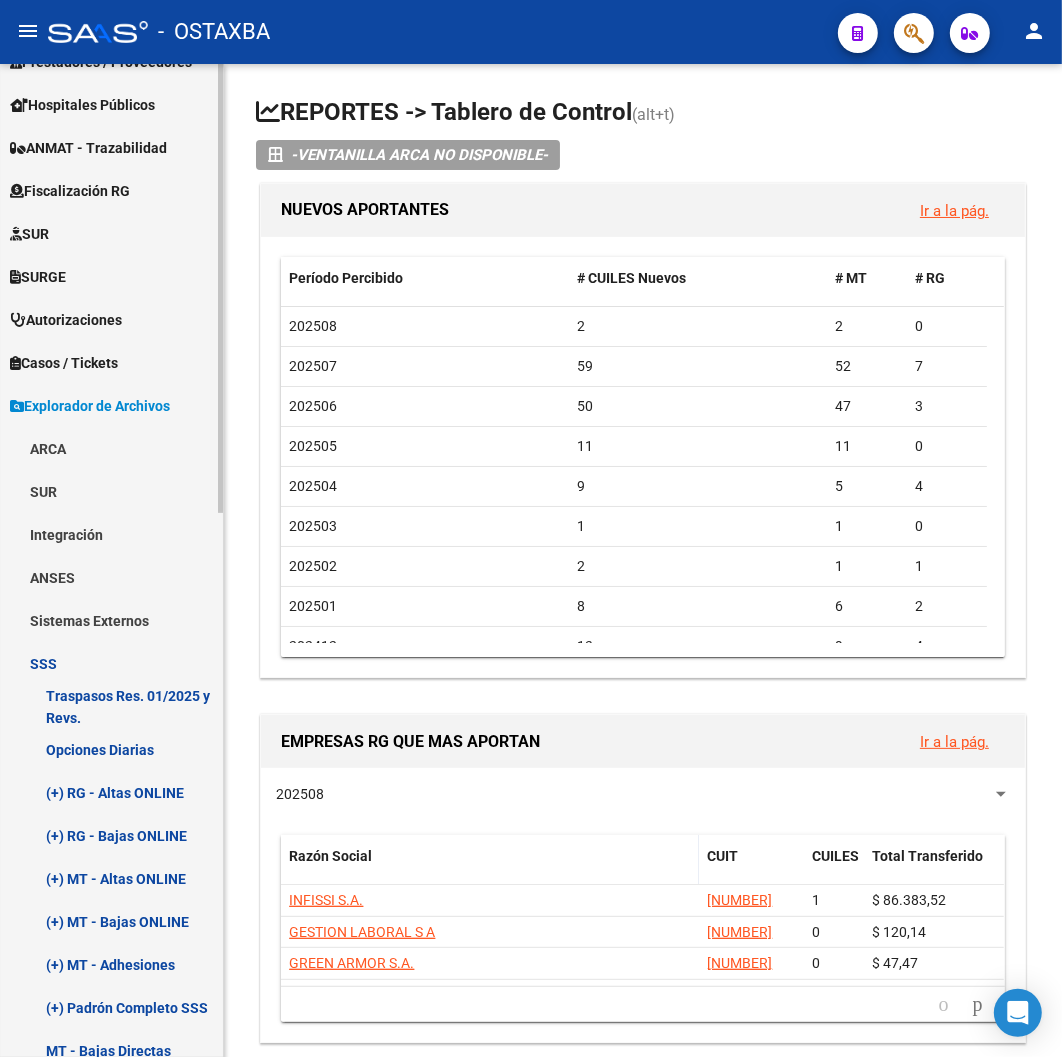 click on "(+) RG - Altas ONLINE" at bounding box center (111, 792) 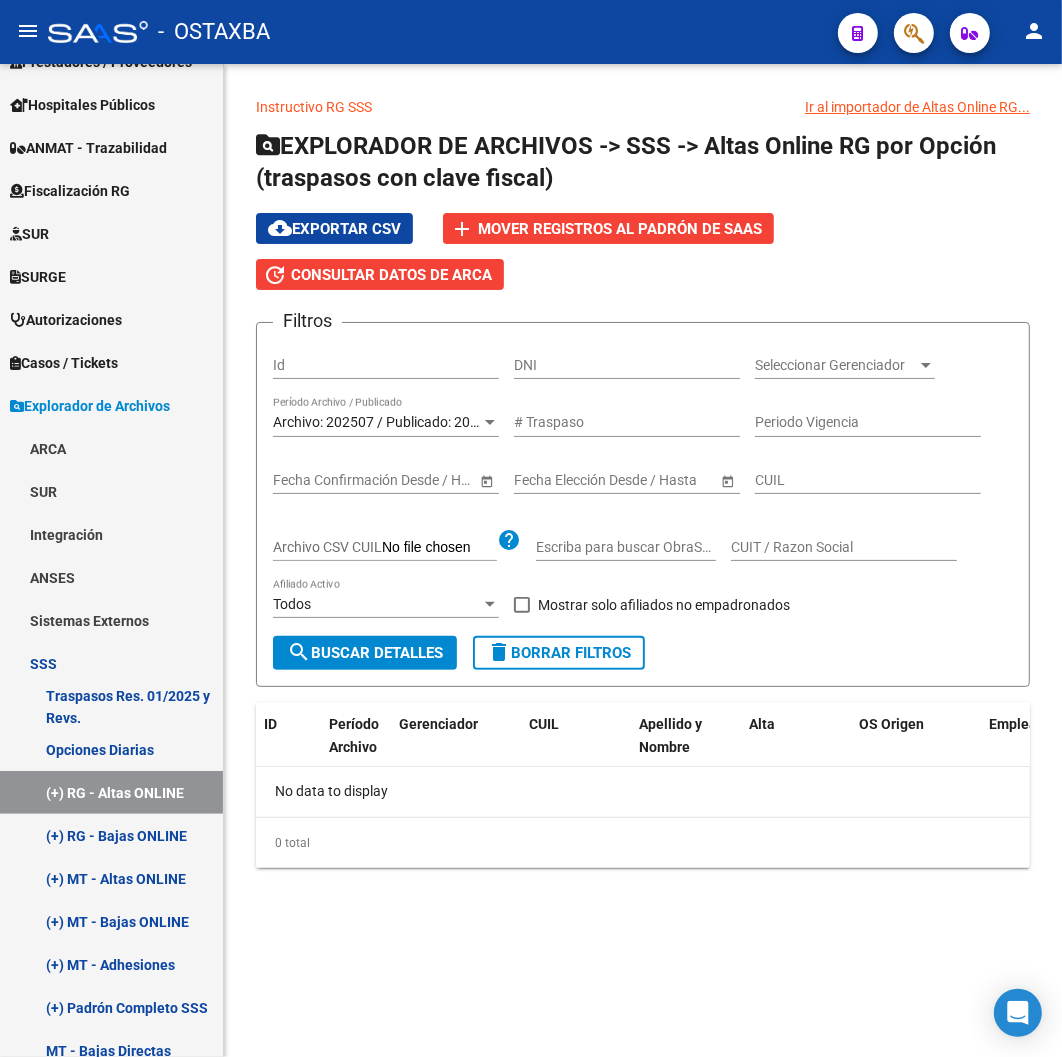 click on "Archivo: 202507 / Publicado: 202506 Período Archivo / Publicado" 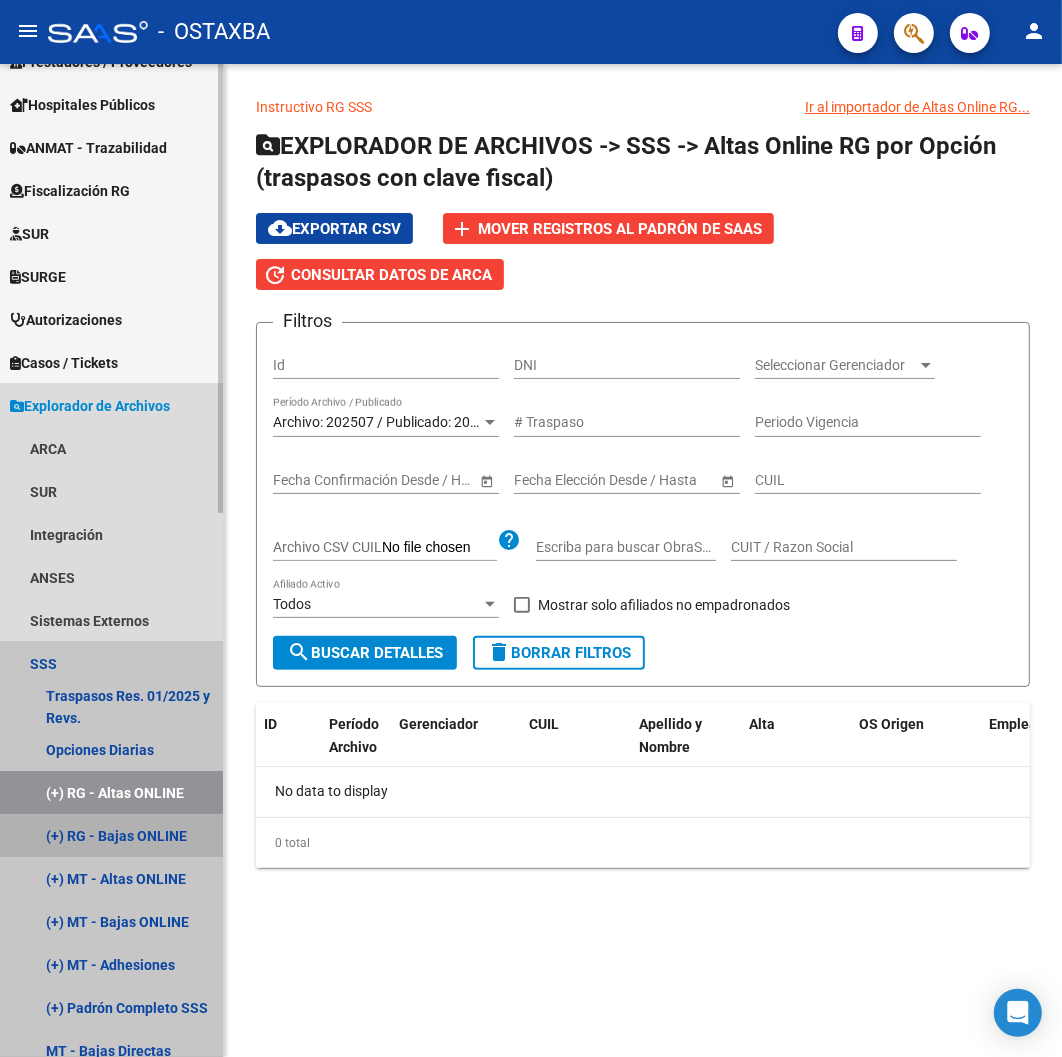 click on "(+) RG - Bajas ONLINE" at bounding box center [111, 835] 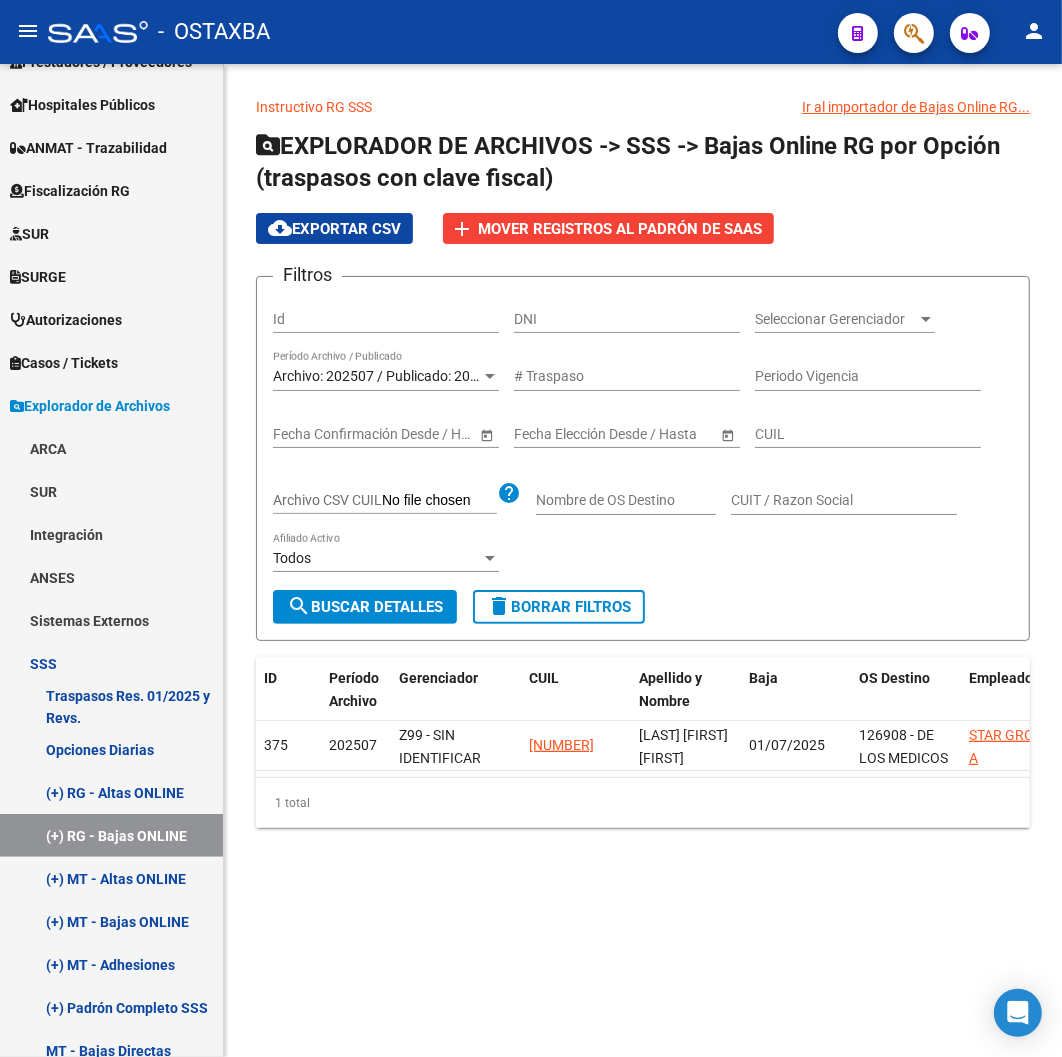 click on "Archivo: 202507 / Publicado: 202506 Período Archivo / Publicado" 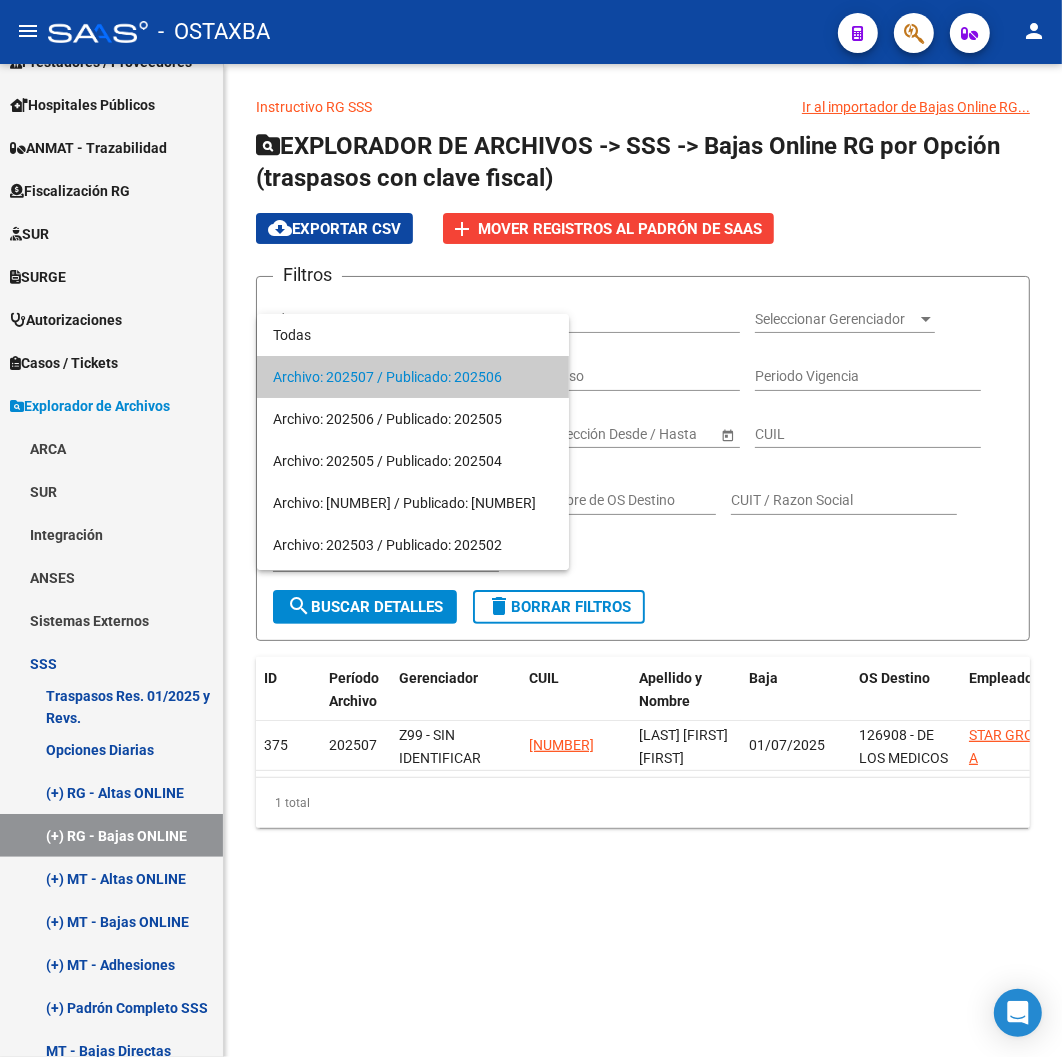 click on "Archivo: 202507 / Publicado: 202506" at bounding box center [413, 377] 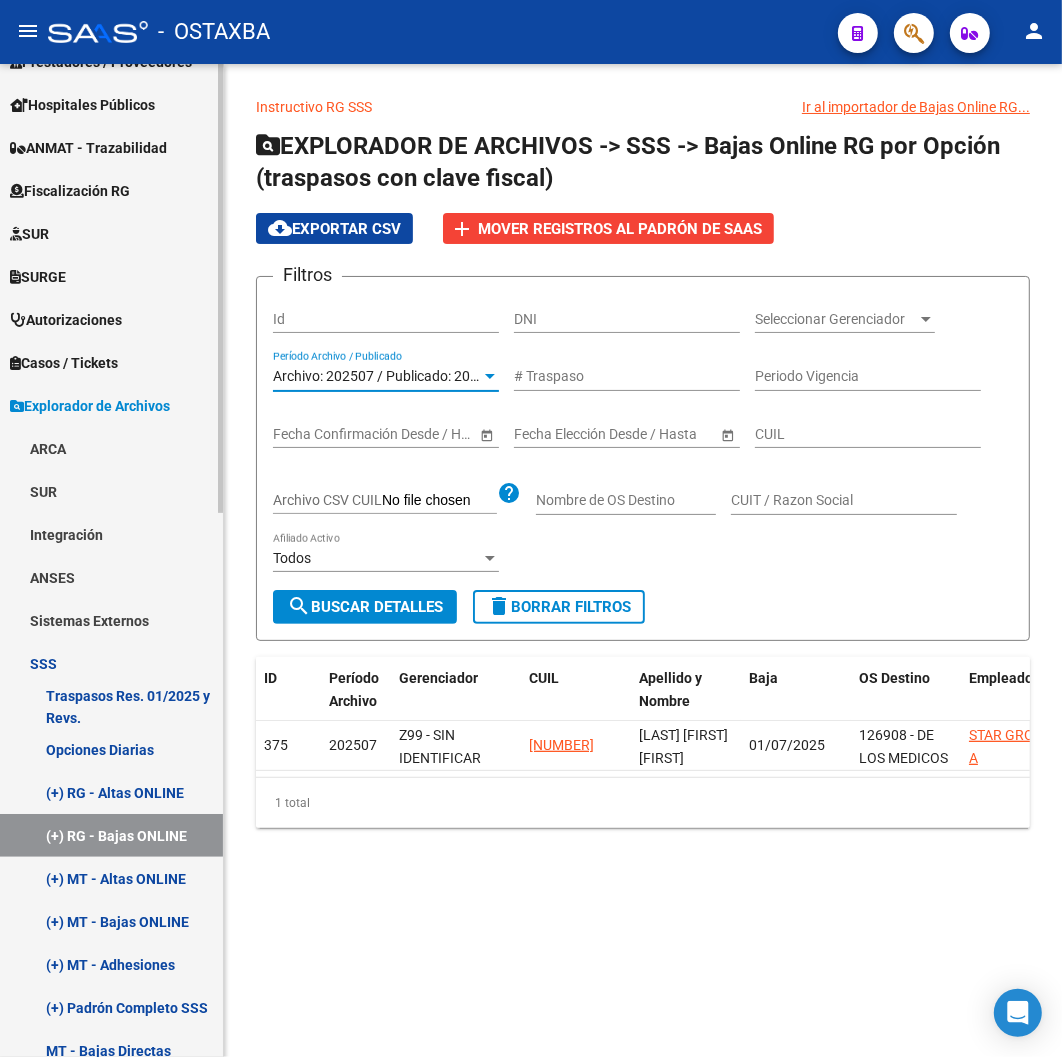 scroll, scrollTop: 444, scrollLeft: 0, axis: vertical 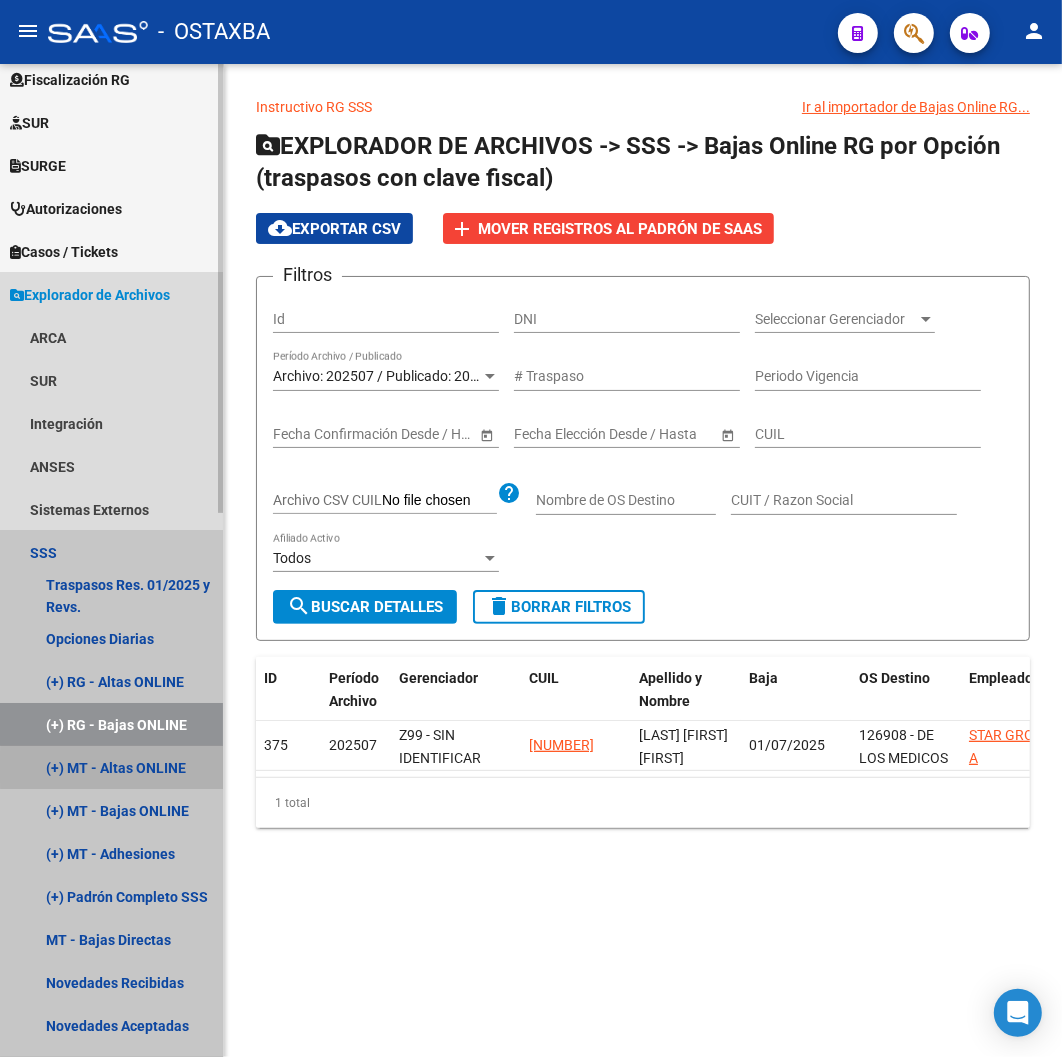 click on "(+) MT - Altas ONLINE" at bounding box center (111, 767) 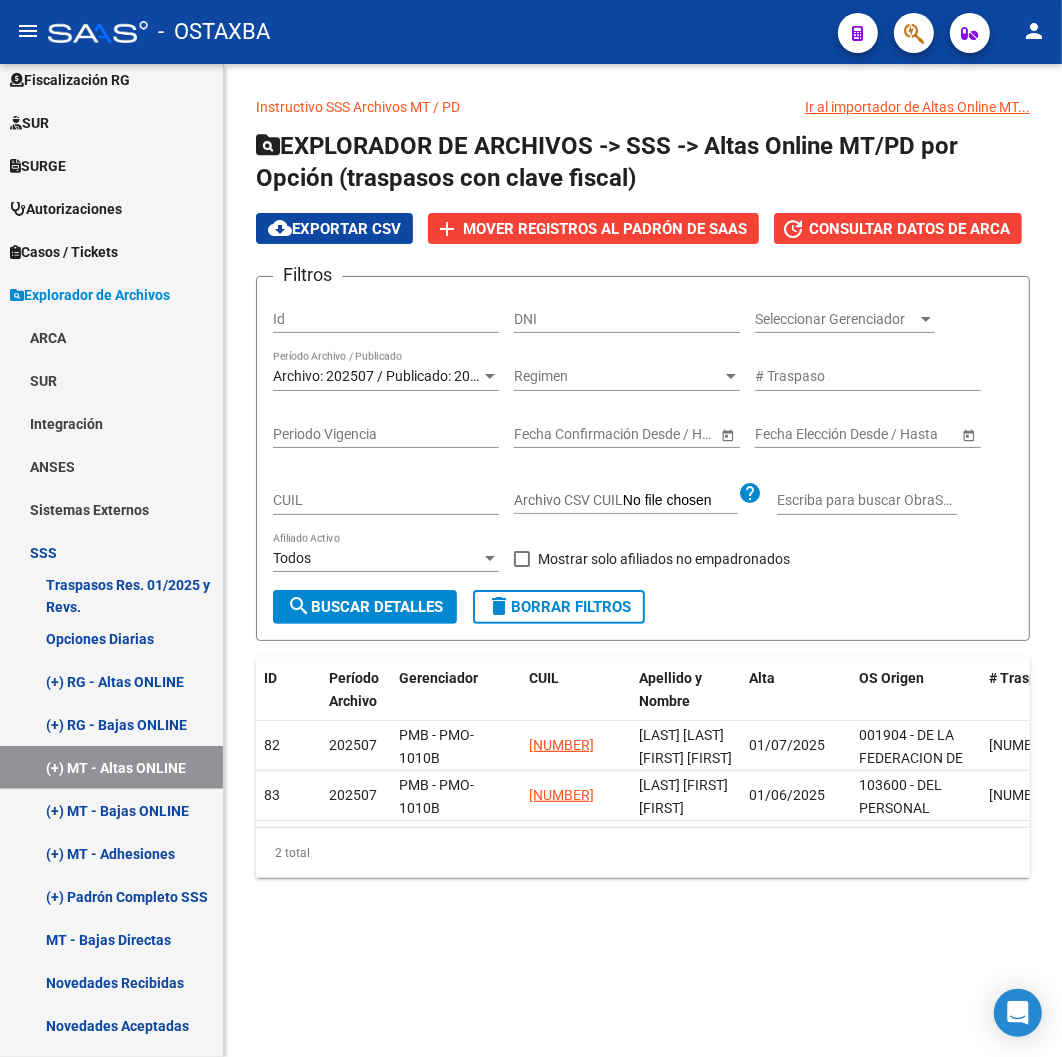 click on "Archivo: 202507 / Publicado: 202506" at bounding box center [387, 376] 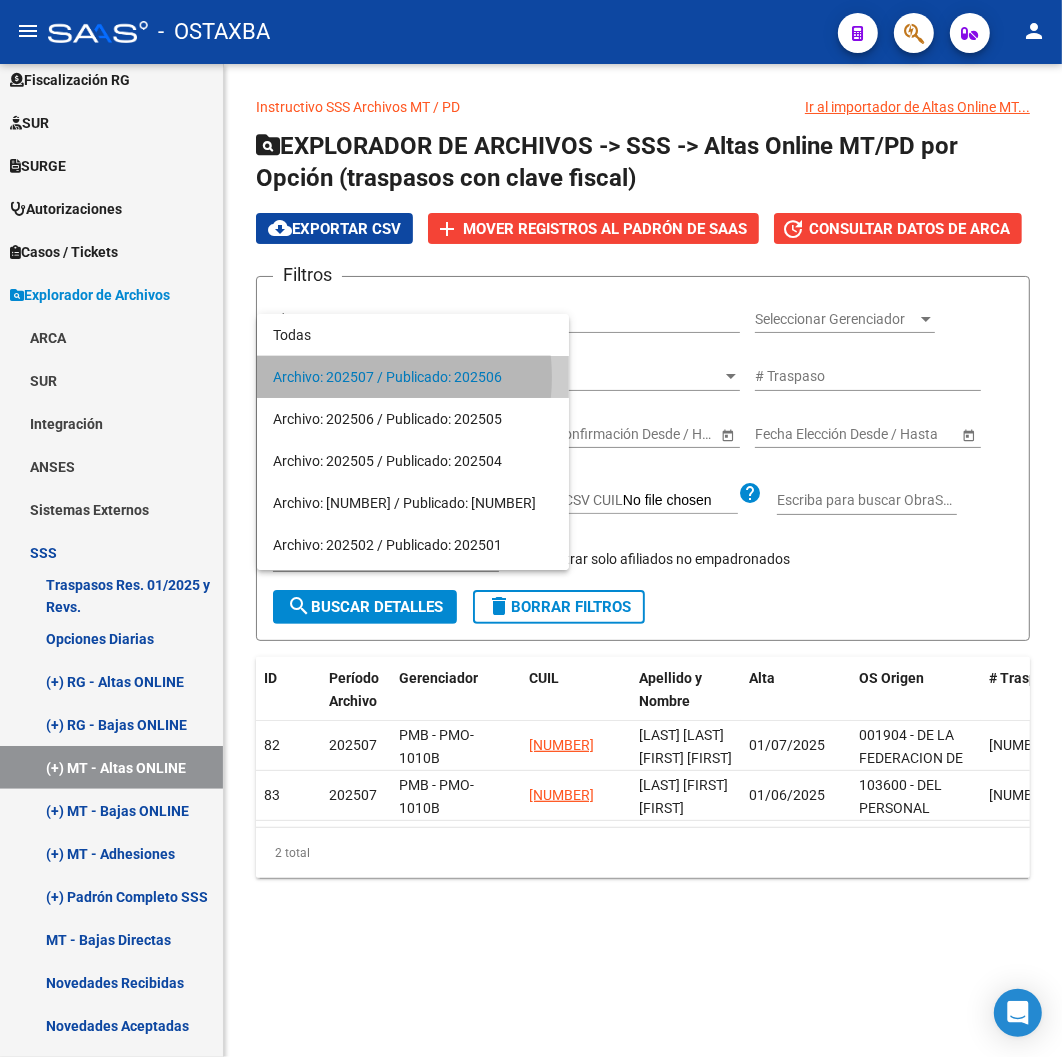 click on "Archivo: 202507 / Publicado: 202506" at bounding box center (413, 377) 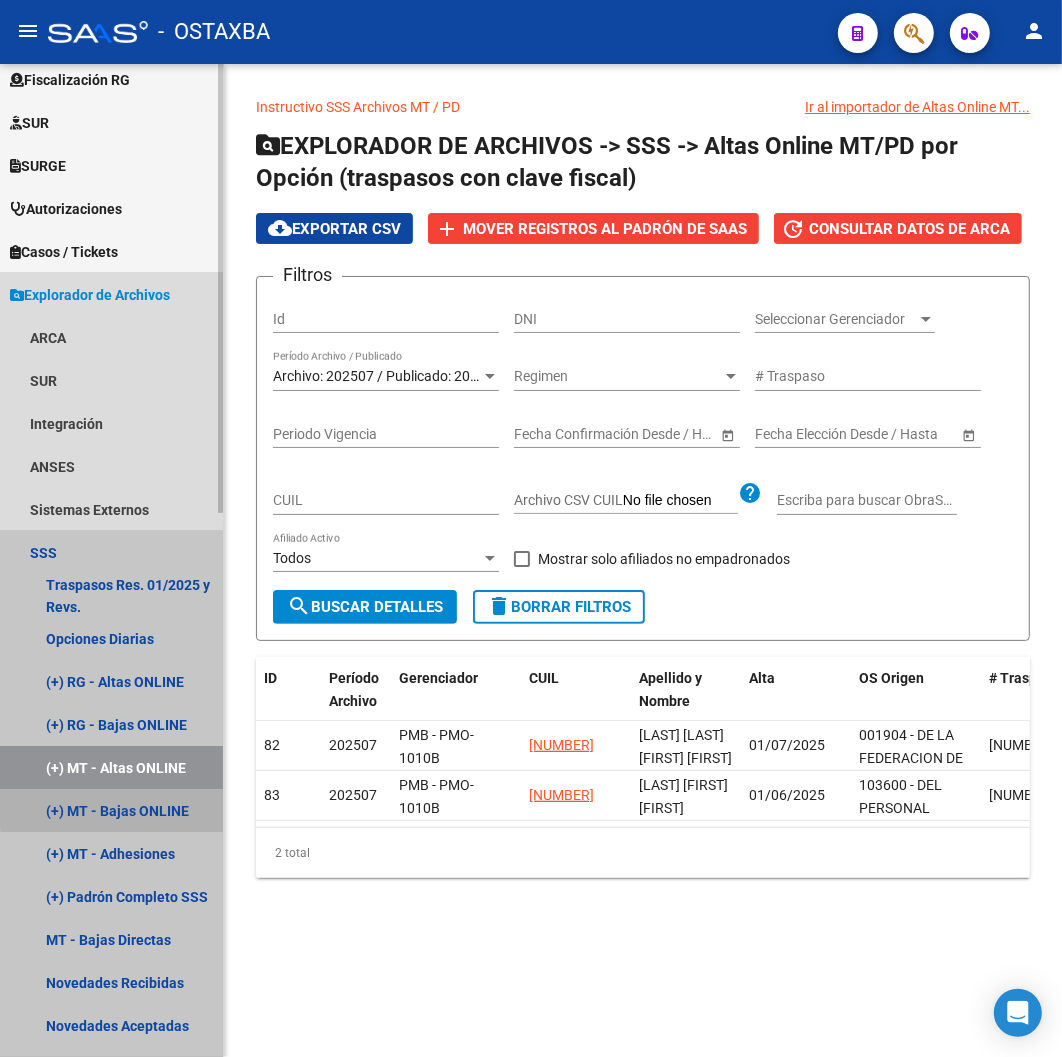 click on "(+) MT - Bajas ONLINE" at bounding box center [111, 810] 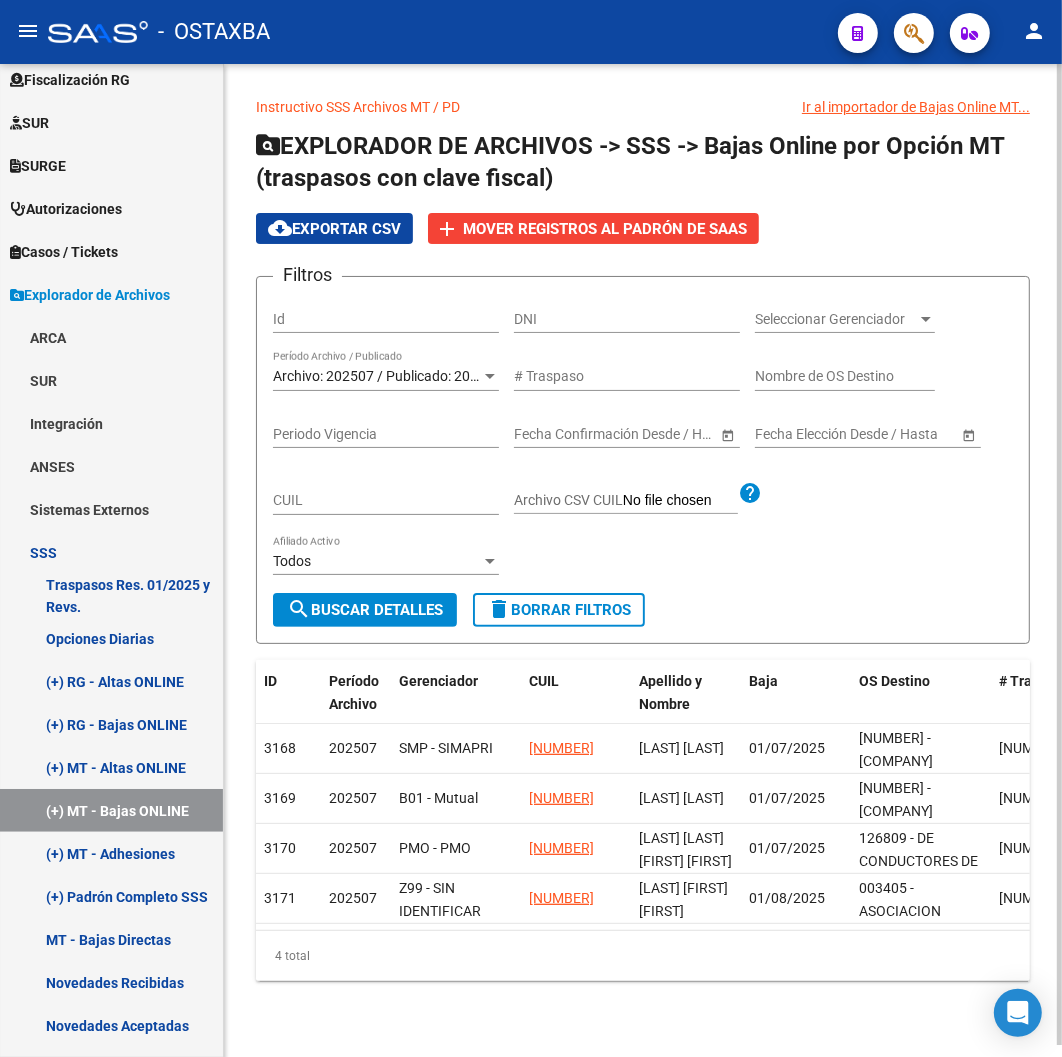 click on "Archivo: 202507 / Publicado: 202506 Período Archivo / Publicado" 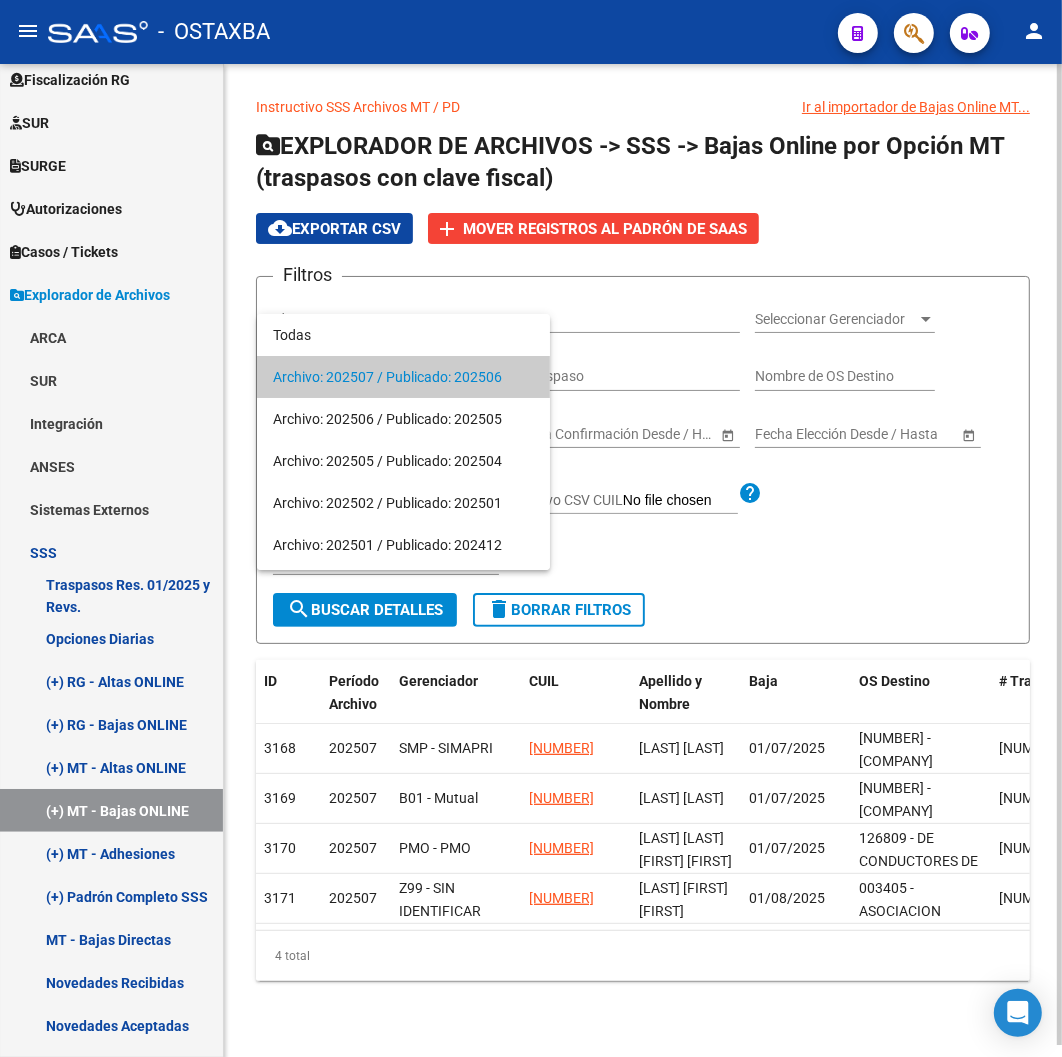 click on "Archivo: 202507 / Publicado: 202506" at bounding box center [403, 377] 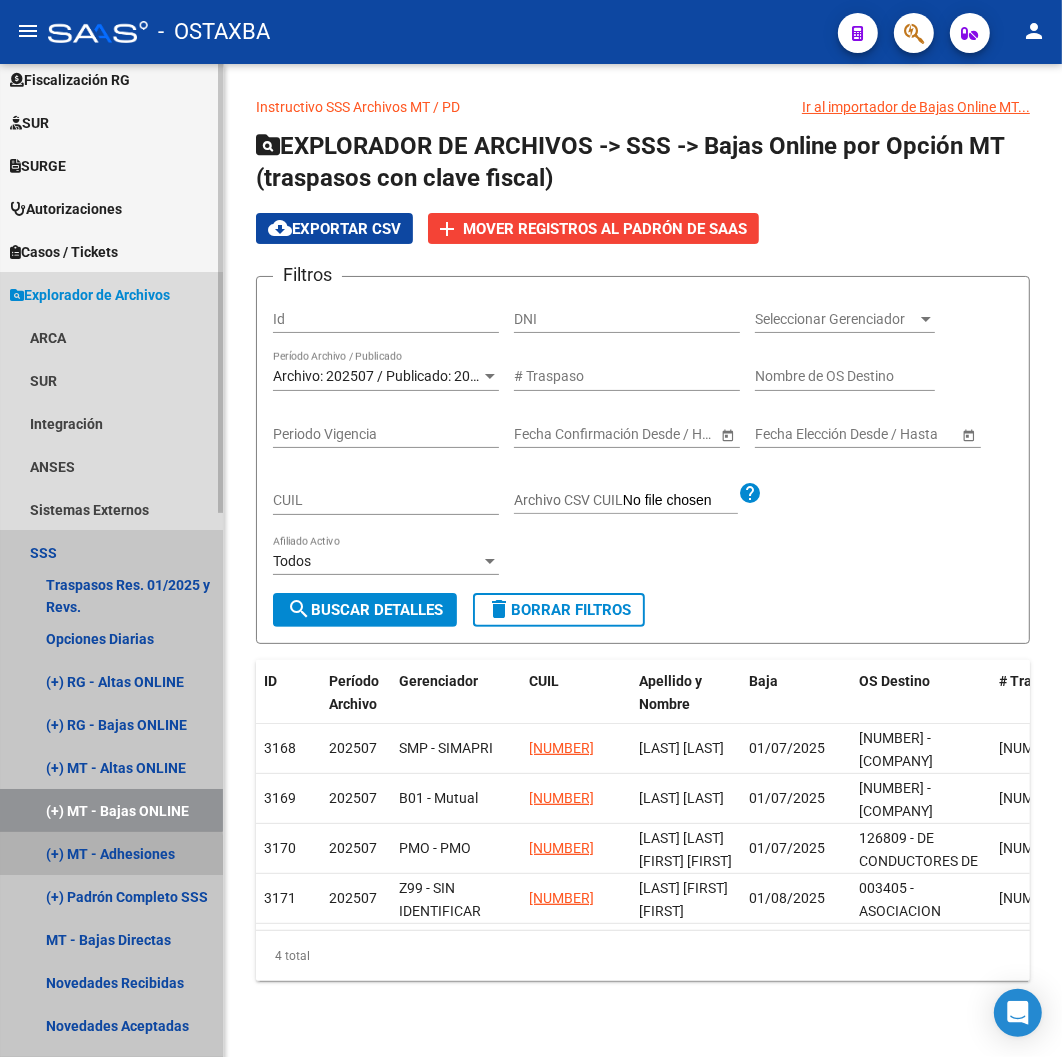click on "(+) MT - Adhesiones" at bounding box center [111, 853] 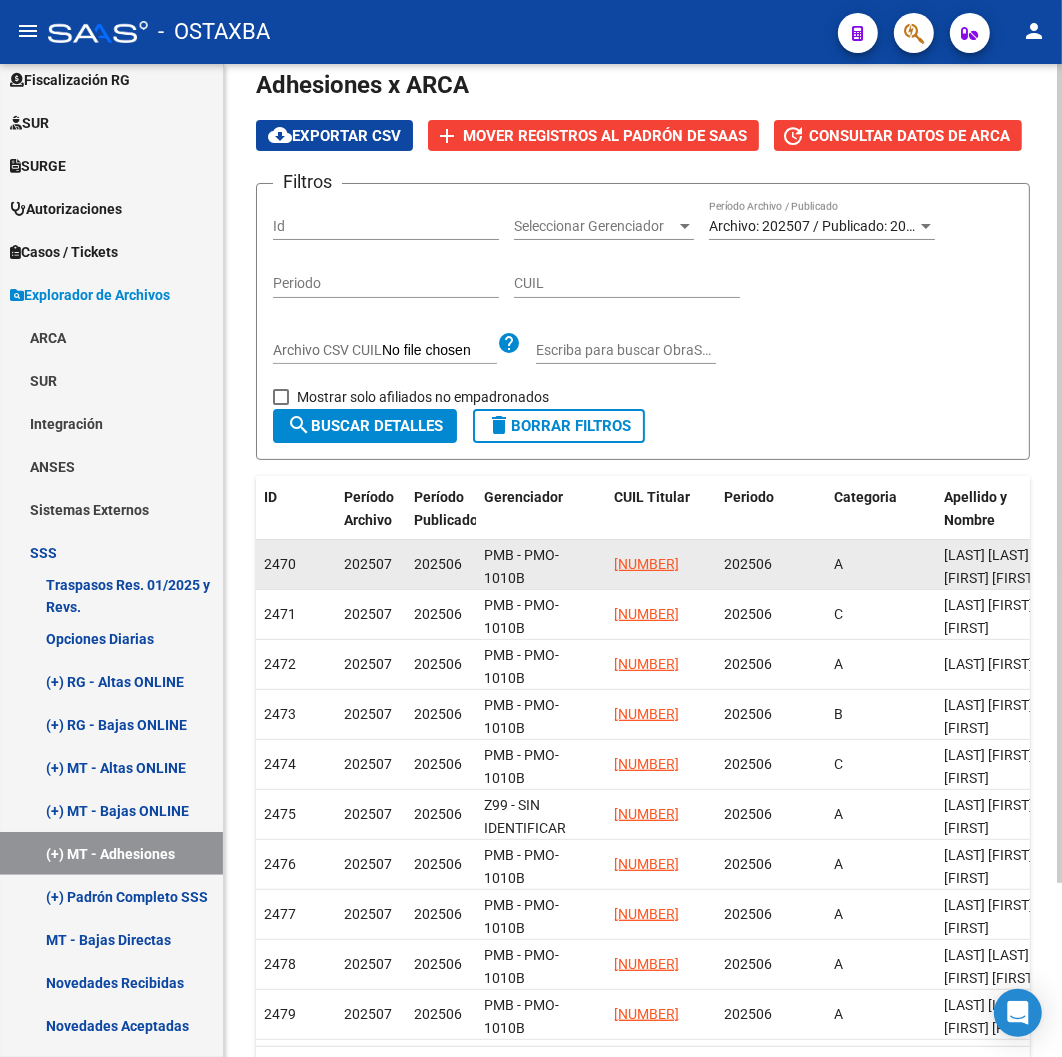 scroll, scrollTop: 213, scrollLeft: 0, axis: vertical 